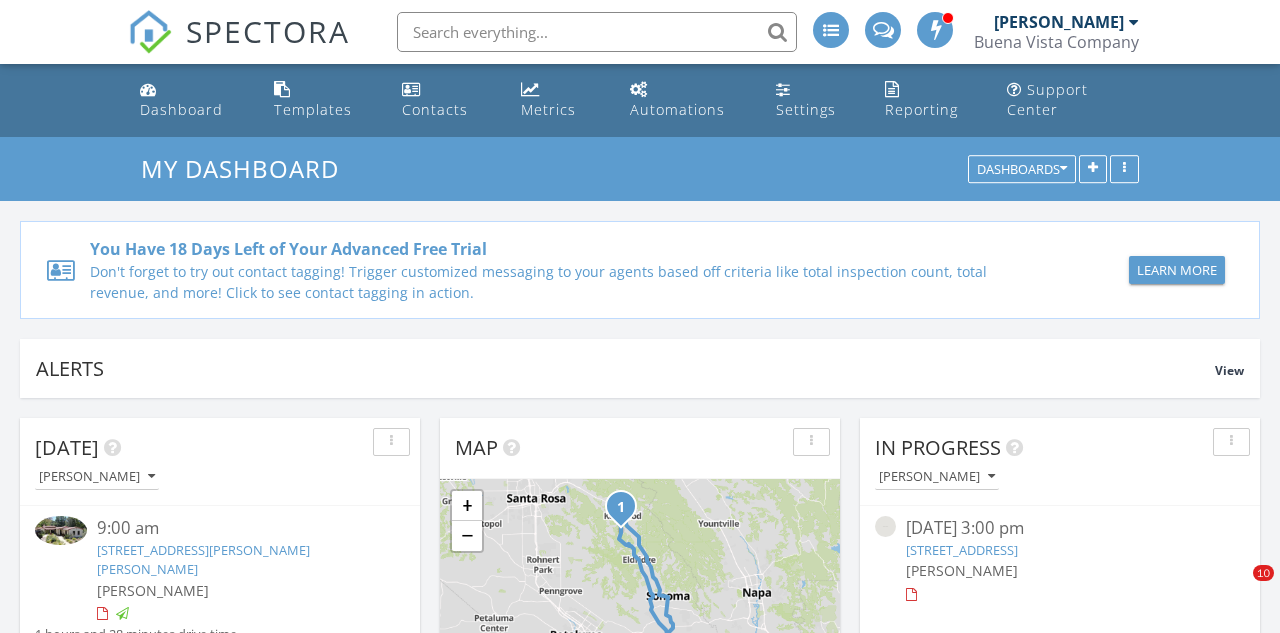 scroll, scrollTop: 1293, scrollLeft: 0, axis: vertical 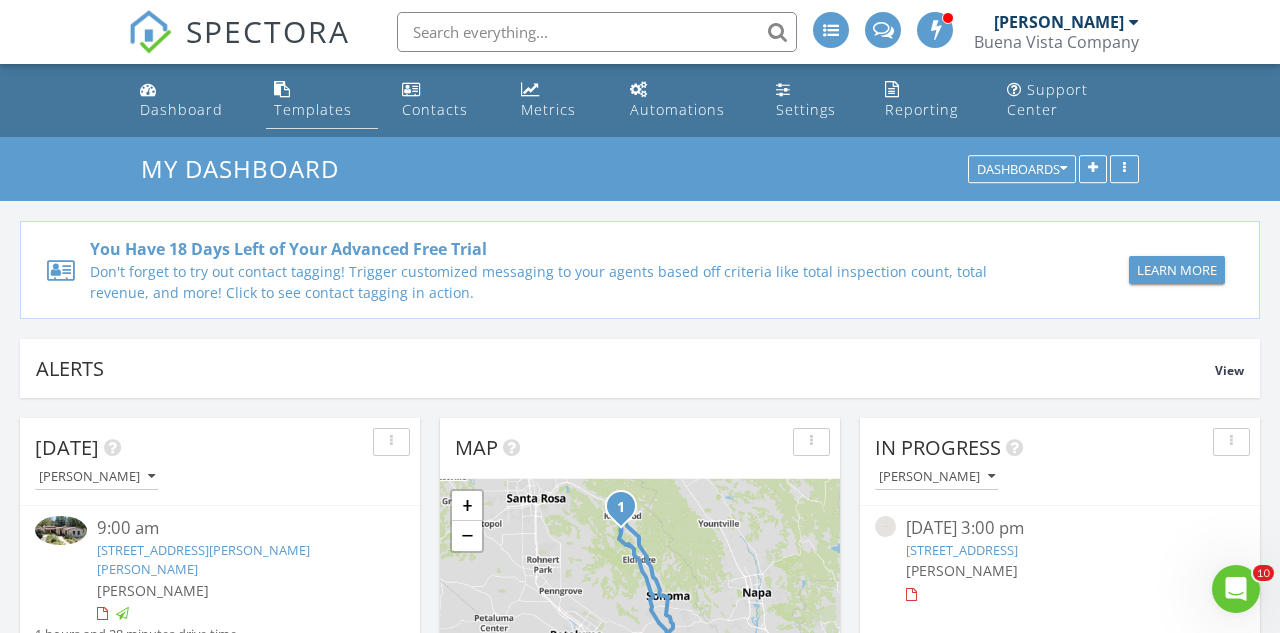 click on "Templates" at bounding box center [313, 109] 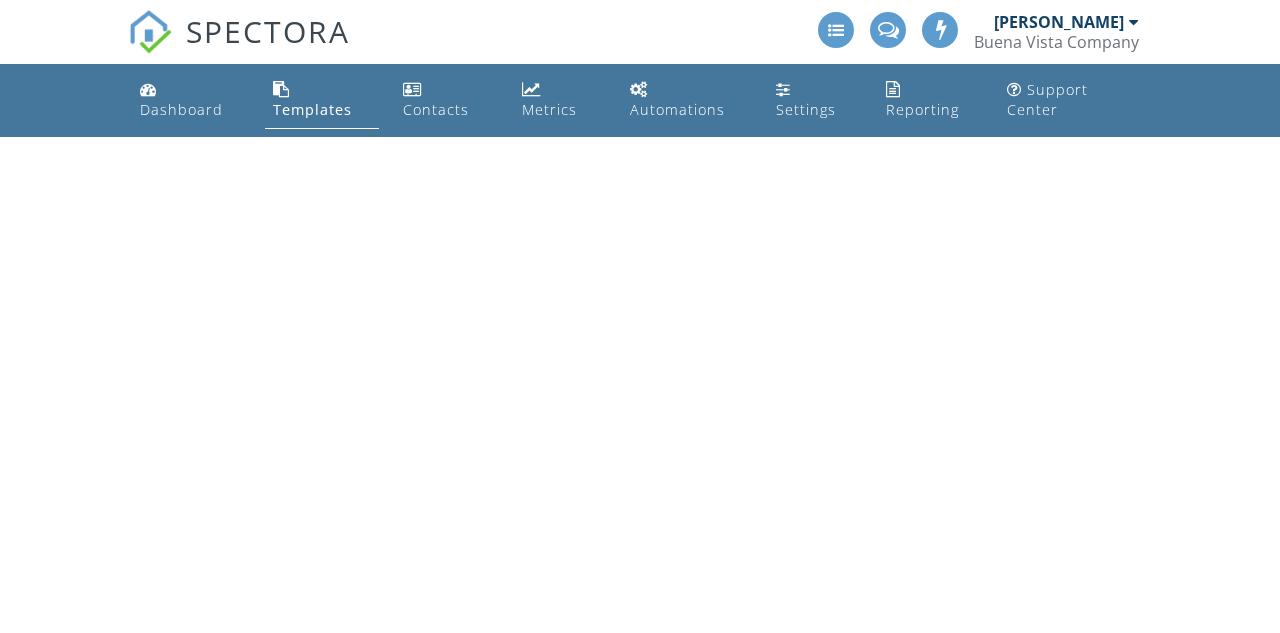 scroll, scrollTop: 0, scrollLeft: 0, axis: both 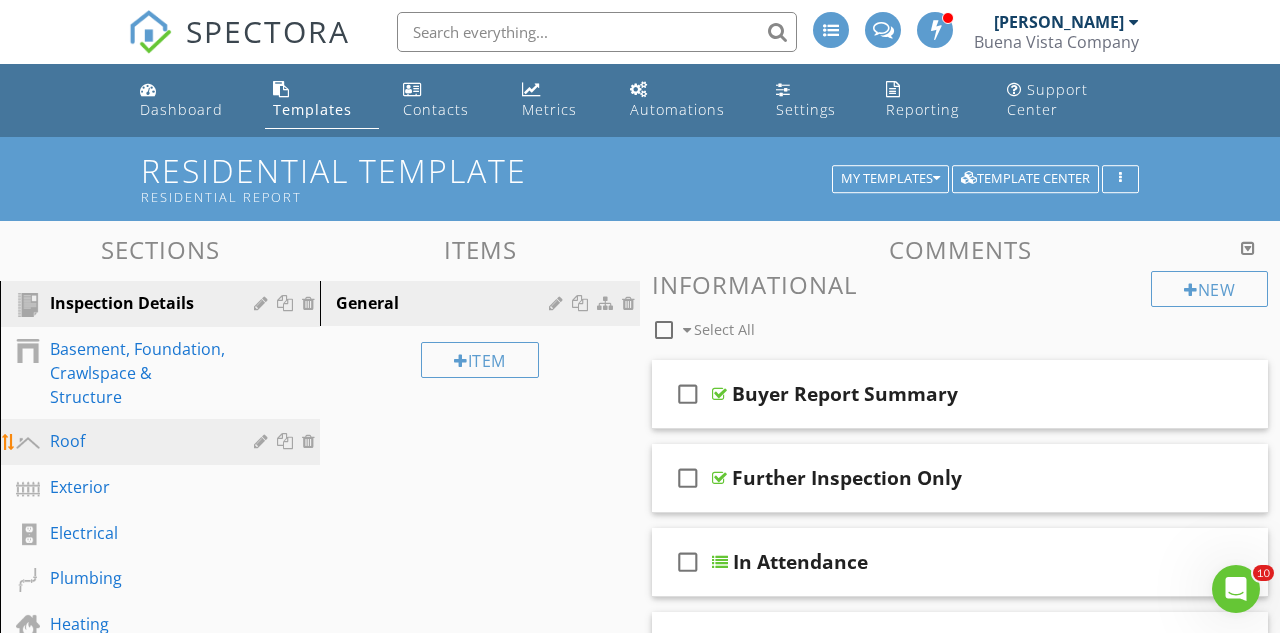 click on "Roof" at bounding box center [137, 441] 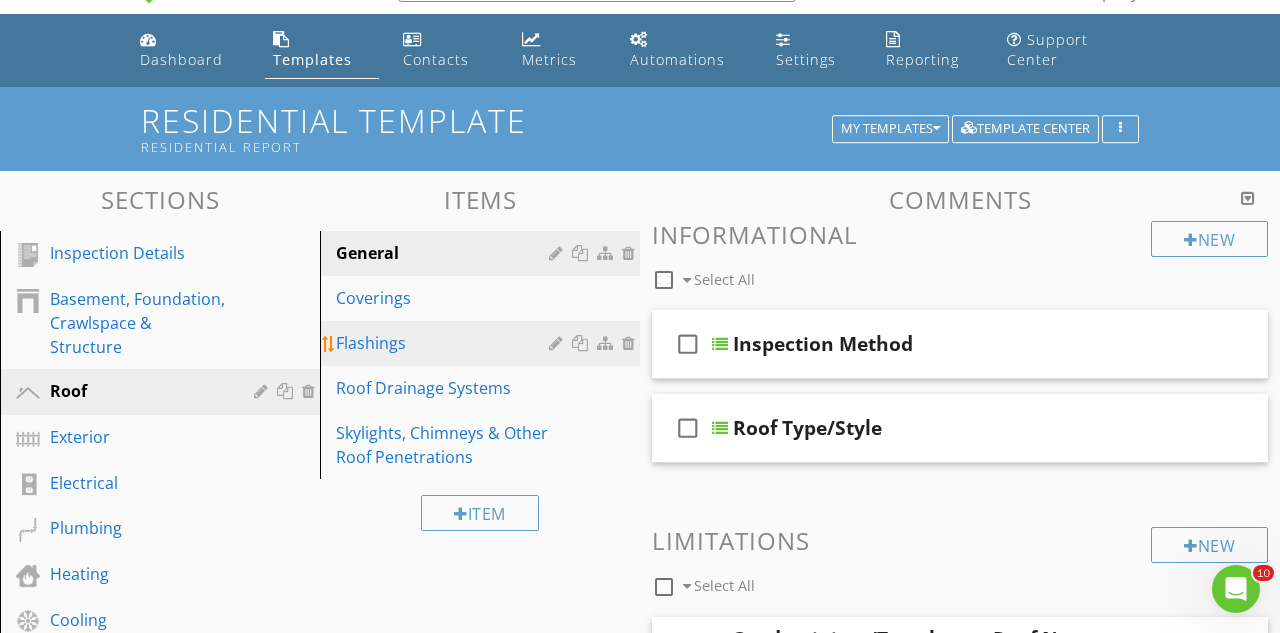 scroll, scrollTop: 53, scrollLeft: 0, axis: vertical 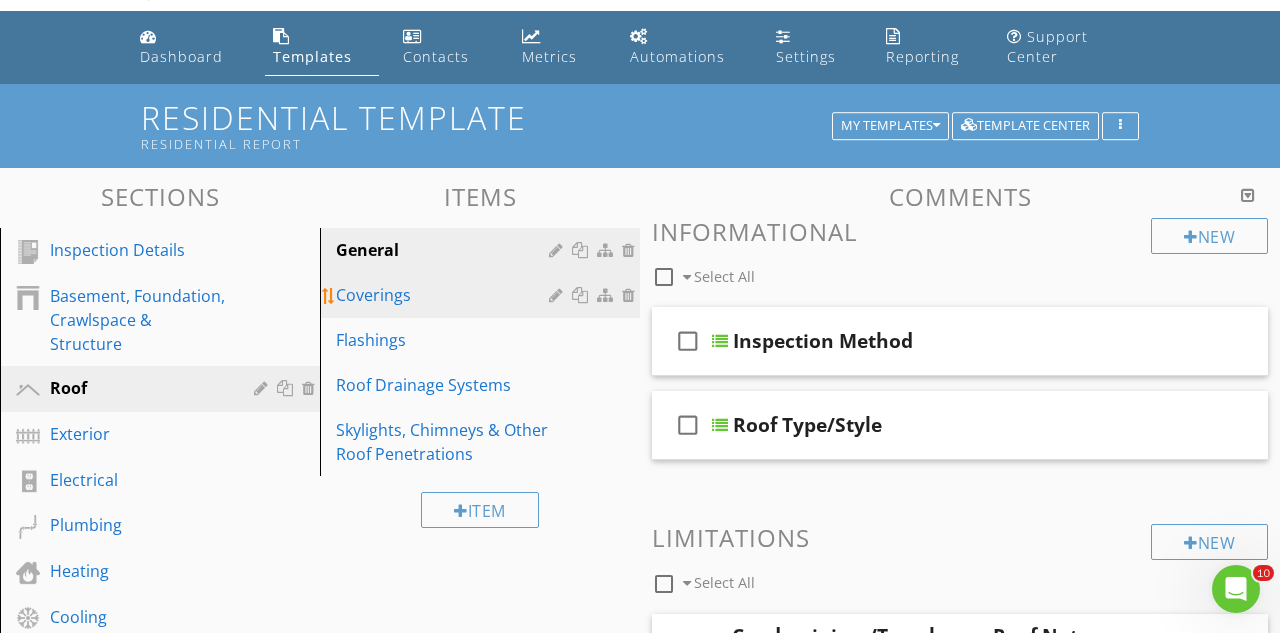 click on "Coverings" at bounding box center (445, 295) 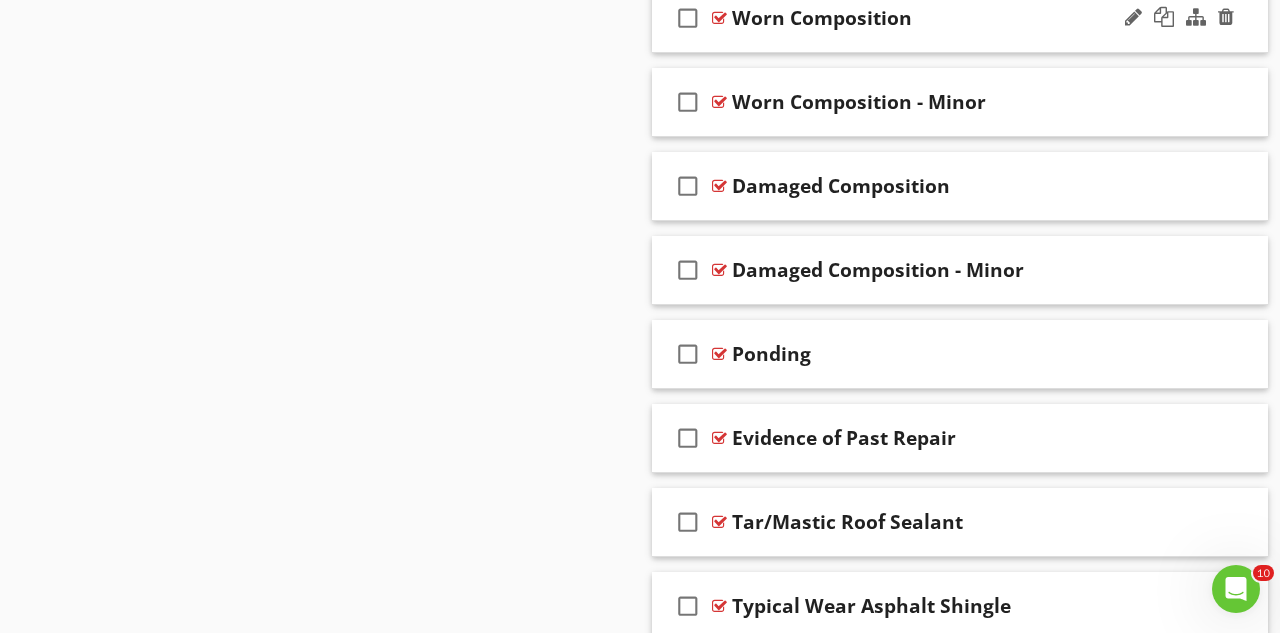 scroll, scrollTop: 1679, scrollLeft: 0, axis: vertical 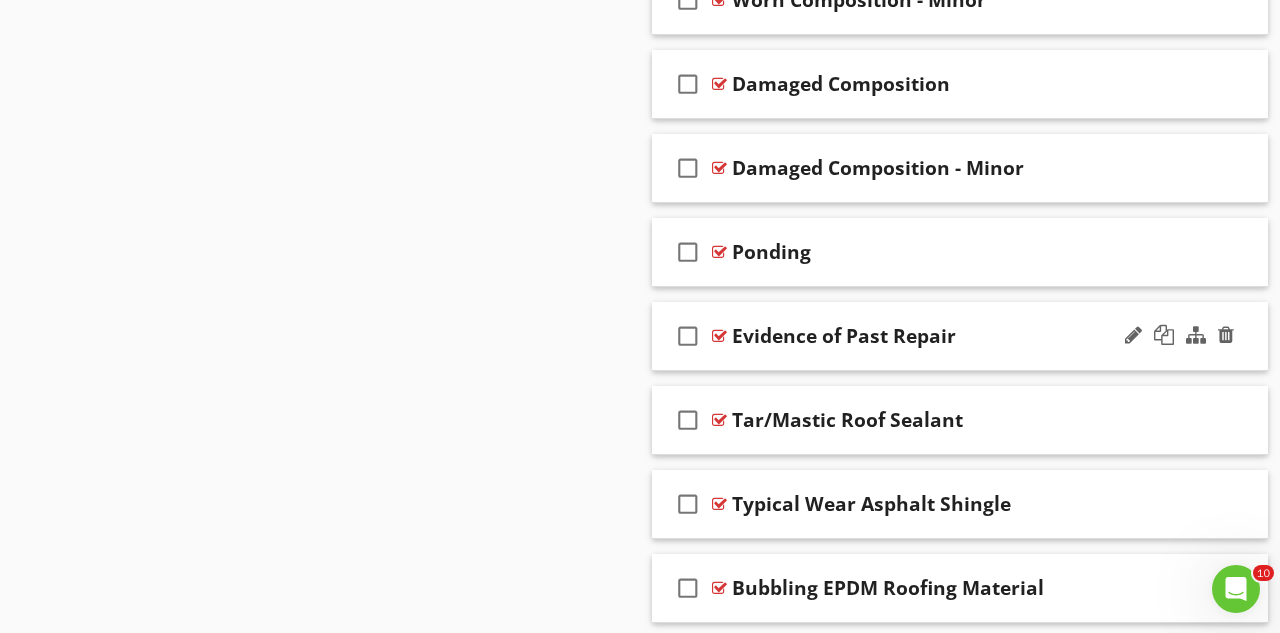click on "check_box_outline_blank
Evidence of Past Repair" at bounding box center [960, 336] 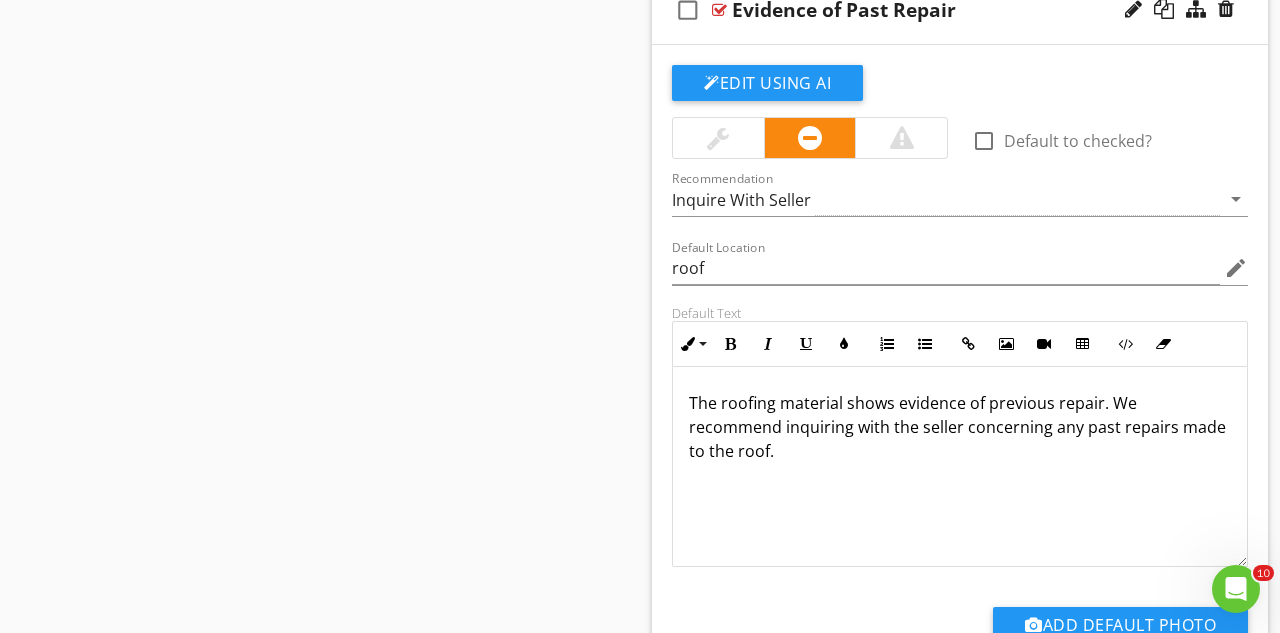scroll, scrollTop: 2025, scrollLeft: 0, axis: vertical 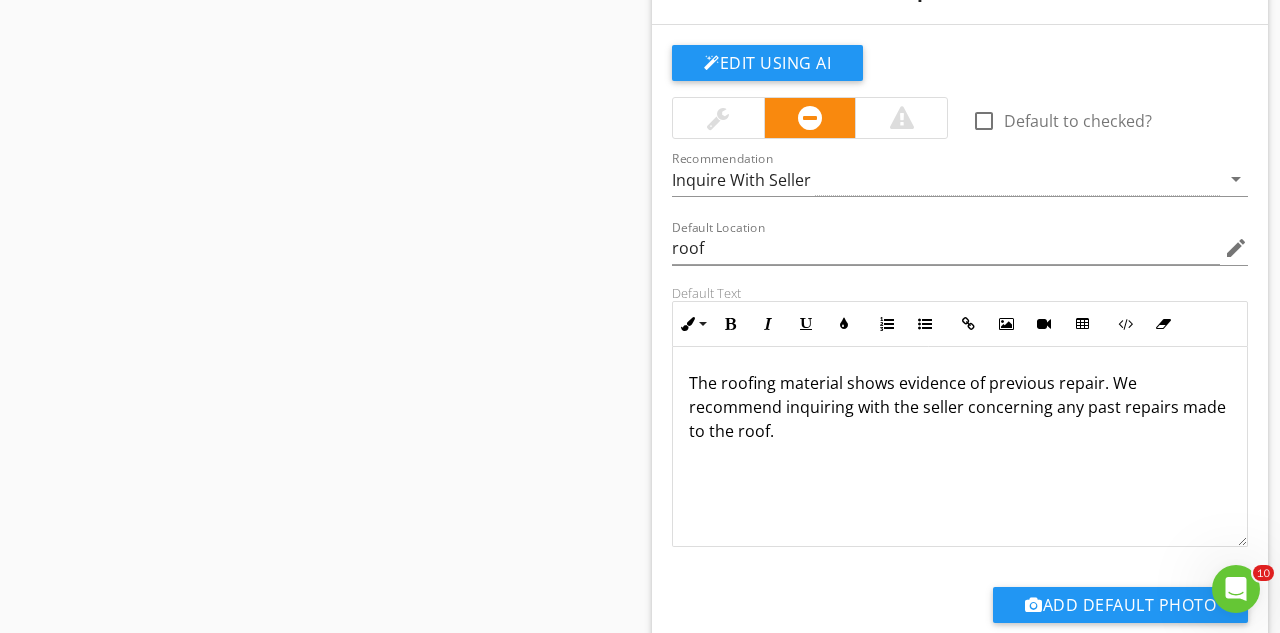 click on "The roofing material shows evidence of previous repair. We recommend inquiring with the seller concerning any past repairs made to the roof." at bounding box center (960, 407) 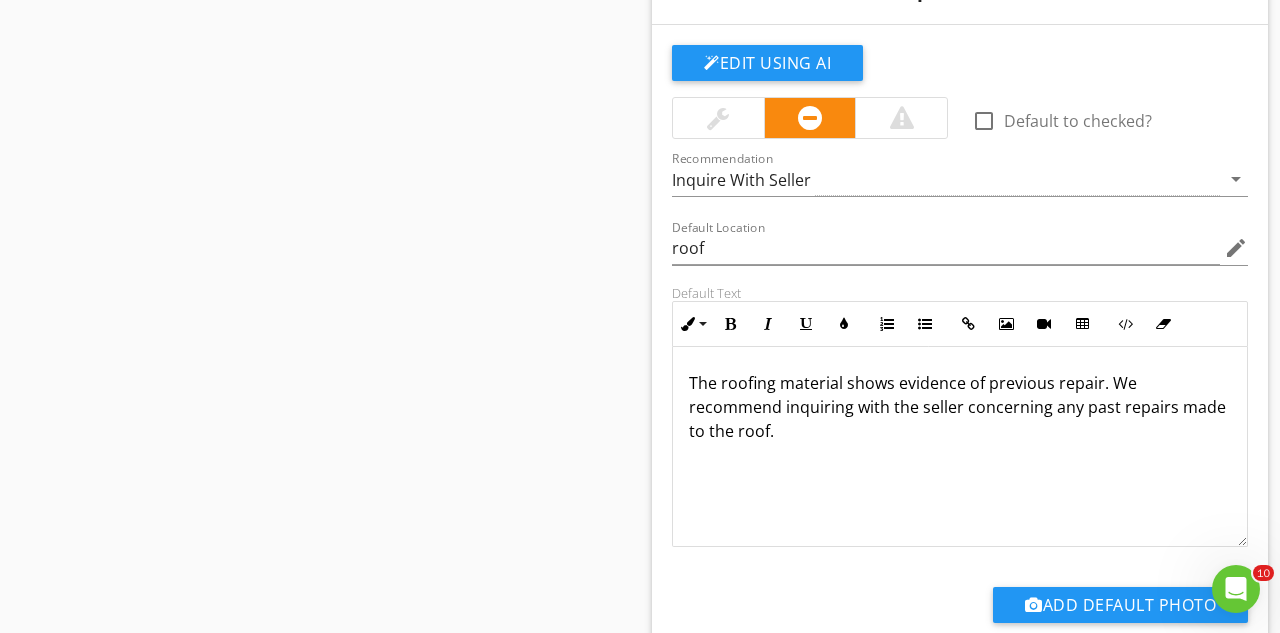click on "The roofing material shows evidence of previous repair. We recommend inquiring with the seller concerning any past repairs made to the roof." at bounding box center [960, 407] 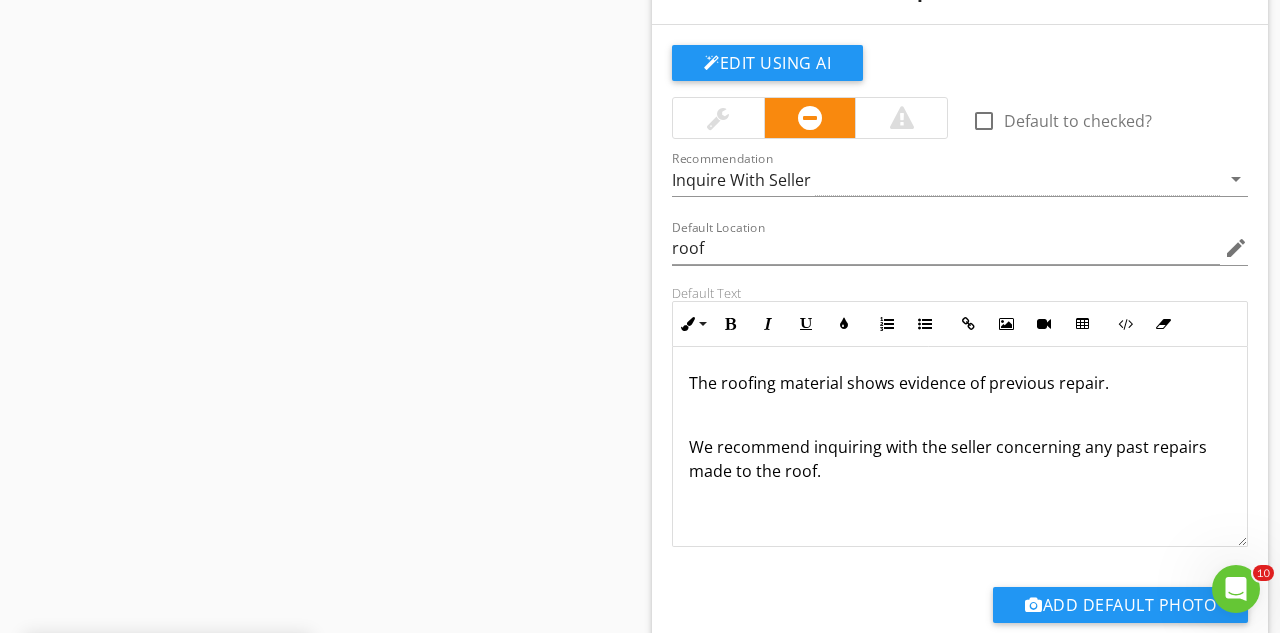 click at bounding box center (960, 415) 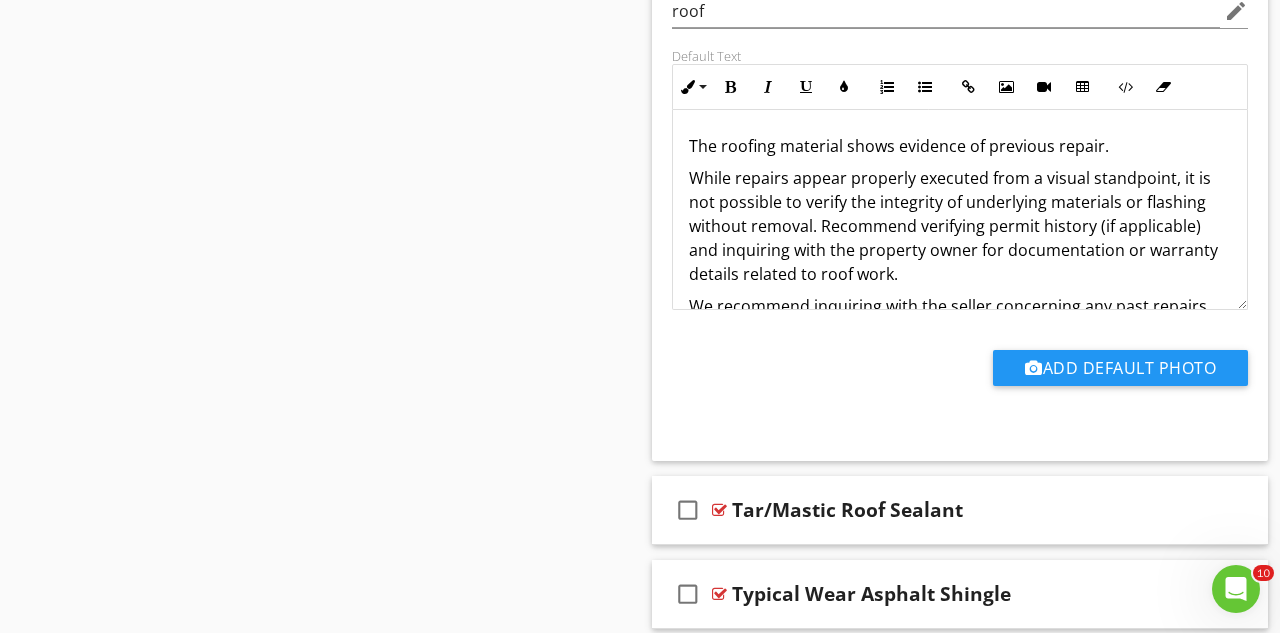 scroll, scrollTop: 2262, scrollLeft: 0, axis: vertical 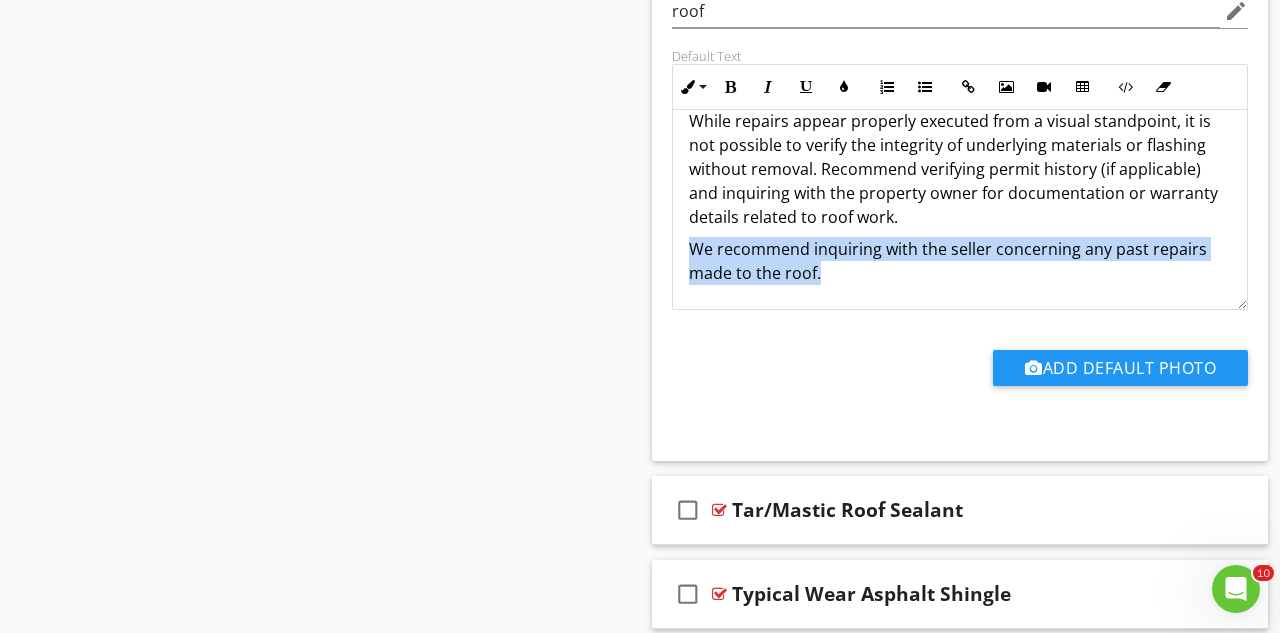 drag, startPoint x: 690, startPoint y: 247, endPoint x: 807, endPoint y: 302, distance: 129.28264 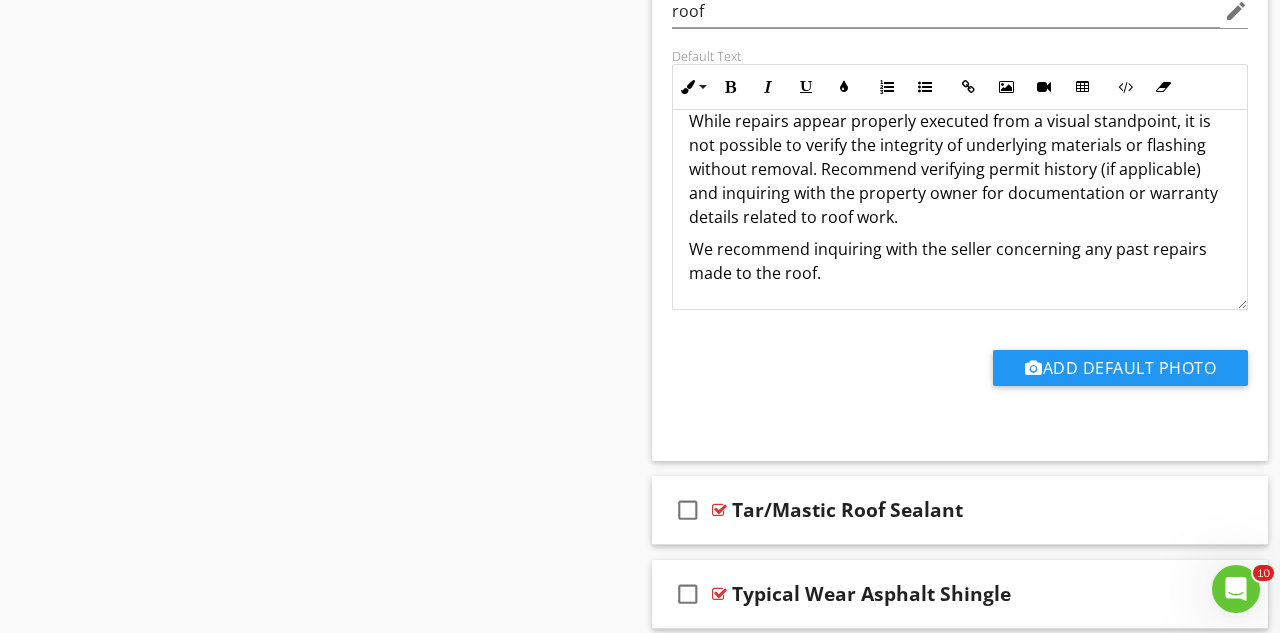 scroll, scrollTop: 33, scrollLeft: 0, axis: vertical 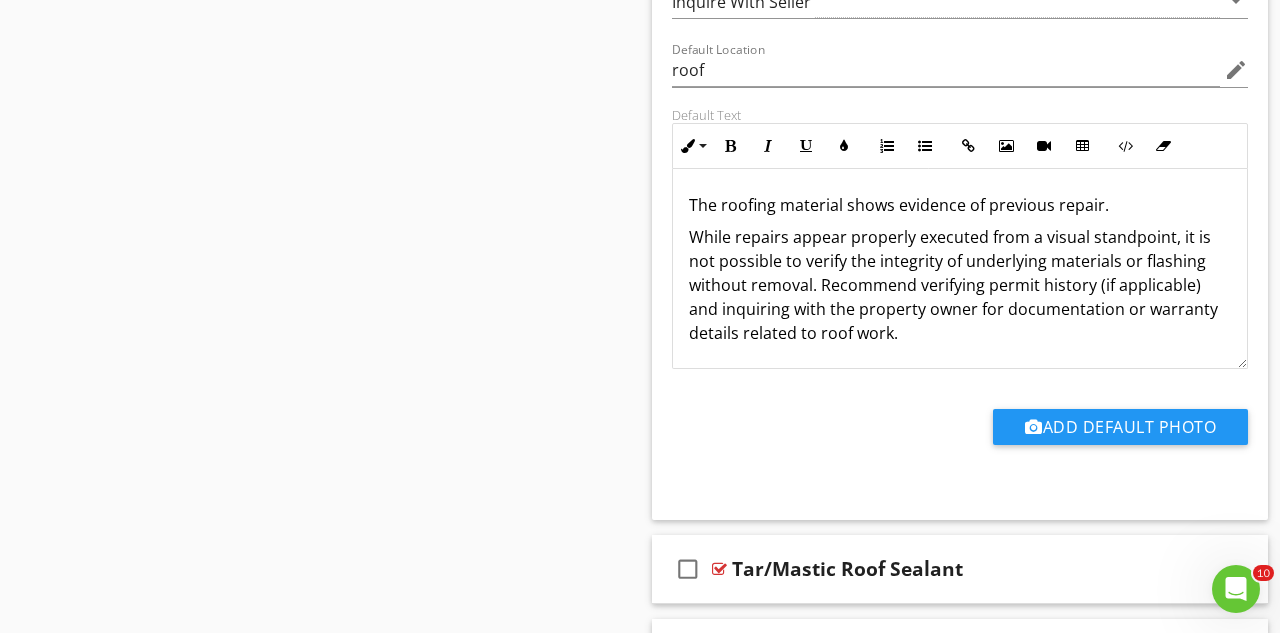 click on "While repairs appear properly executed from a visual standpoint, it is not possible to verify the integrity of underlying materials or flashing without removal. Recommend verifying permit history (if applicable) and inquiring with the property owner for documentation or warranty details related to roof work." at bounding box center [960, 285] 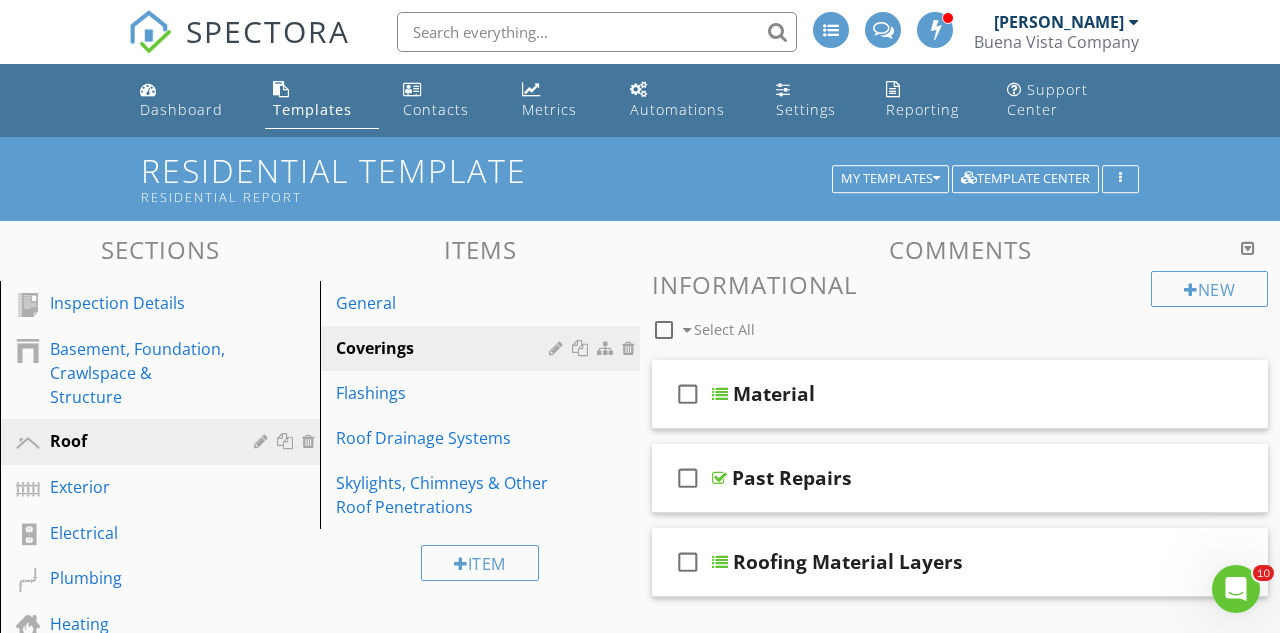 scroll, scrollTop: 0, scrollLeft: 0, axis: both 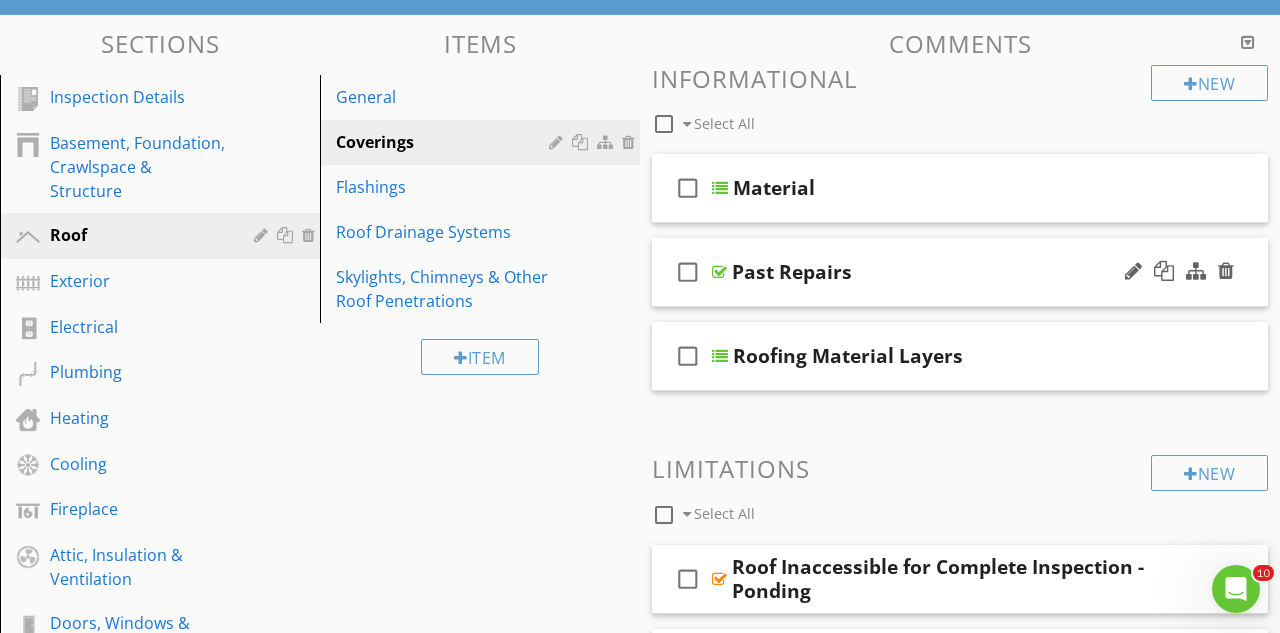 click on "check_box_outline_blank
Past Repairs" at bounding box center (960, 272) 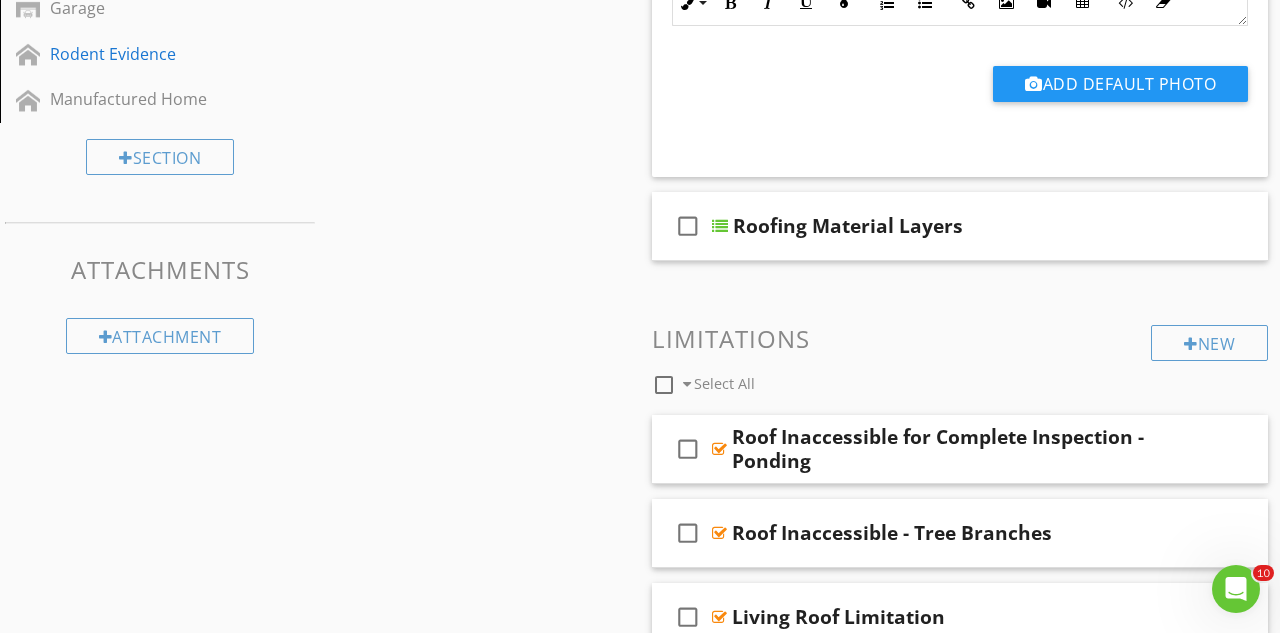 scroll, scrollTop: 986, scrollLeft: 0, axis: vertical 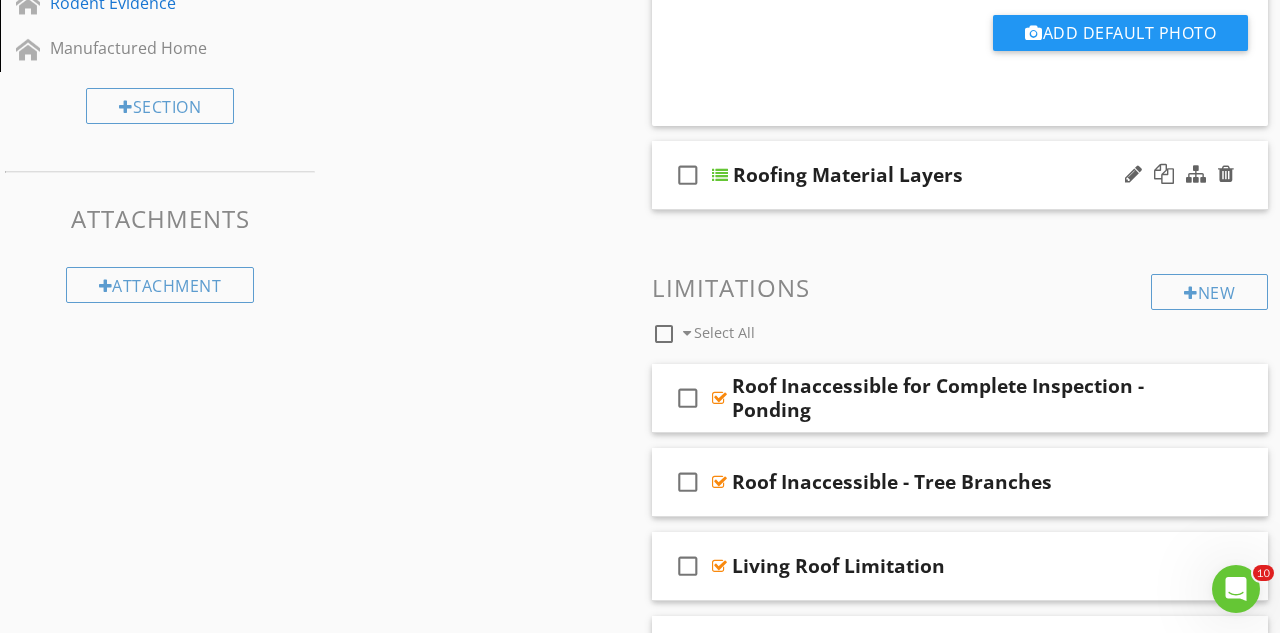click on "check_box_outline_blank
Roofing Material Layers" at bounding box center [960, 175] 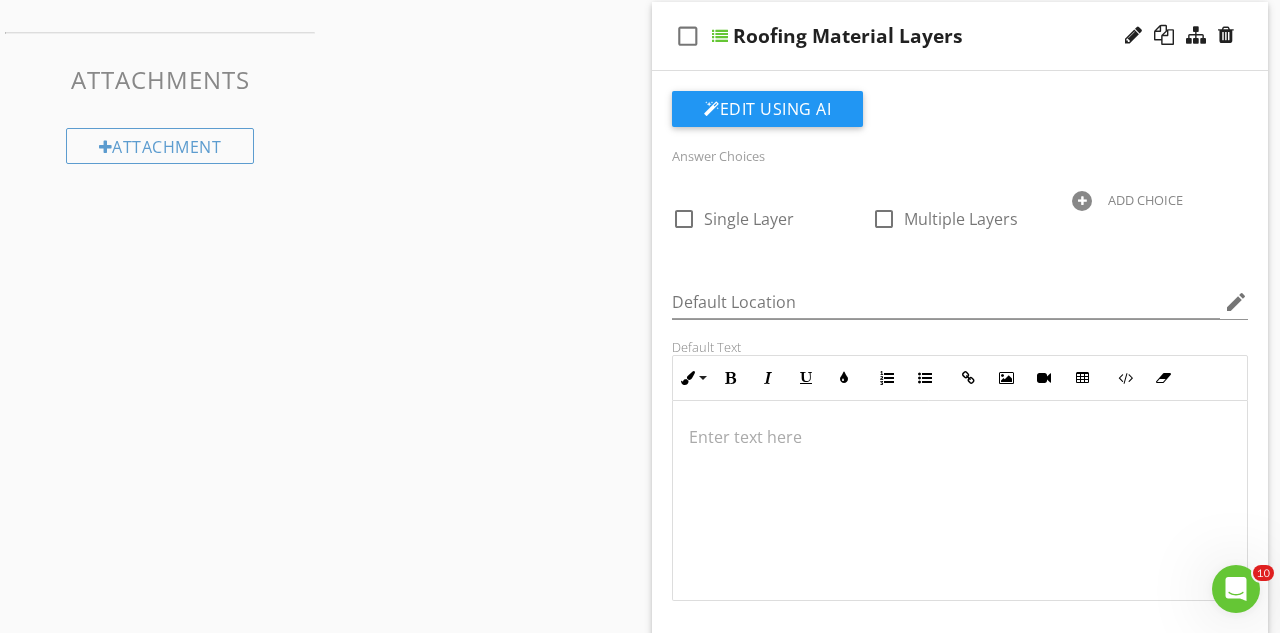 scroll, scrollTop: 361, scrollLeft: 0, axis: vertical 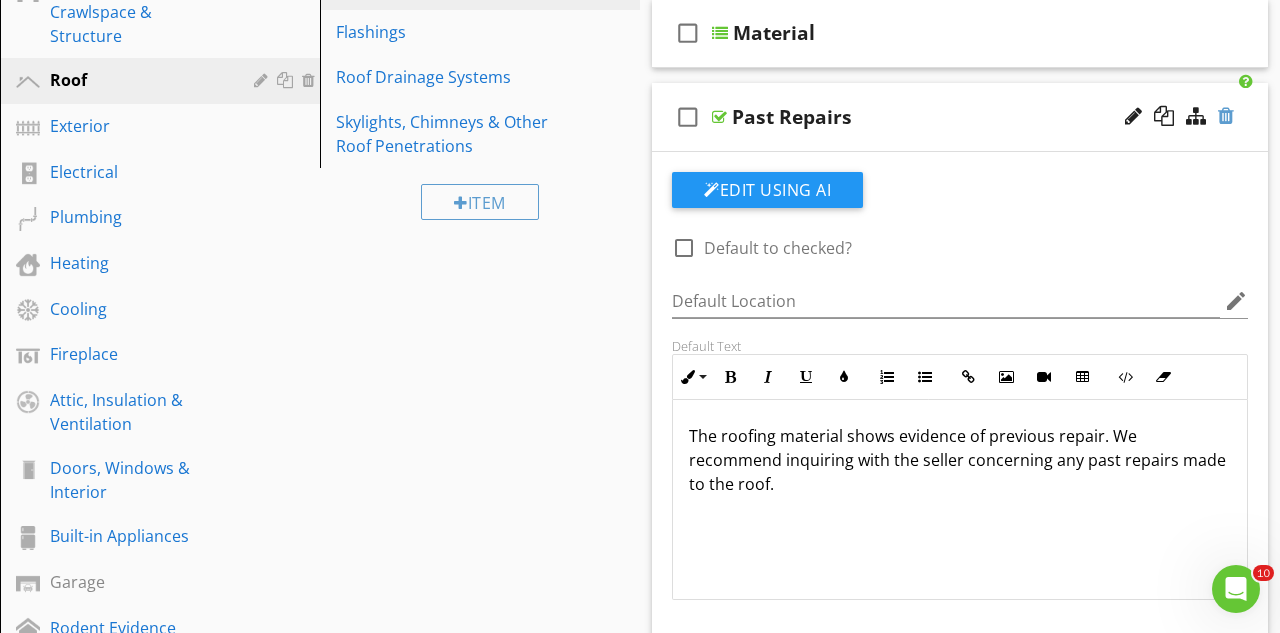 click at bounding box center (1226, 116) 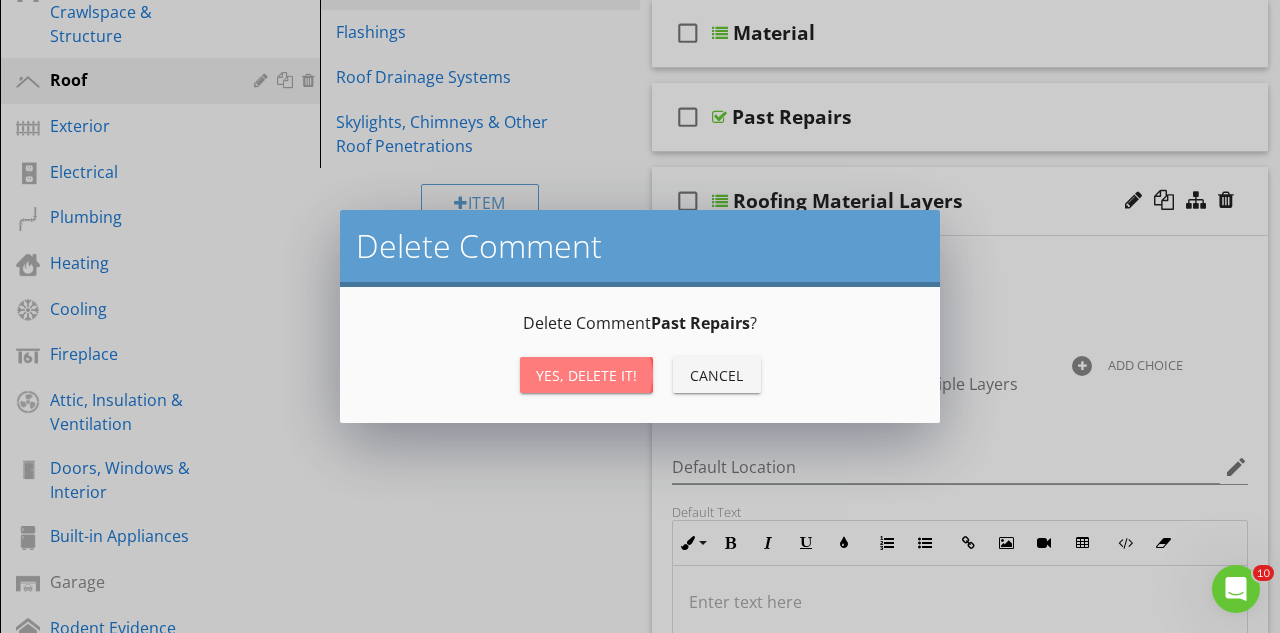 click on "Yes, Delete it!" at bounding box center [586, 375] 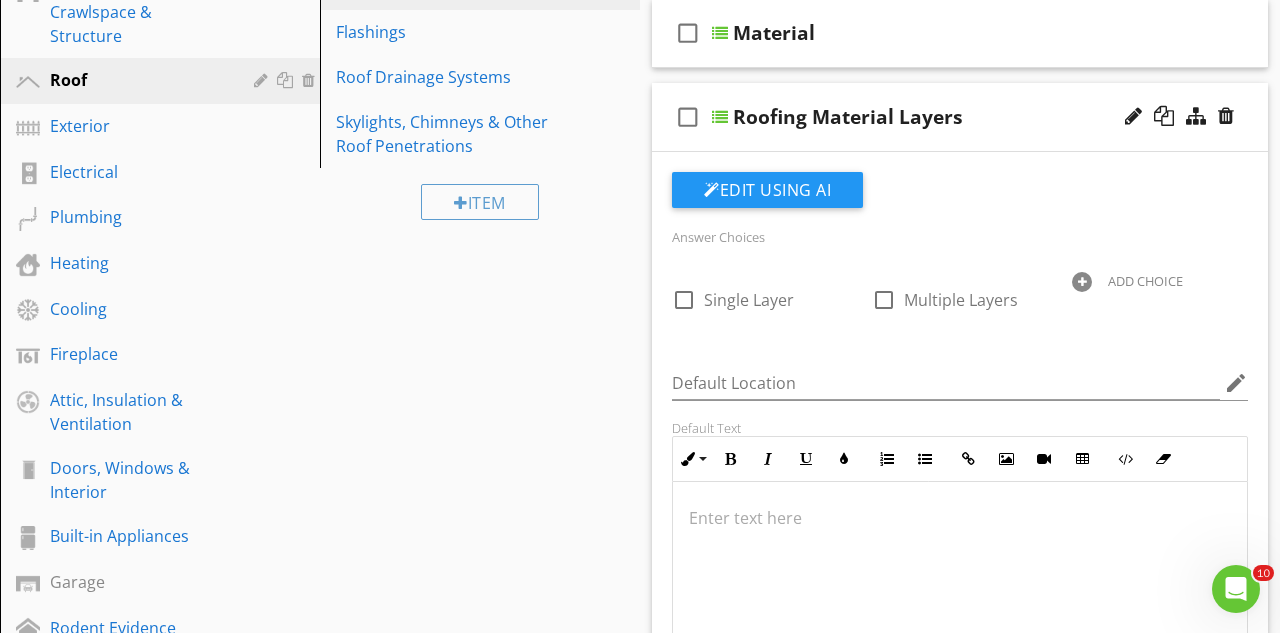 click on "Sections
Inspection Details           Basement, Foundation, Crawlspace & Structure           Roof           Exterior           Electrical           Plumbing           Heating           Cooling           Fireplace           Attic, Insulation & Ventilation           Doors, Windows & Interior           Built-in Appliances           Garage           Rodent Evidence           Manufactured Home
Section
Attachments
Attachment
Items
General           Coverings           Flashings           Roof Drainage Systems           Skylights, Chimneys & Other Roof Penetrations
Item
Comments
New
Informational   check_box_outline_blank     Select All       check_box_outline_blank
Material
check_box_outline_blank
Roofing Material Layers" at bounding box center (640, 4382) 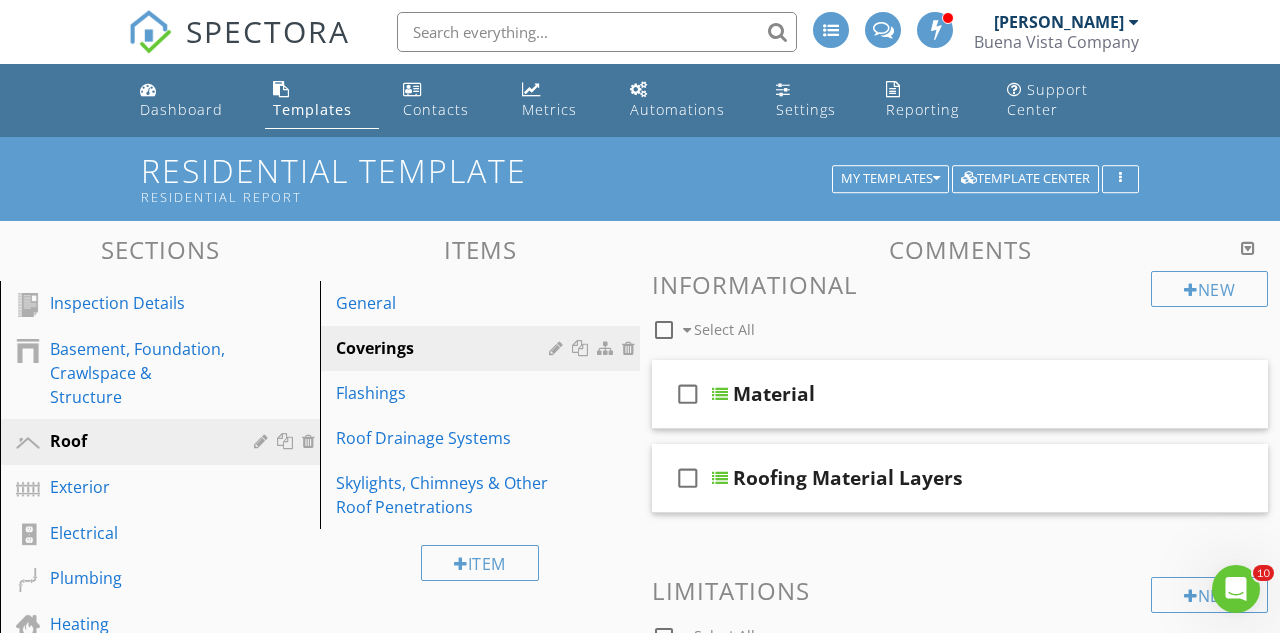 scroll, scrollTop: 0, scrollLeft: 0, axis: both 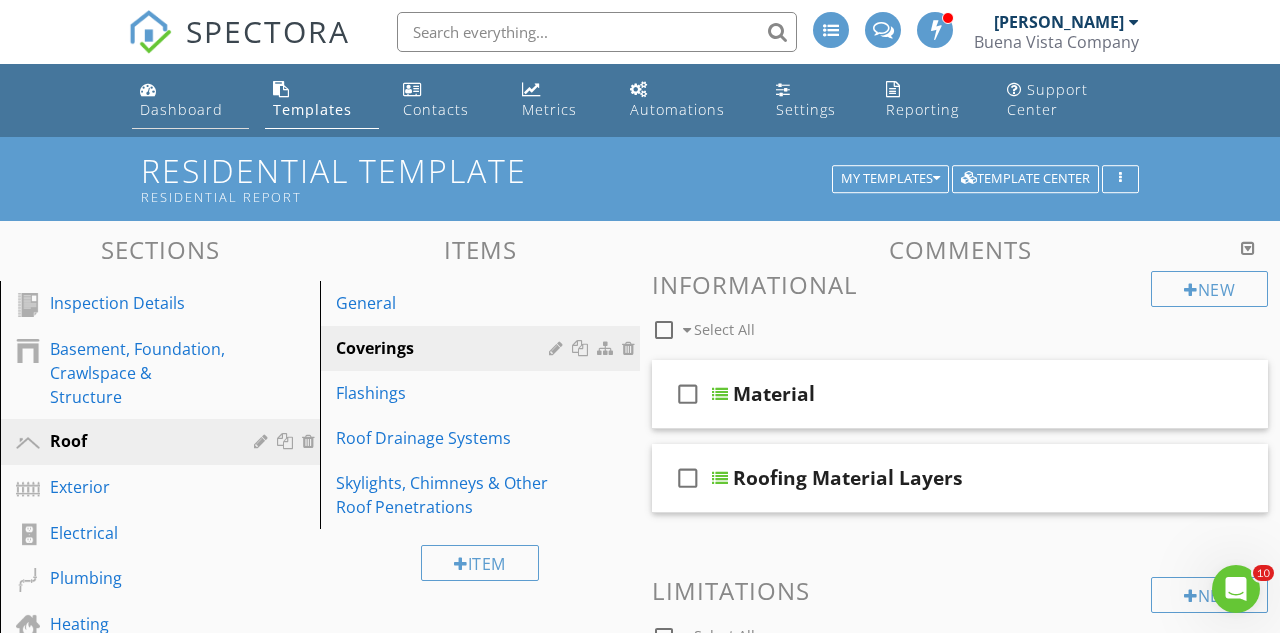 click on "Dashboard" at bounding box center (181, 109) 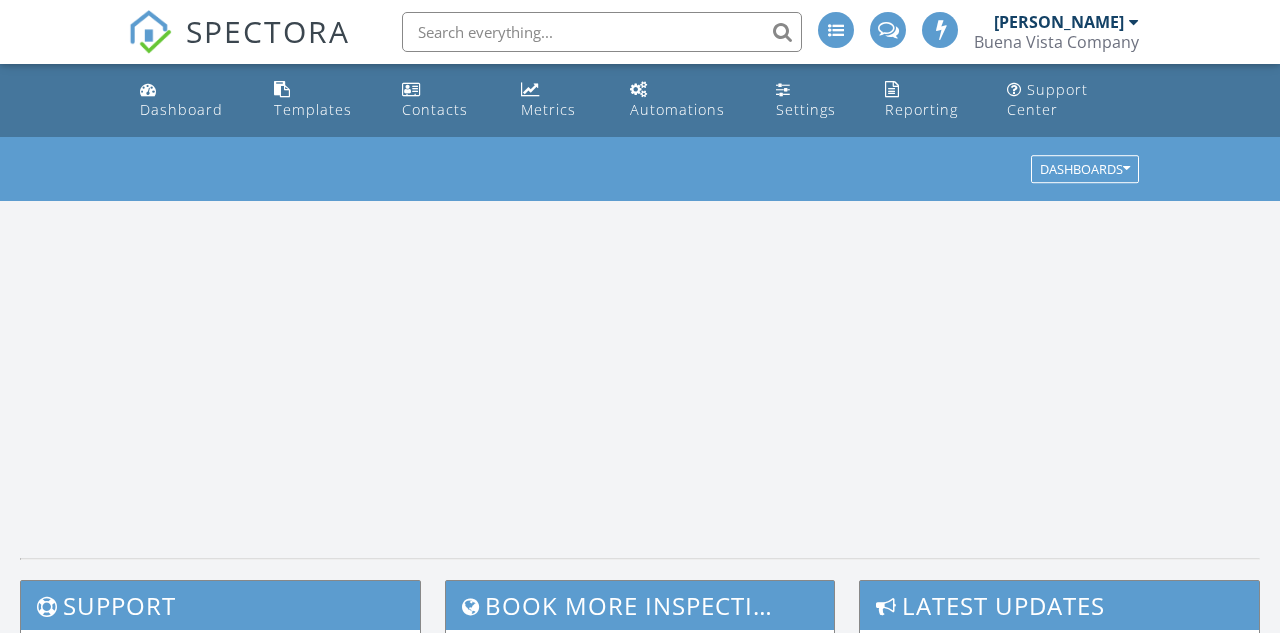 scroll, scrollTop: 0, scrollLeft: 0, axis: both 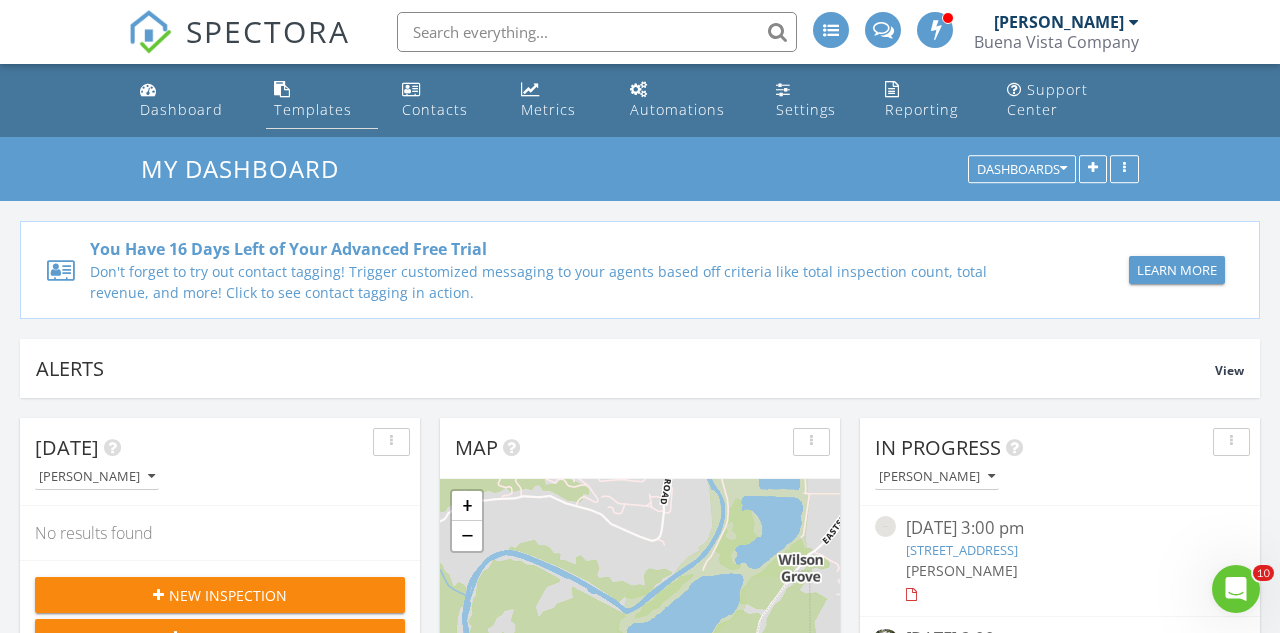 click on "Templates" at bounding box center [313, 109] 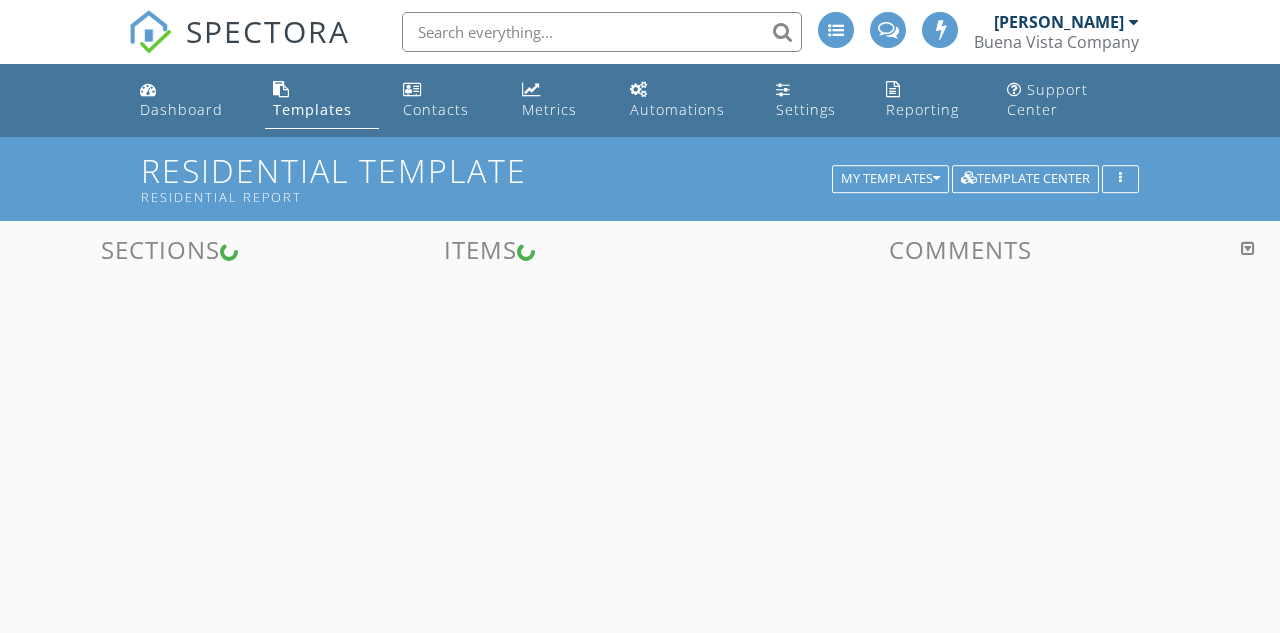 scroll, scrollTop: 0, scrollLeft: 0, axis: both 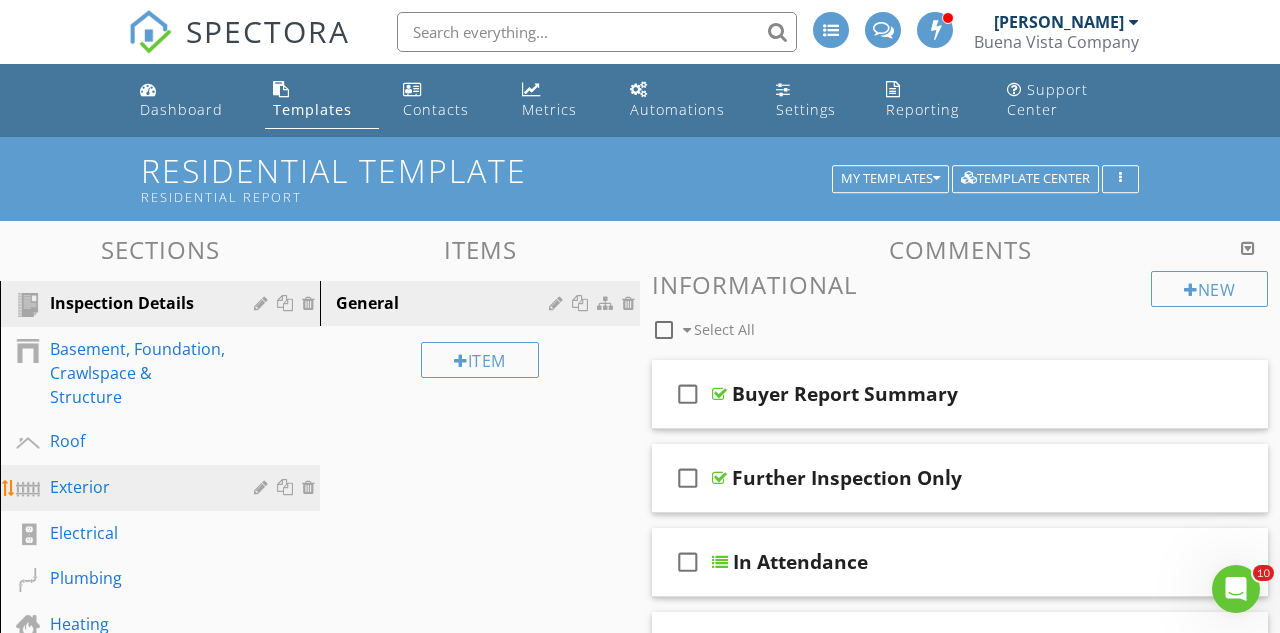 click on "Exterior" at bounding box center [137, 487] 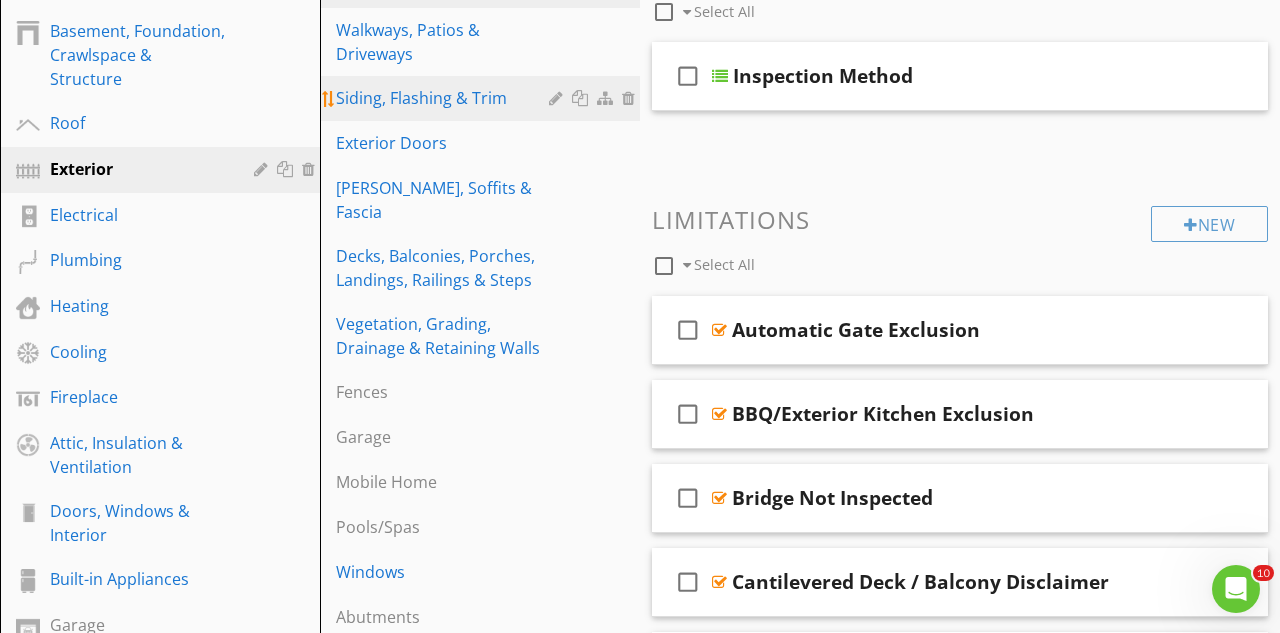scroll, scrollTop: 319, scrollLeft: 0, axis: vertical 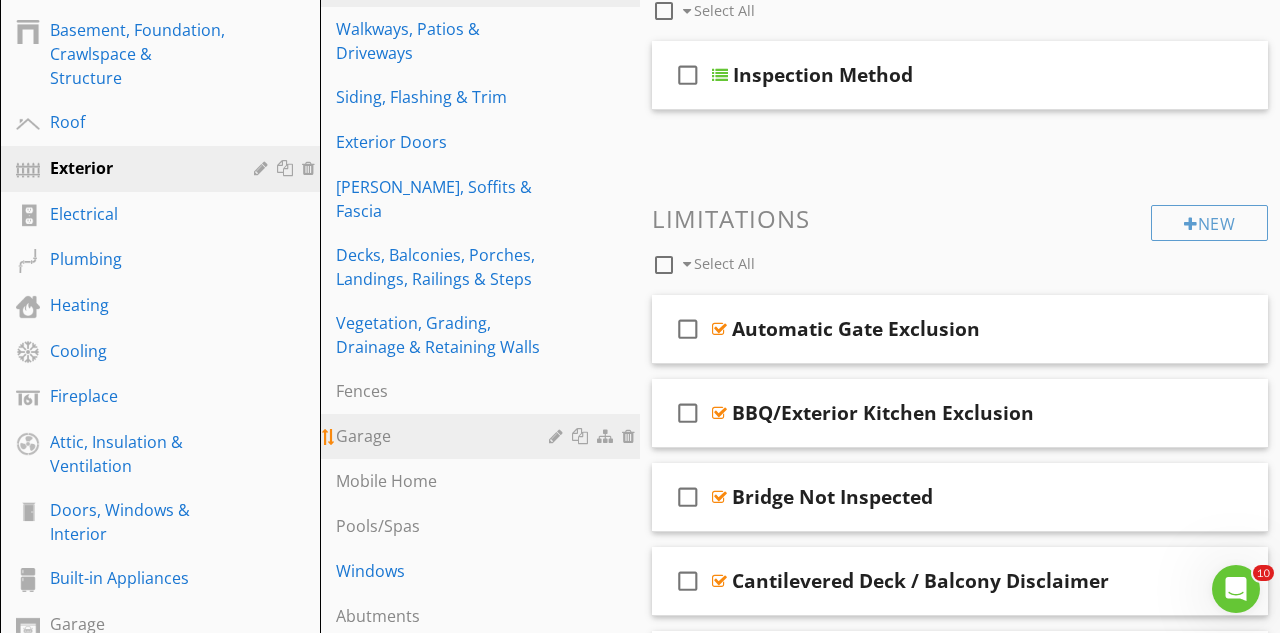 click on "Garage" at bounding box center [445, 436] 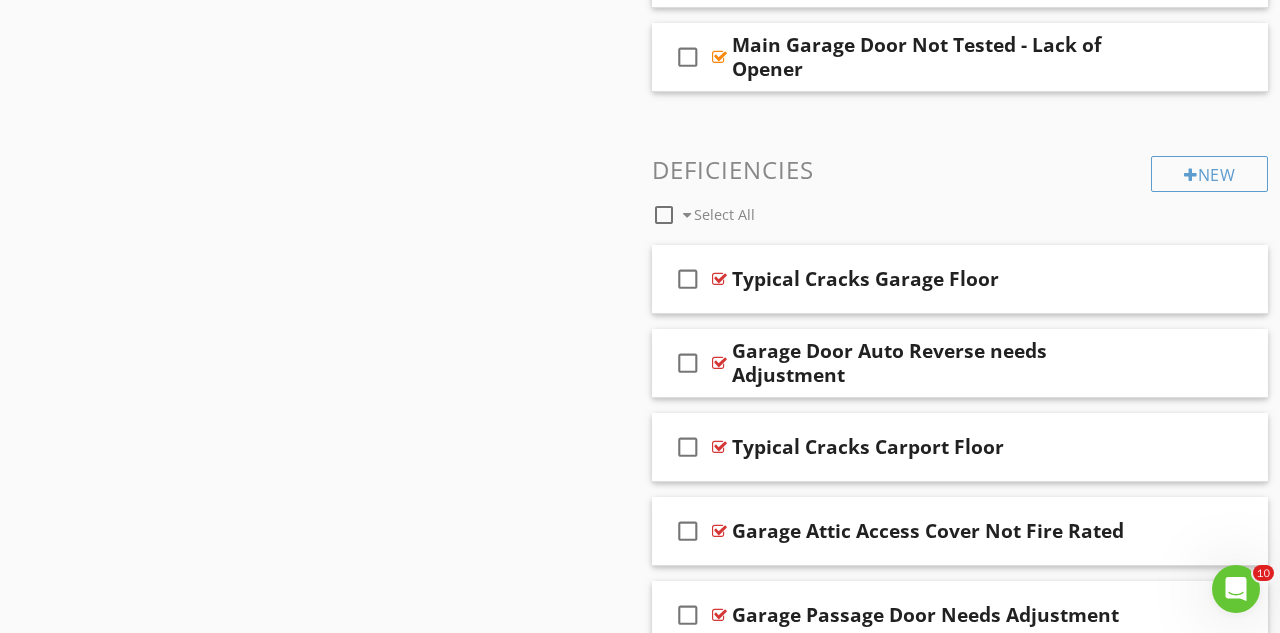 scroll, scrollTop: 1490, scrollLeft: 0, axis: vertical 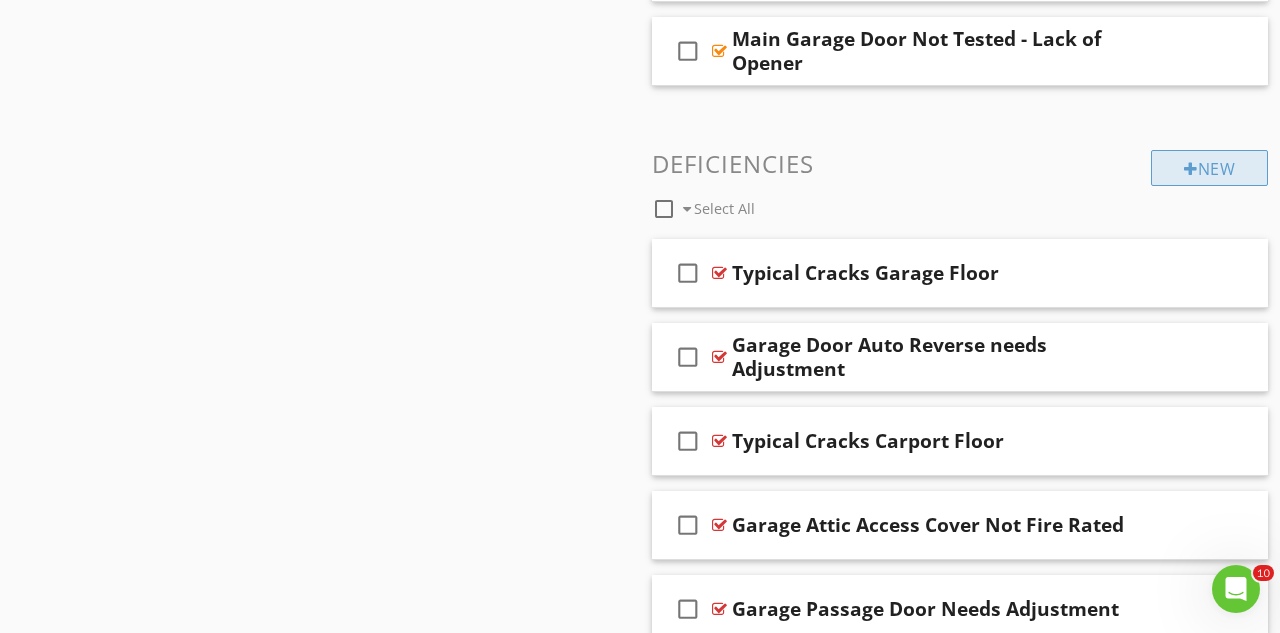 click at bounding box center [1191, 169] 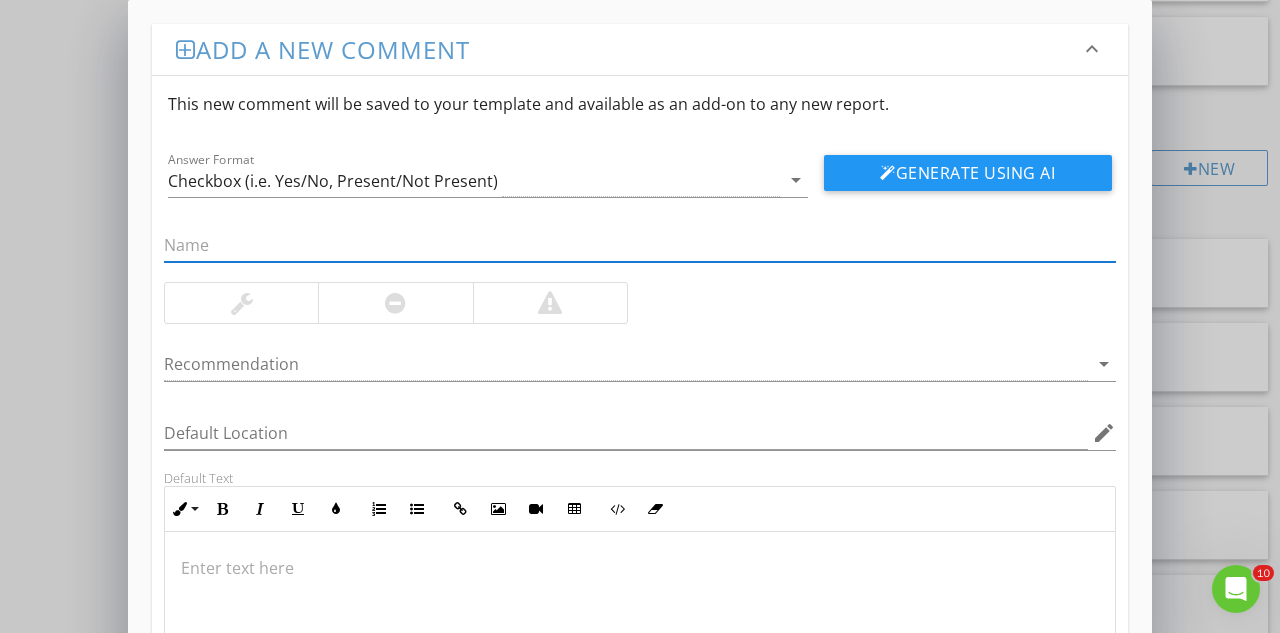 click on "Add a new comment
keyboard_arrow_down
This new comment will be saved to your template and available as an
add-on to any new report.
Answer Format Checkbox (i.e. Yes/No, Present/Not Present) arrow_drop_down
Generate Using AI
Recommendation arrow_drop_down   Default Location edit       Default Text   Inline Style XLarge Large Normal Small Light Small/Light Bold Italic Underline Colors Ordered List Unordered List Insert Link Insert Image Insert Video Insert Table Code View Clear Formatting Enter text here
Save" at bounding box center [640, 434] 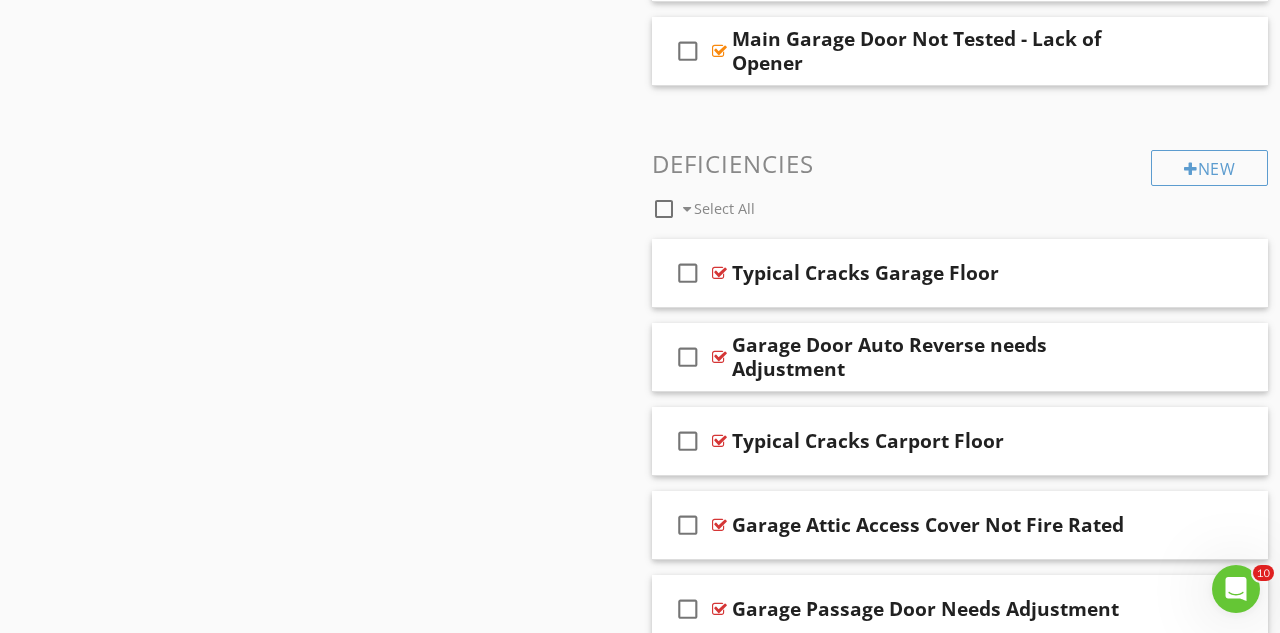 scroll, scrollTop: 1511, scrollLeft: 0, axis: vertical 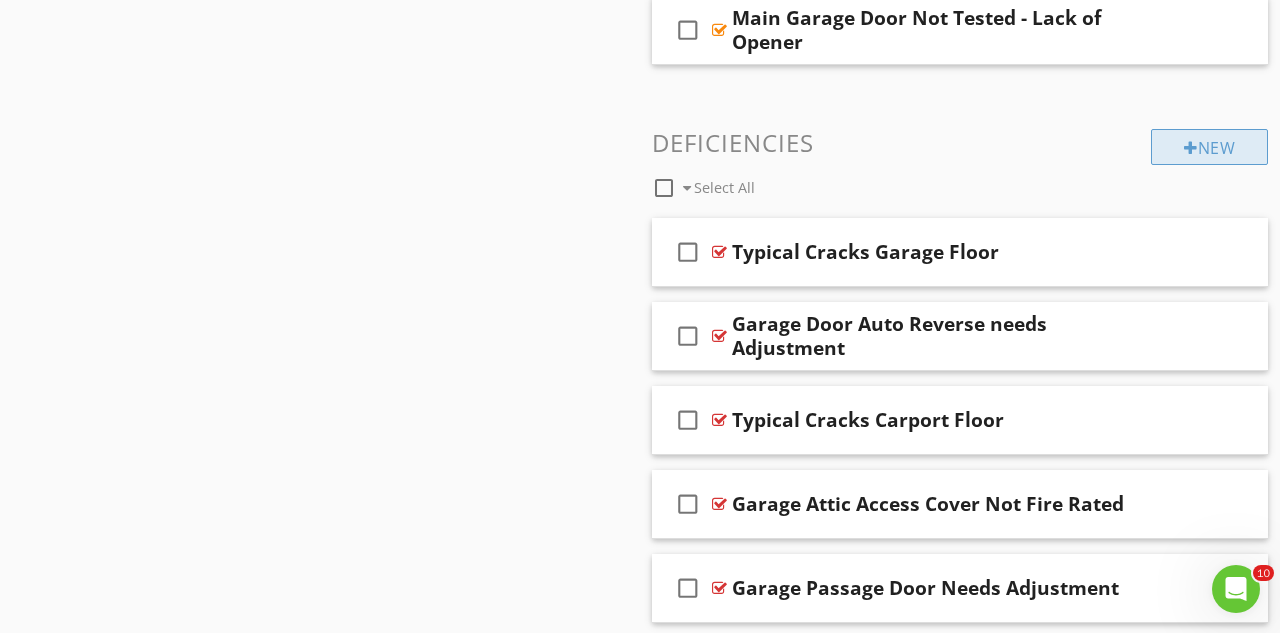 click on "New" at bounding box center [1209, 147] 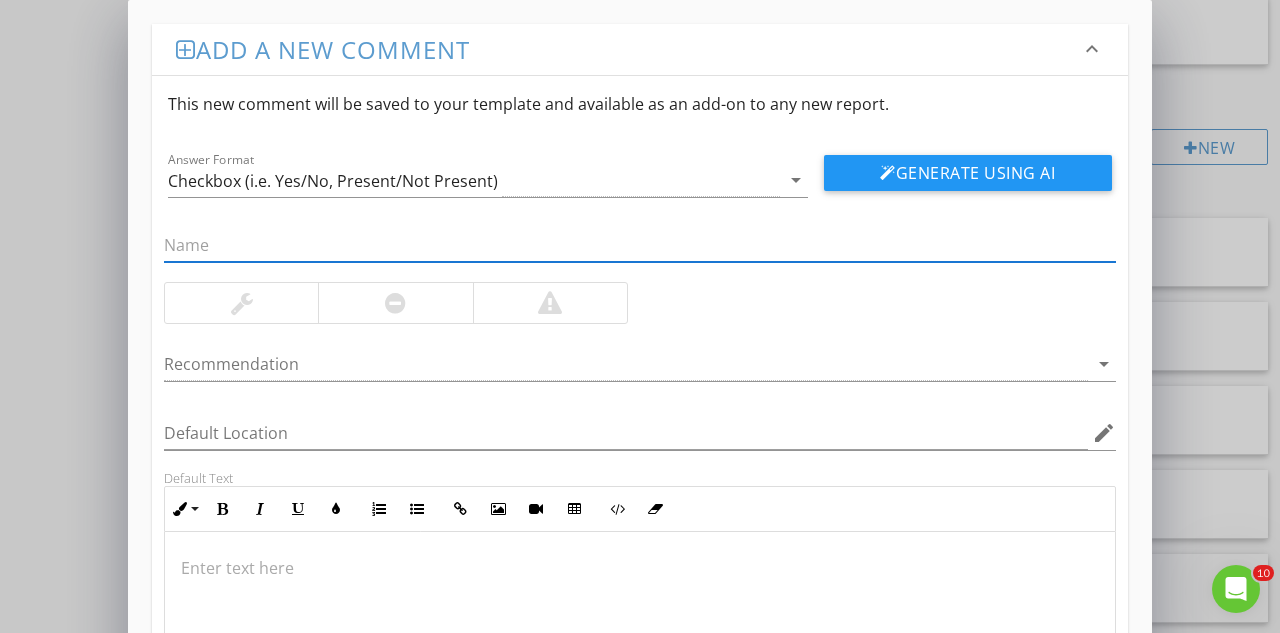click on "Add a new comment
keyboard_arrow_down
This new comment will be saved to your template and available as an
add-on to any new report.
Answer Format Checkbox (i.e. Yes/No, Present/Not Present) arrow_drop_down
Generate Using AI
Recommendation arrow_drop_down   Default Location edit       Default Text   Inline Style XLarge Large Normal Small Light Small/Light Bold Italic Underline Colors Ordered List Unordered List Insert Link Insert Image Insert Video Insert Table Code View Clear Formatting Enter text here
Save" at bounding box center (640, 434) 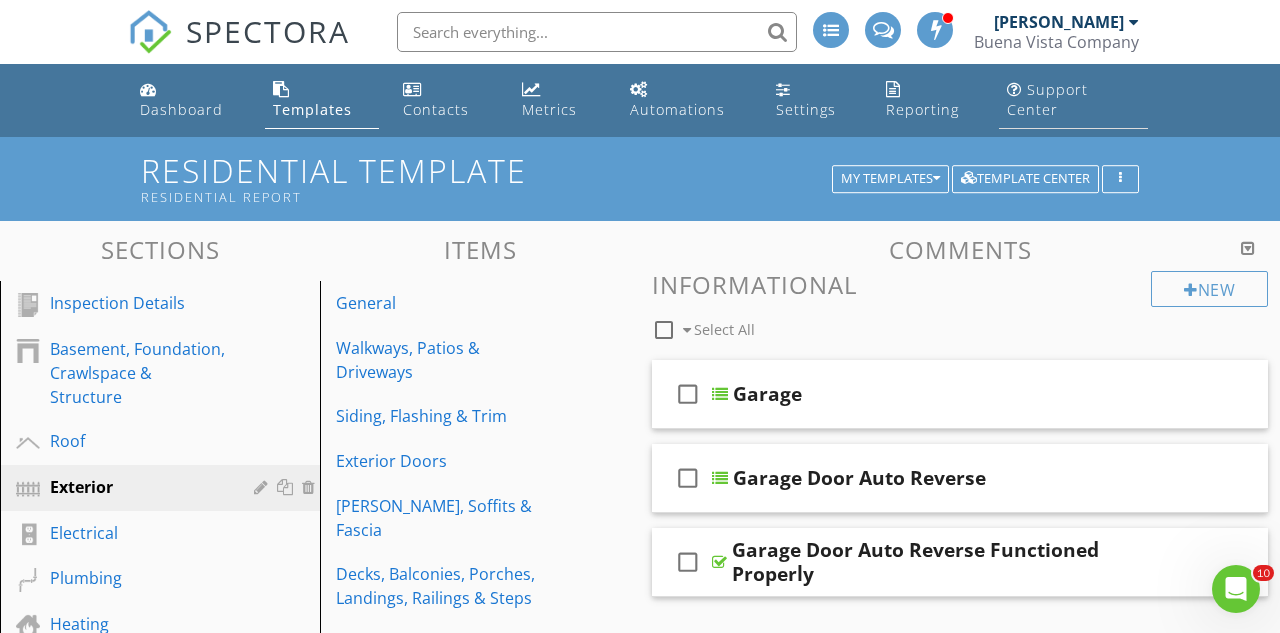 scroll, scrollTop: 0, scrollLeft: 0, axis: both 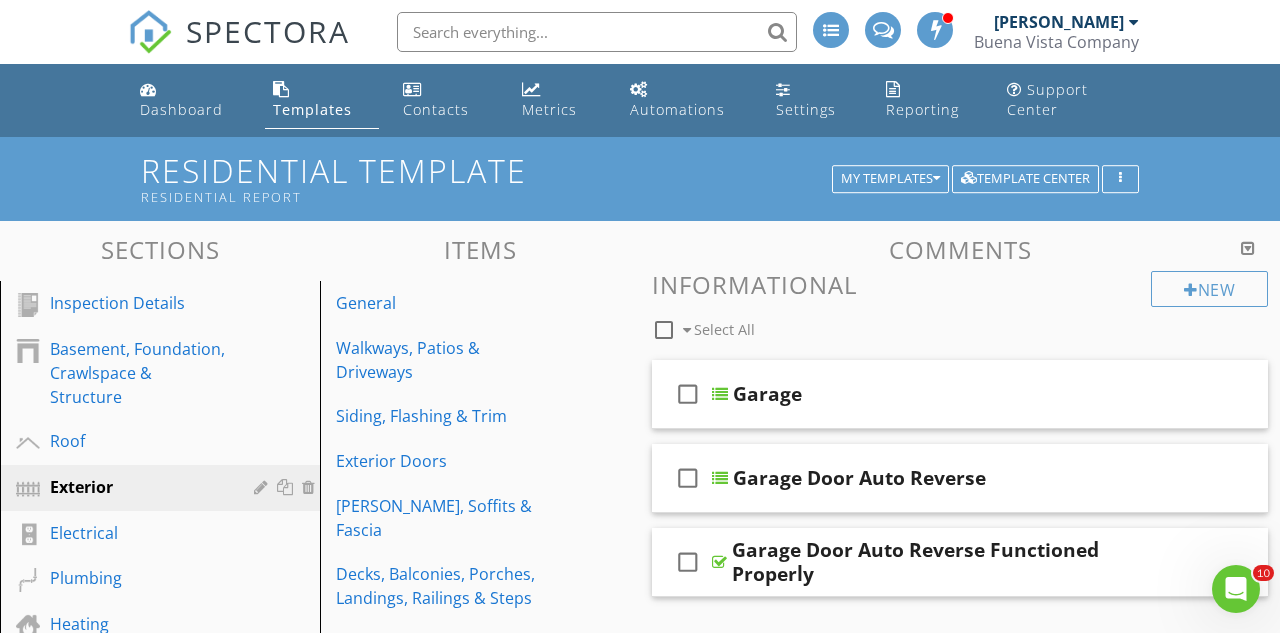 click at bounding box center (597, 32) 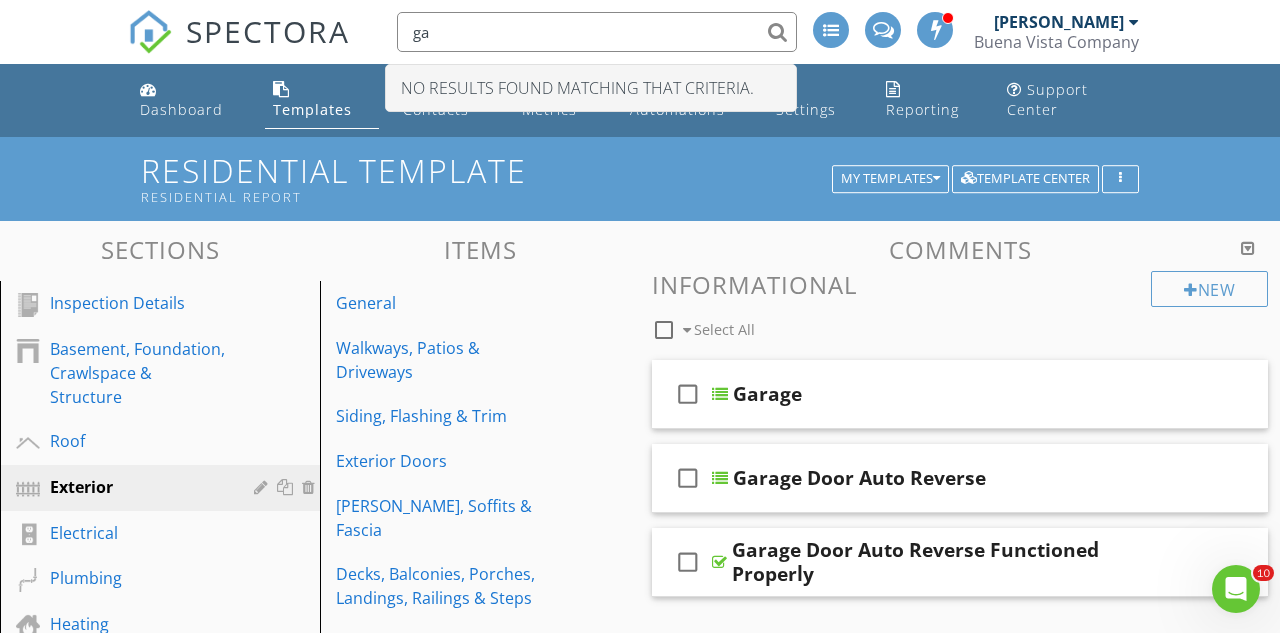 type on "g" 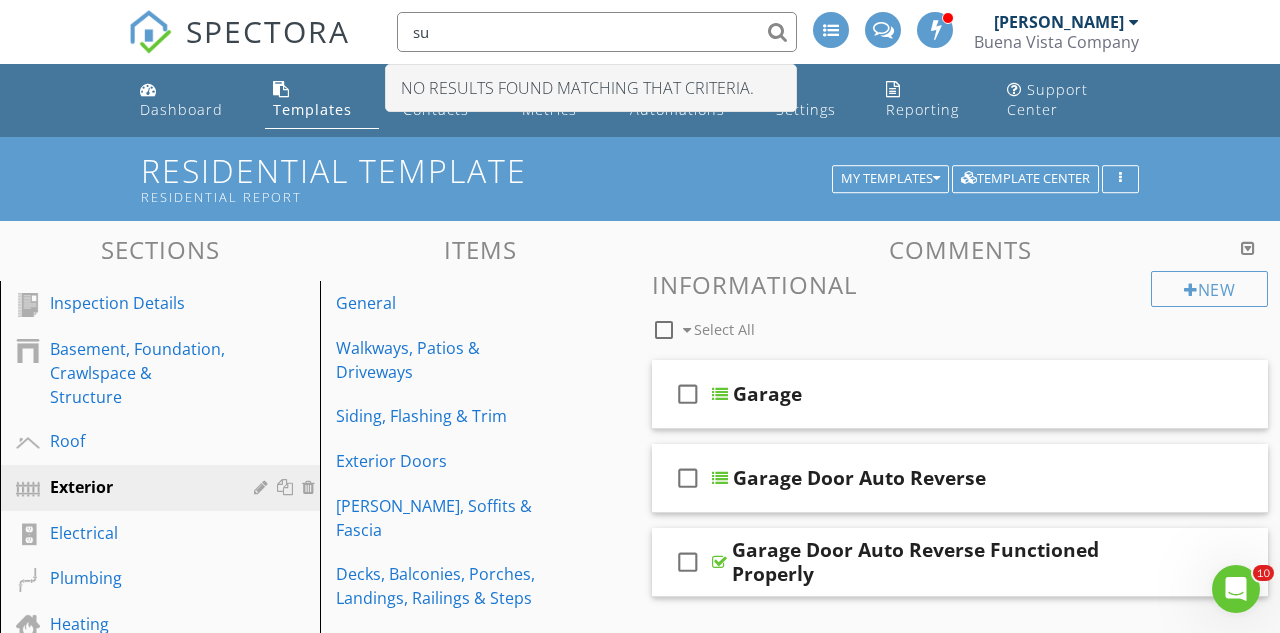 type on "s" 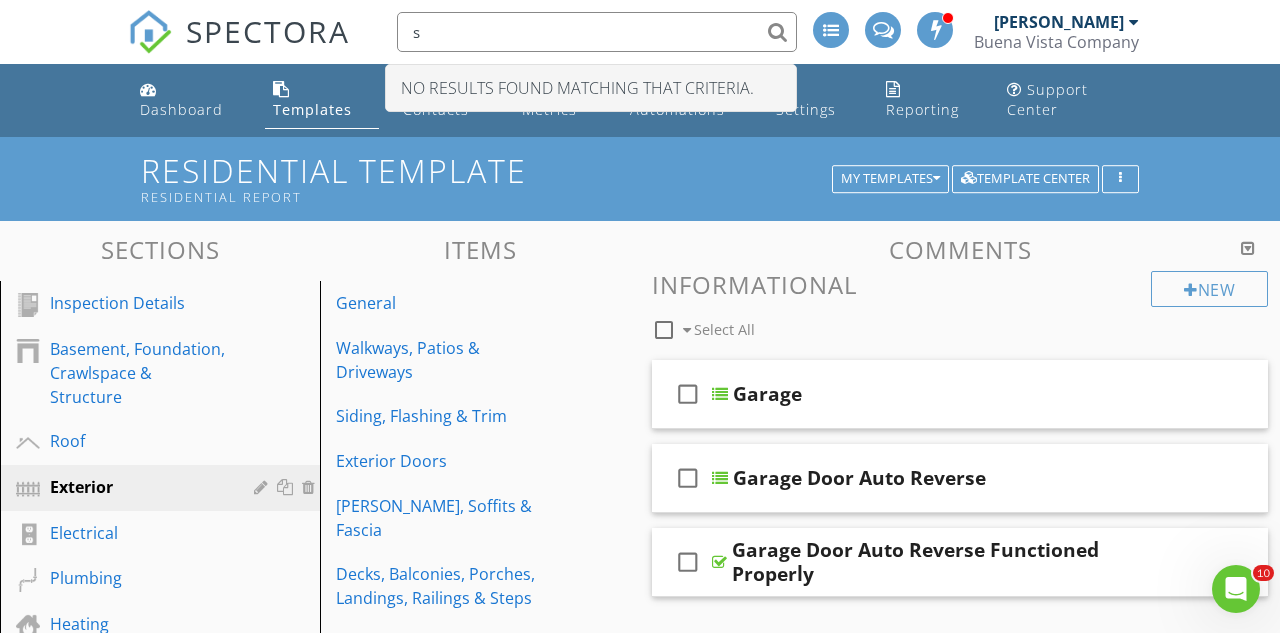 type 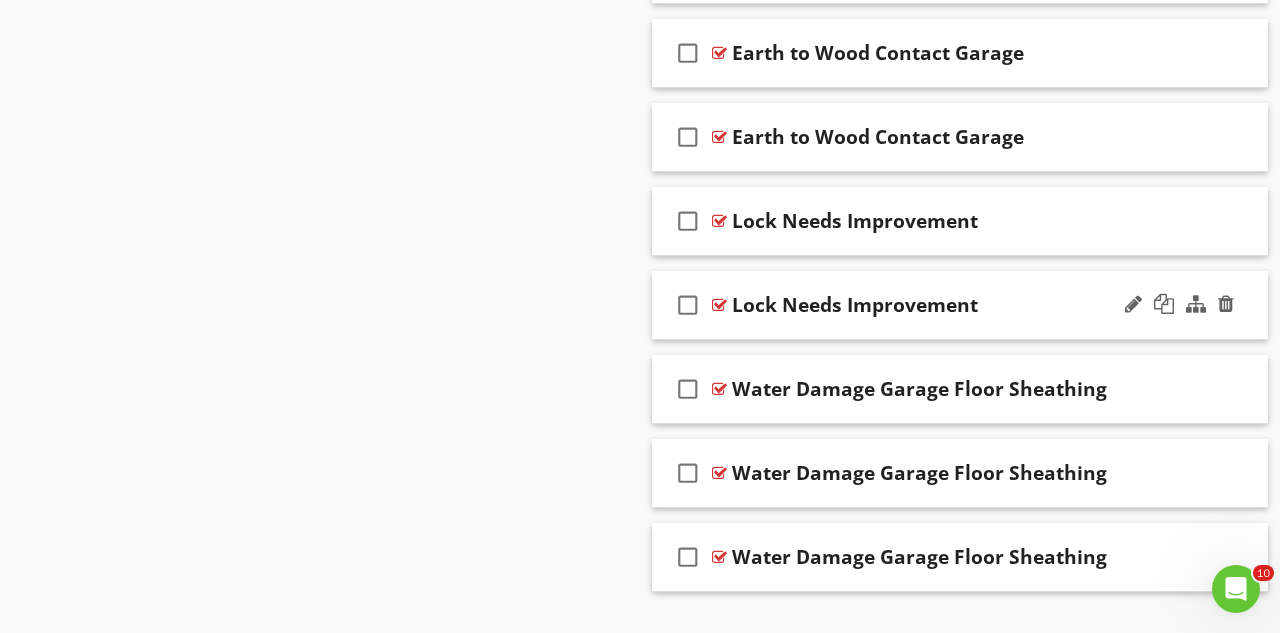 scroll, scrollTop: 10277, scrollLeft: 0, axis: vertical 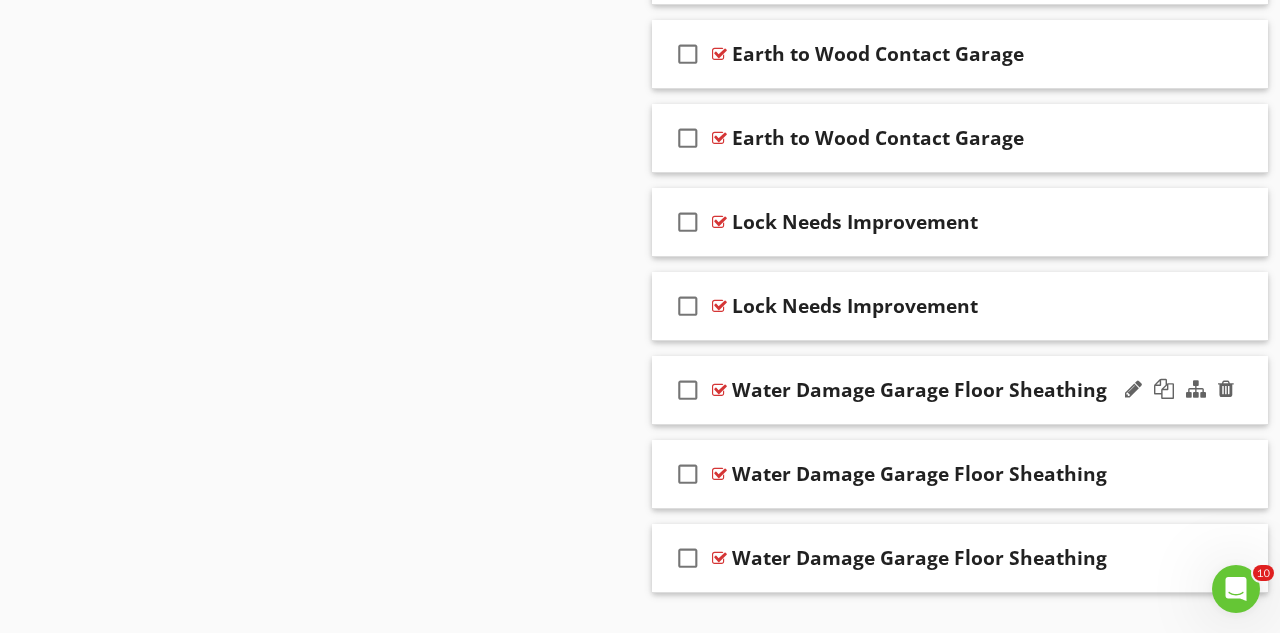 click at bounding box center (1179, 390) 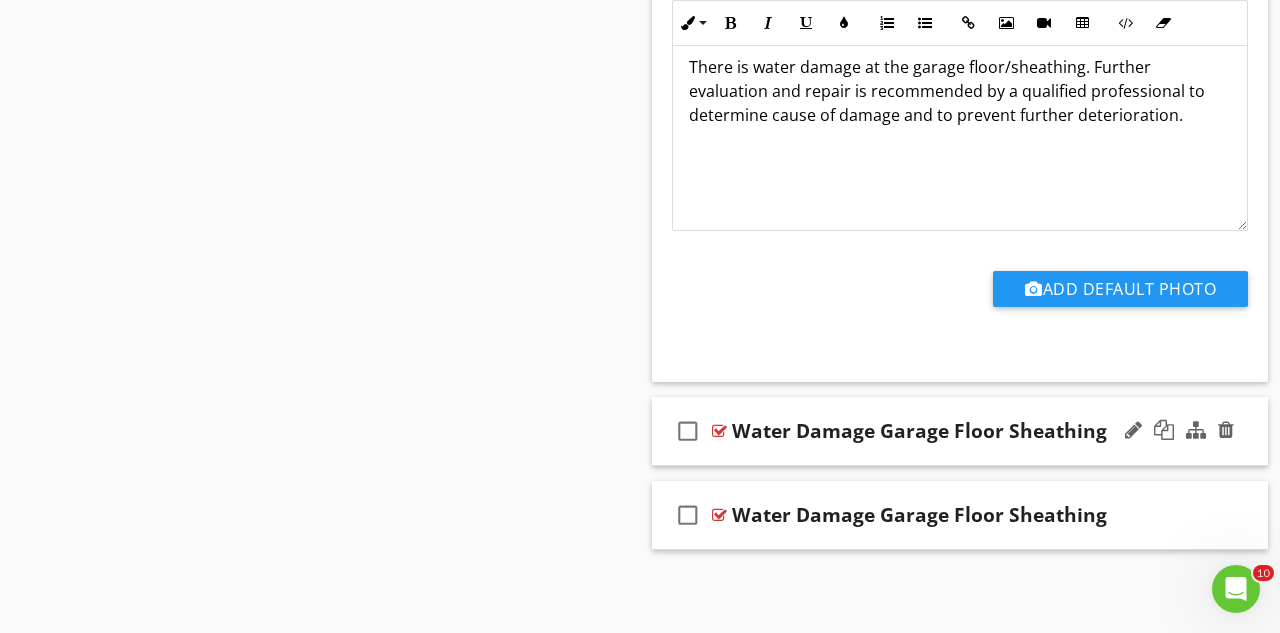 scroll, scrollTop: 10992, scrollLeft: 0, axis: vertical 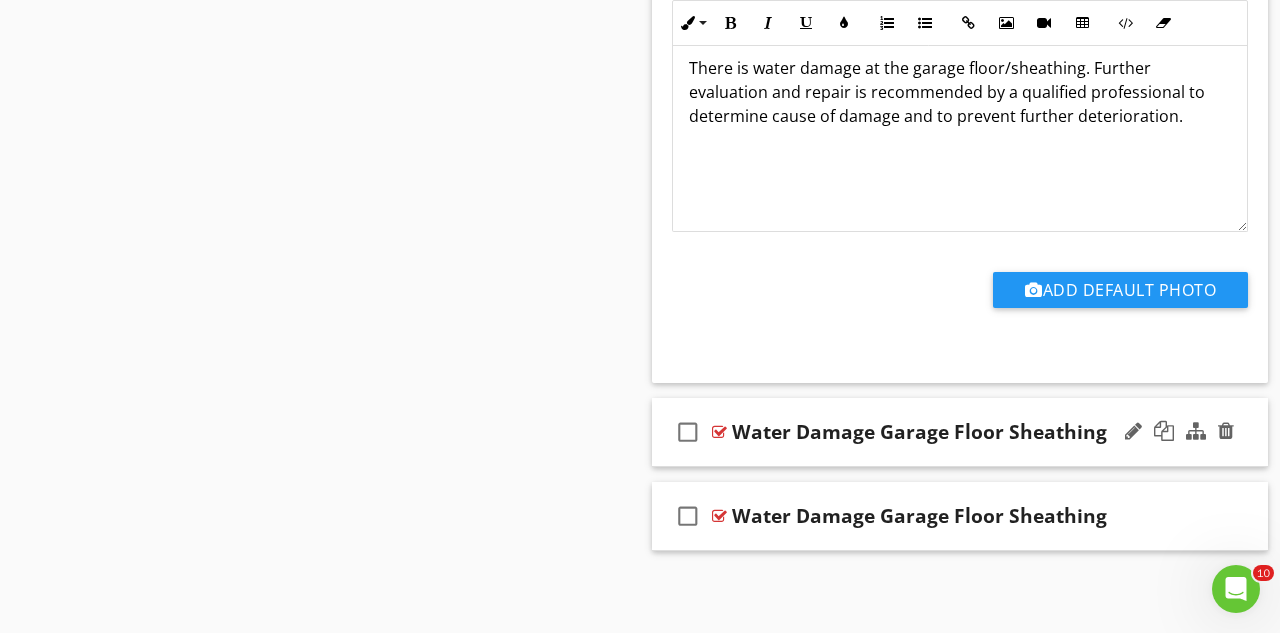 click on "check_box_outline_blank
Water Damage Garage Floor Sheathing" at bounding box center [960, 432] 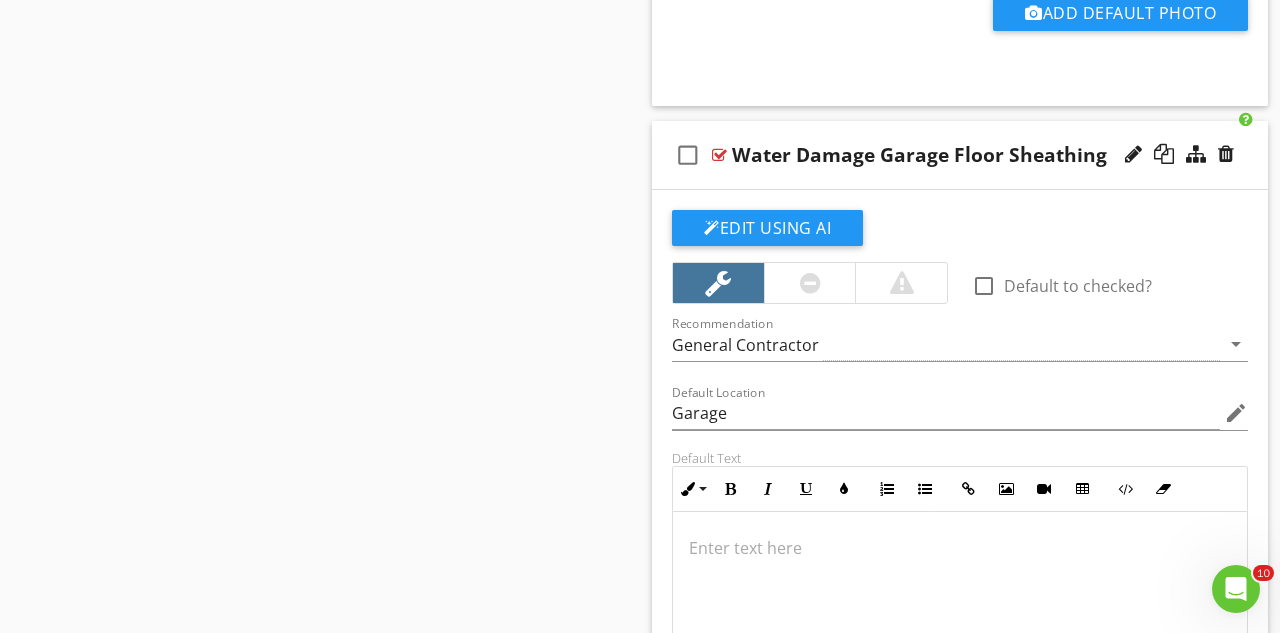 scroll, scrollTop: 11269, scrollLeft: 0, axis: vertical 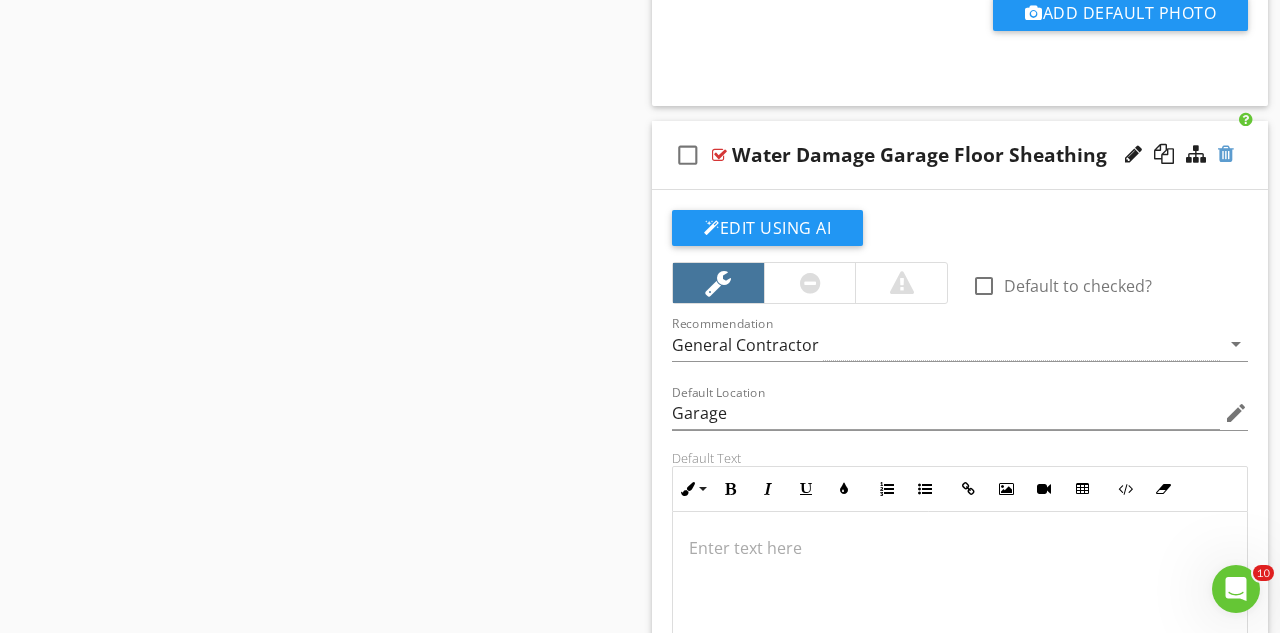 click at bounding box center [1226, 154] 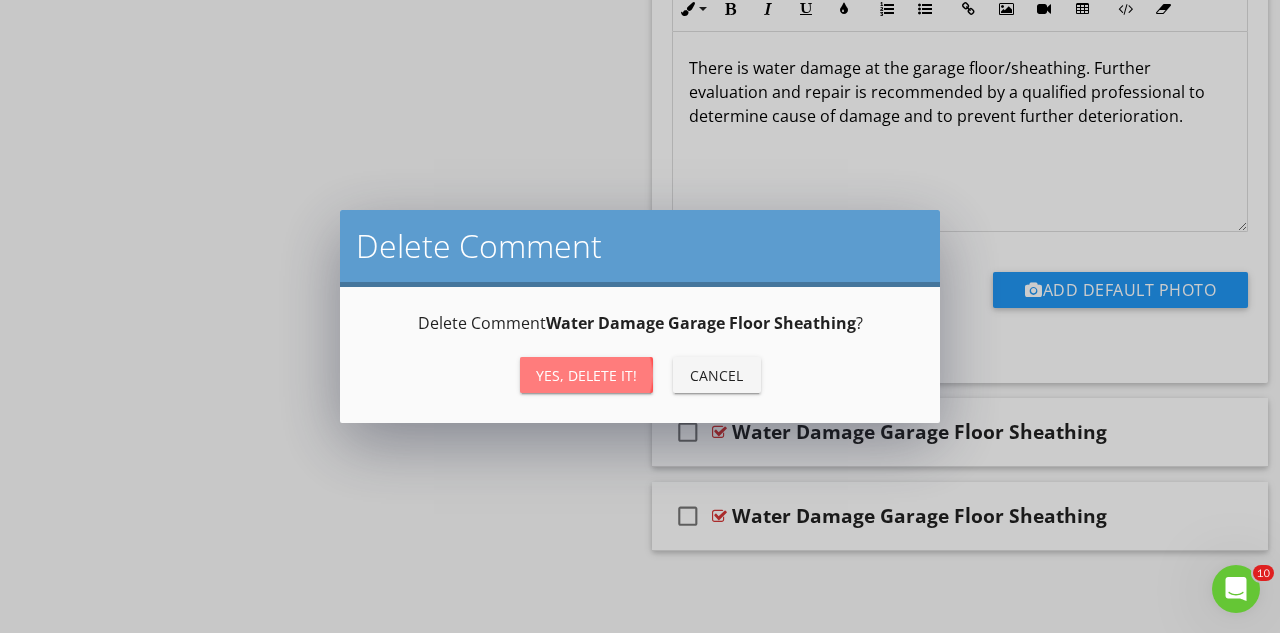click on "Yes, Delete it!" at bounding box center (586, 375) 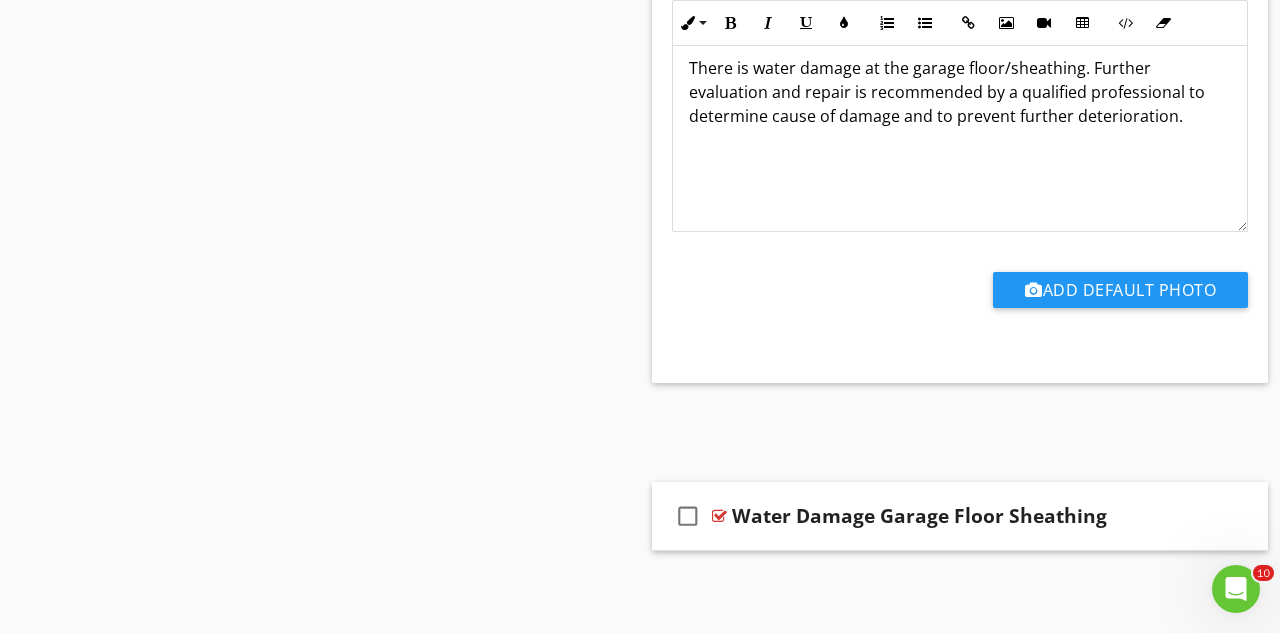 scroll, scrollTop: 10908, scrollLeft: 0, axis: vertical 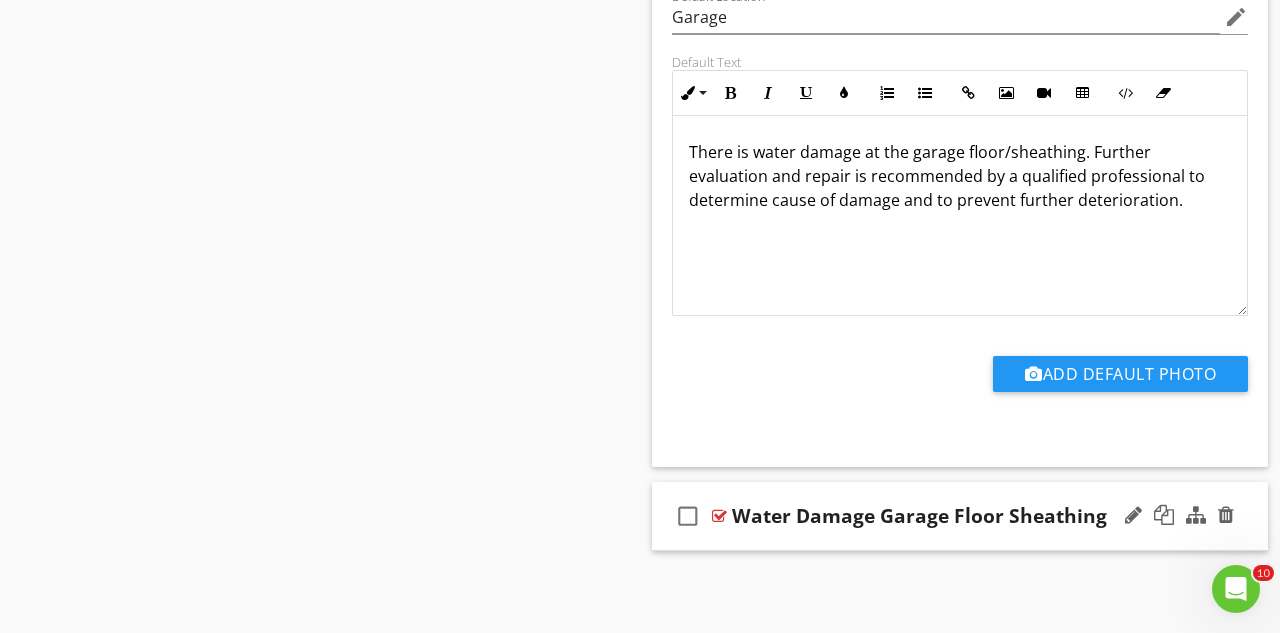 click at bounding box center (1179, 516) 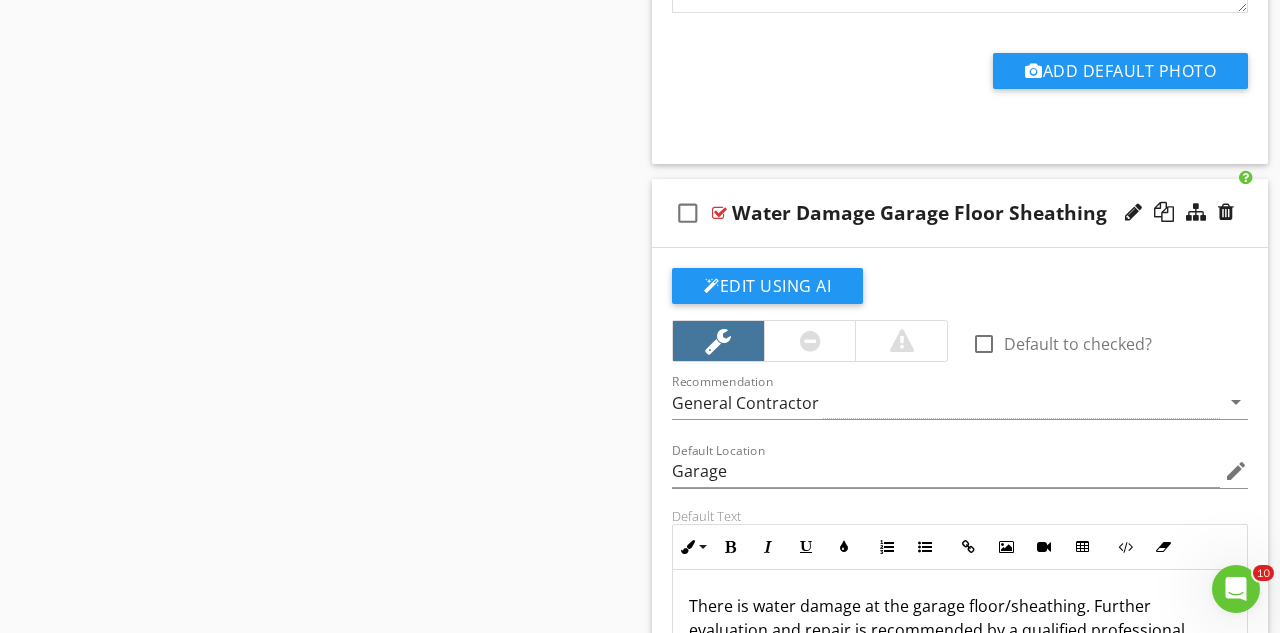 scroll, scrollTop: 11213, scrollLeft: 0, axis: vertical 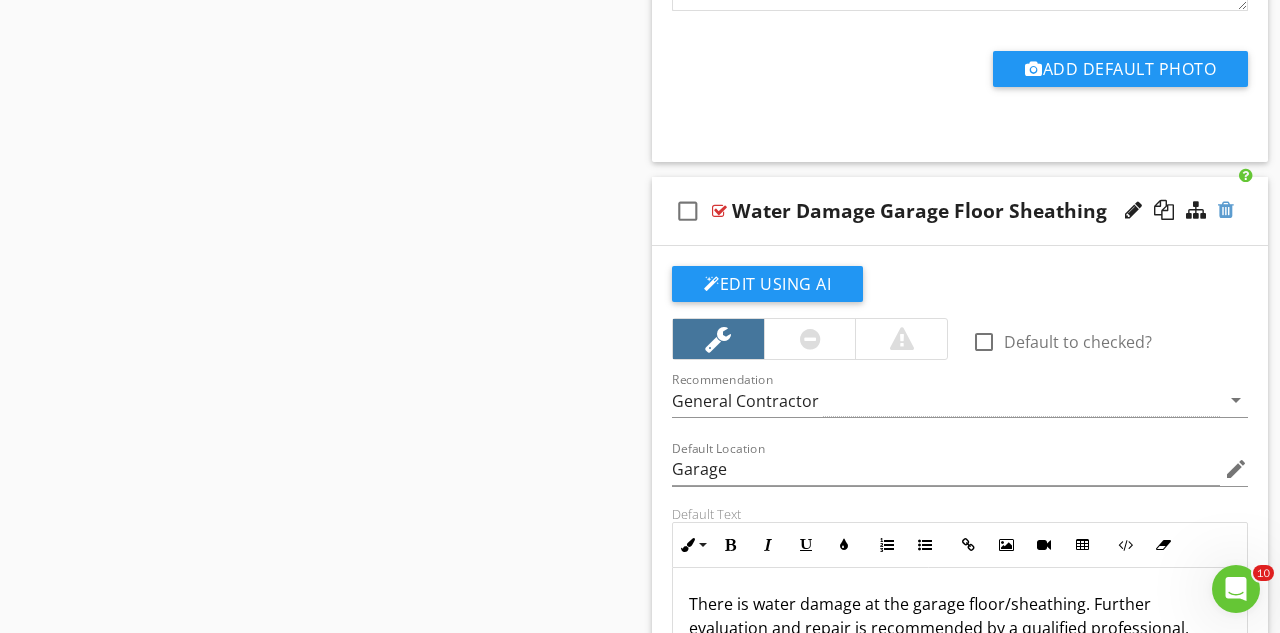 click at bounding box center (1226, 210) 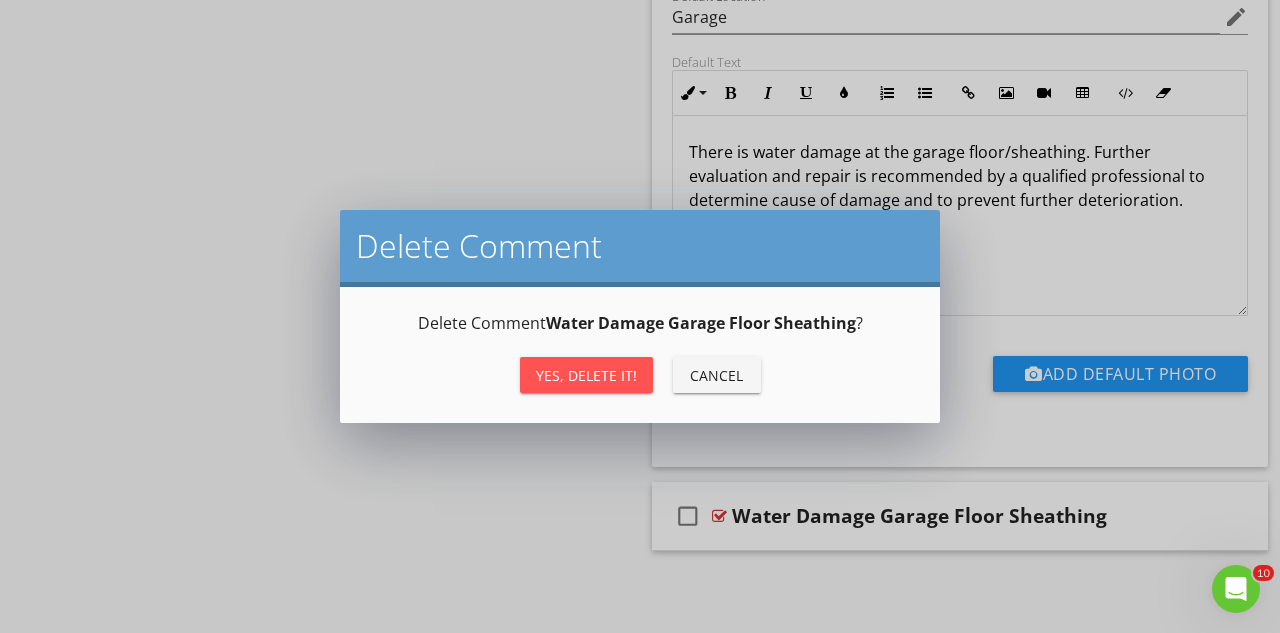 click on "Yes, Delete it!" at bounding box center [586, 375] 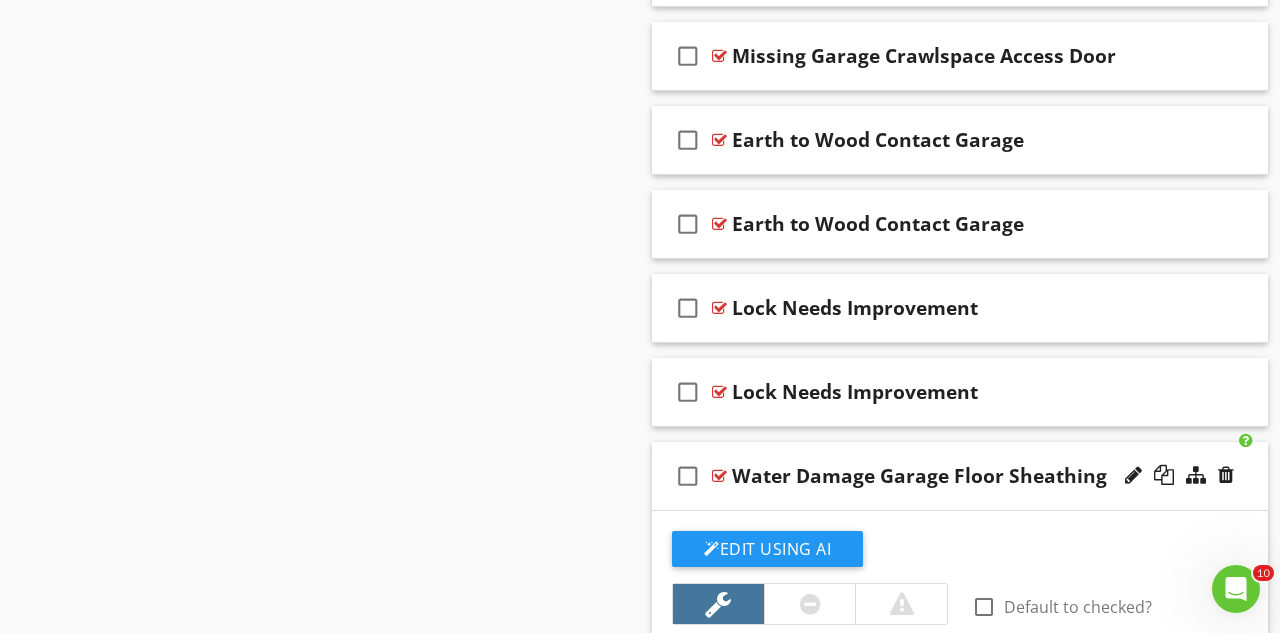 scroll, scrollTop: 10192, scrollLeft: 0, axis: vertical 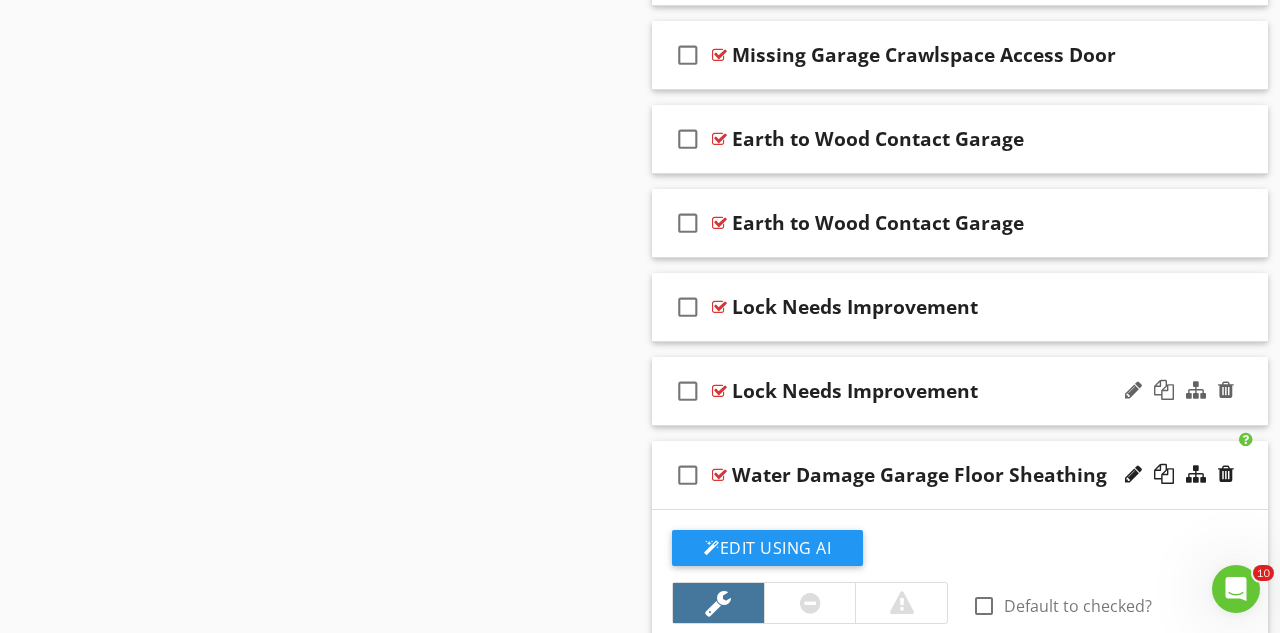 click on "check_box_outline_blank
Lock Needs Improvement" at bounding box center [960, 391] 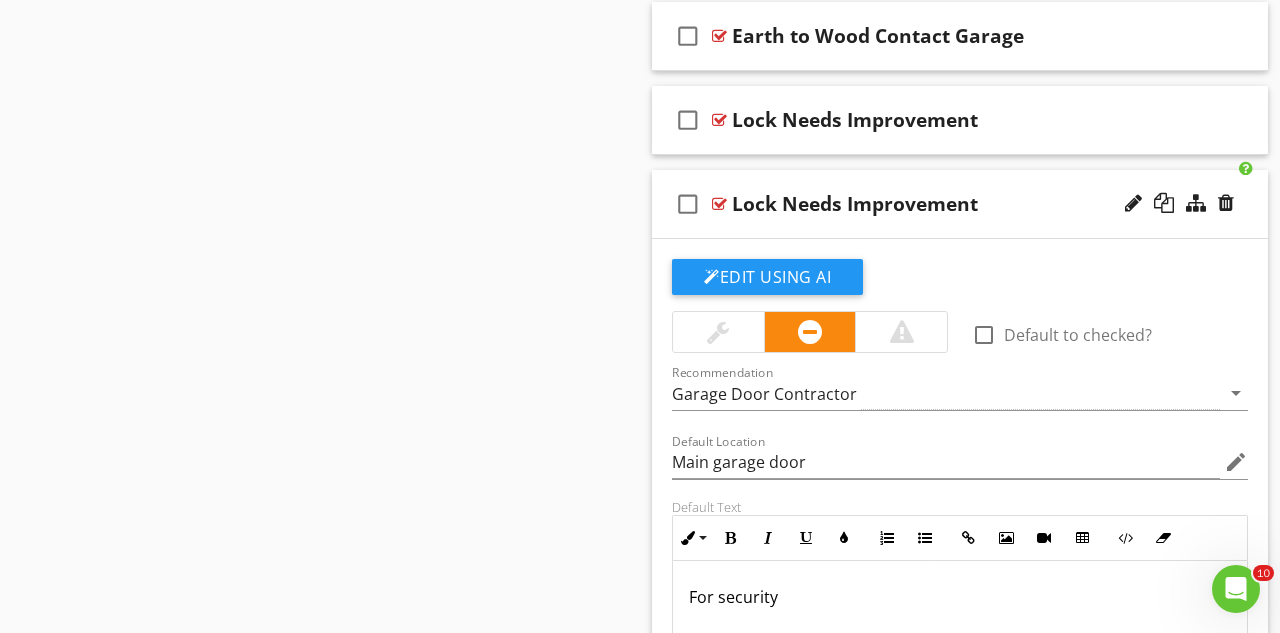scroll, scrollTop: 10378, scrollLeft: 0, axis: vertical 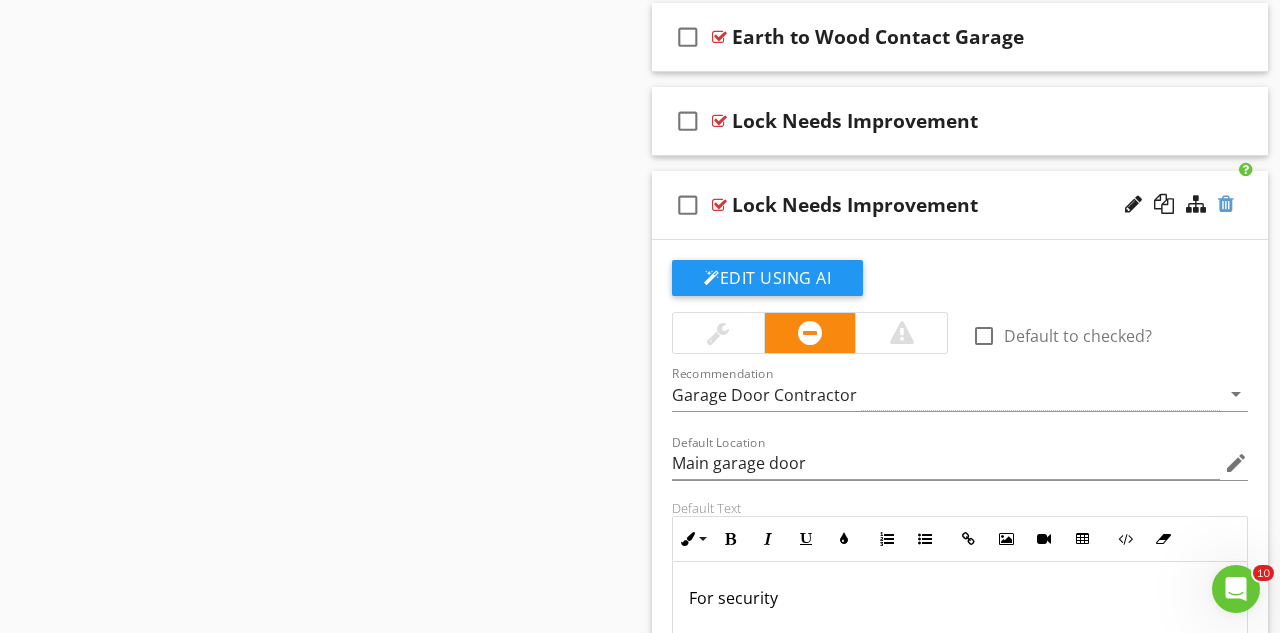 click at bounding box center (1226, 204) 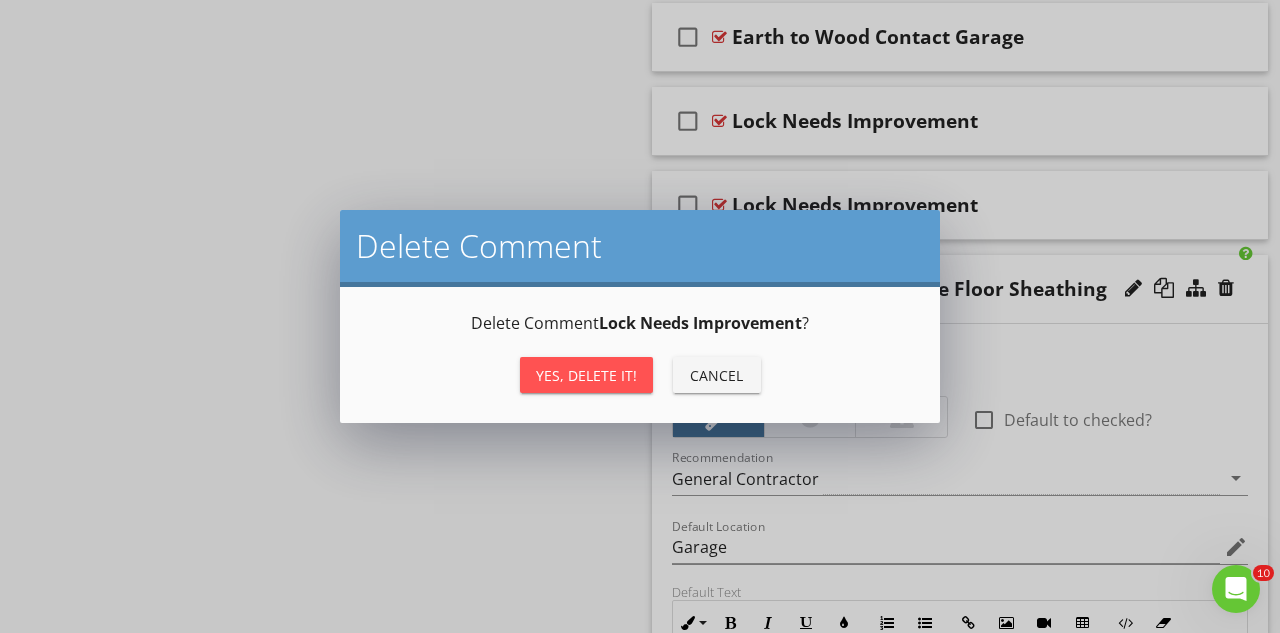 click on "Yes, Delete it!" at bounding box center (586, 375) 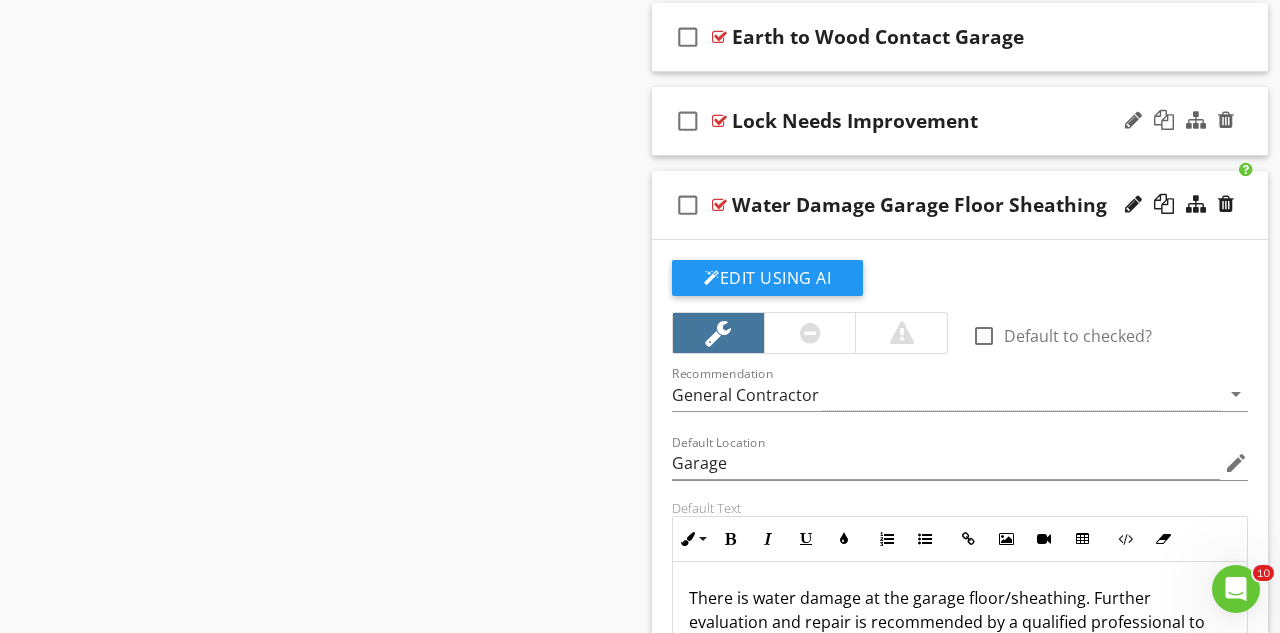 click on "check_box_outline_blank
Lock Needs Improvement" at bounding box center (960, 121) 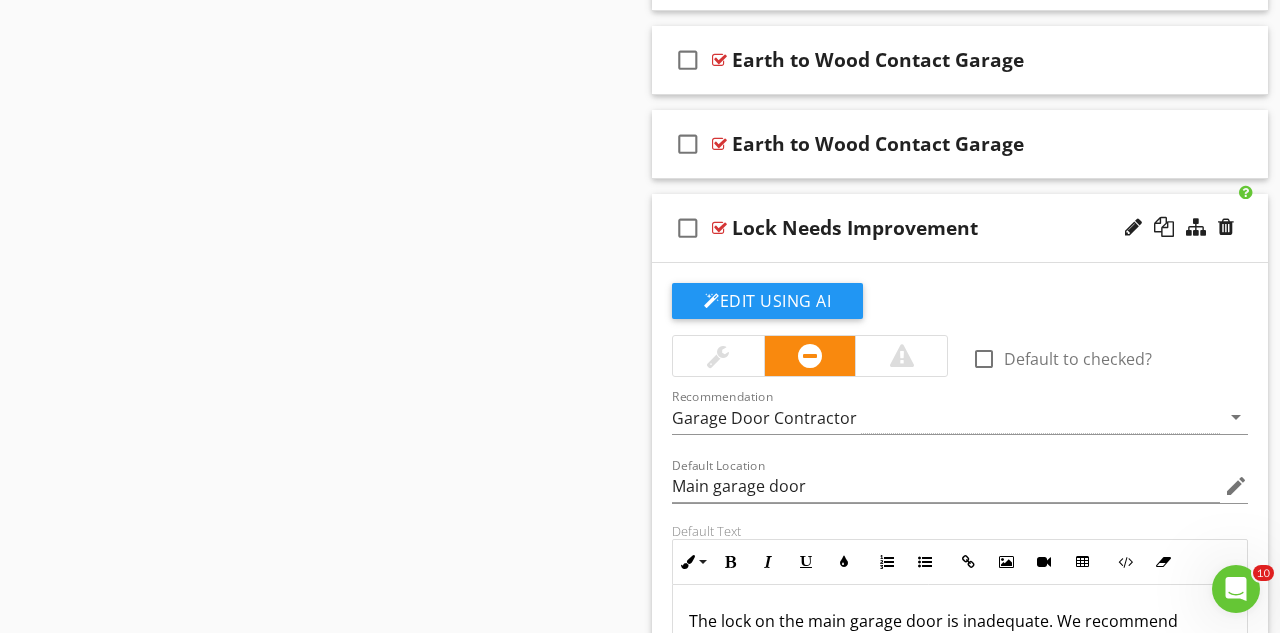 scroll, scrollTop: 10172, scrollLeft: 0, axis: vertical 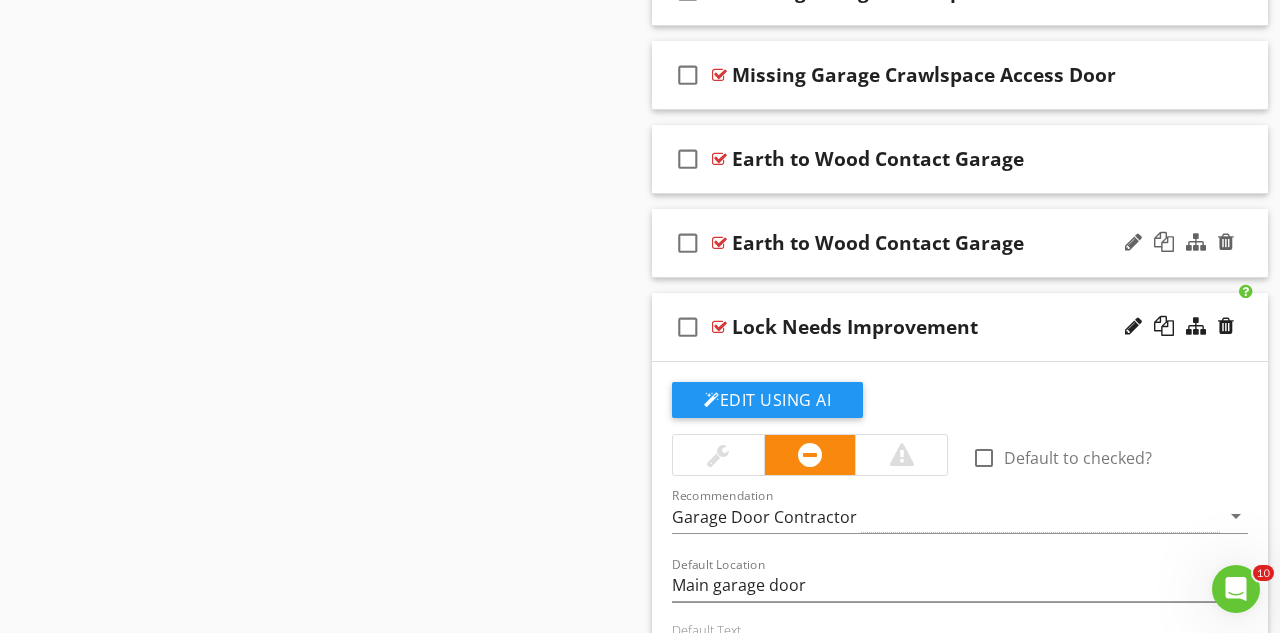 click on "check_box_outline_blank
Earth to Wood Contact Garage" at bounding box center [960, 243] 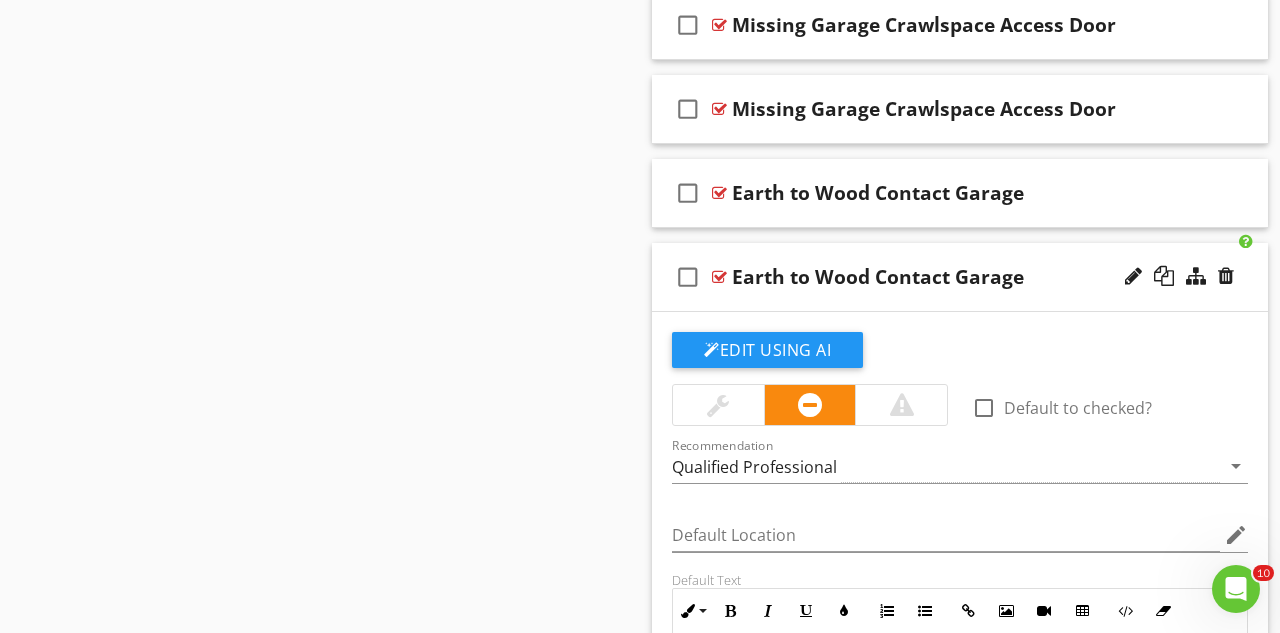scroll, scrollTop: 10133, scrollLeft: 0, axis: vertical 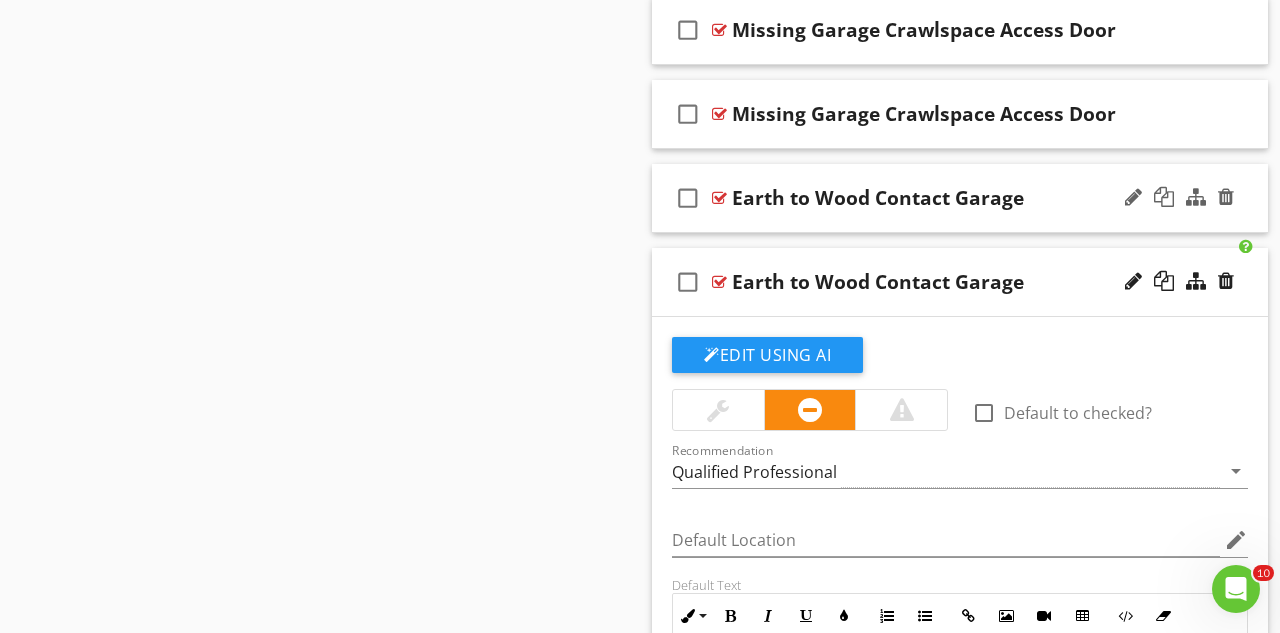 click on "check_box_outline_blank
Earth to Wood Contact Garage" at bounding box center (960, 198) 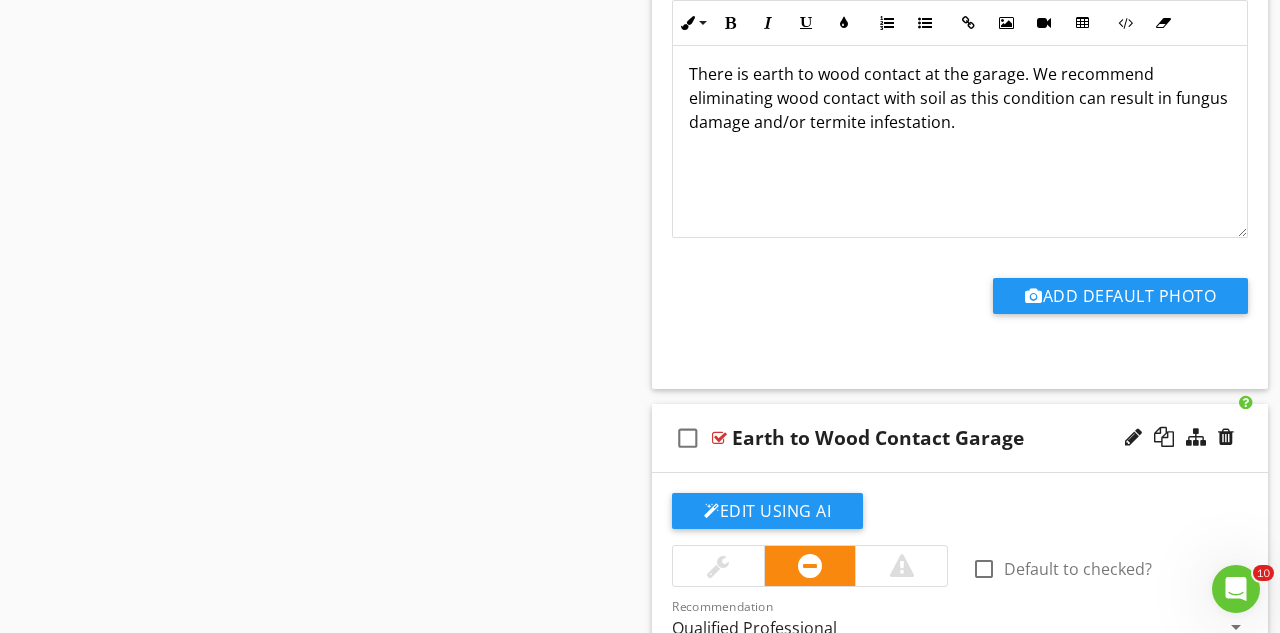 scroll, scrollTop: 10786, scrollLeft: 0, axis: vertical 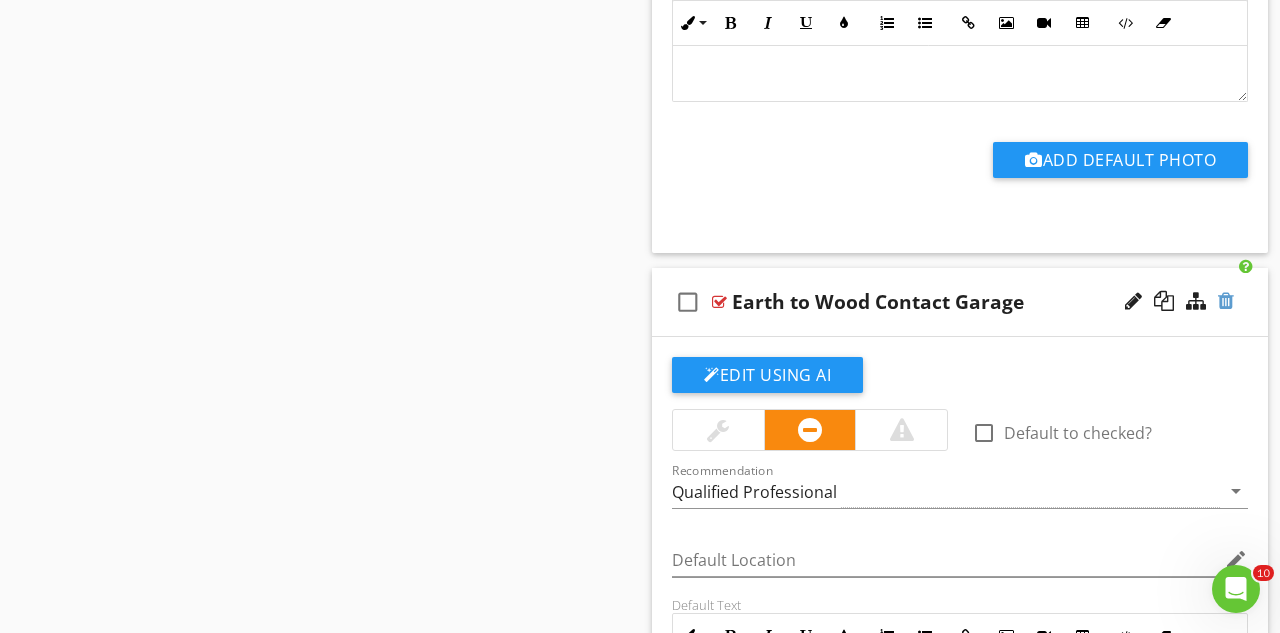 click at bounding box center [1226, 301] 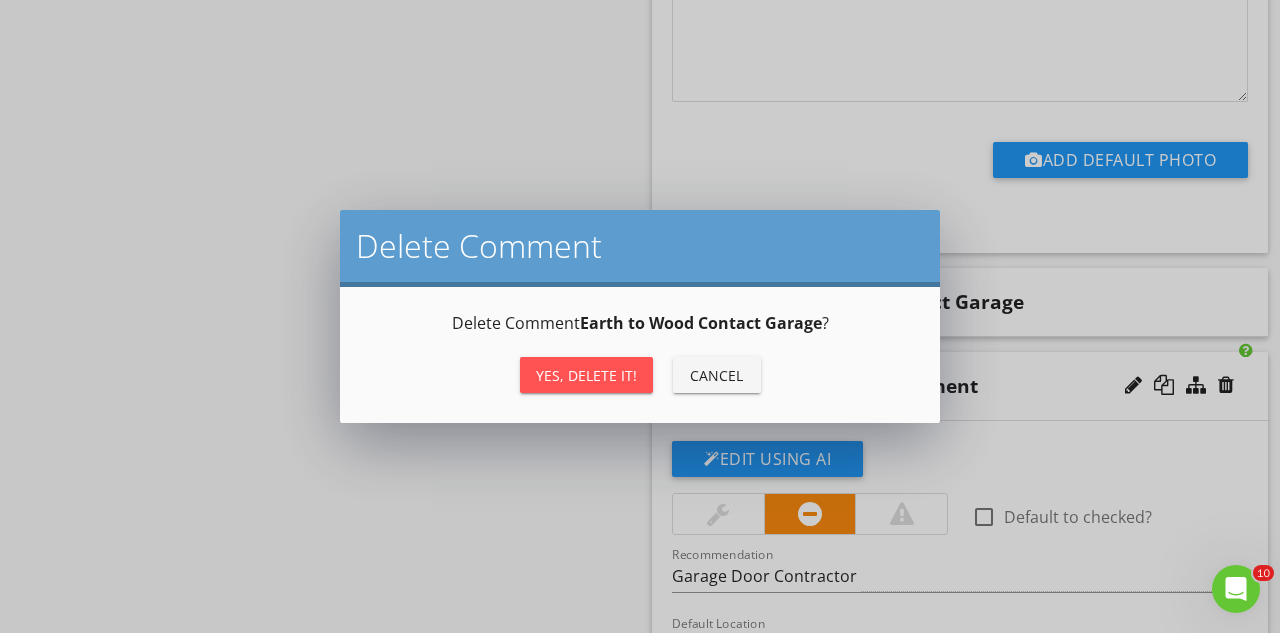 click on "Yes, Delete it!" at bounding box center (586, 375) 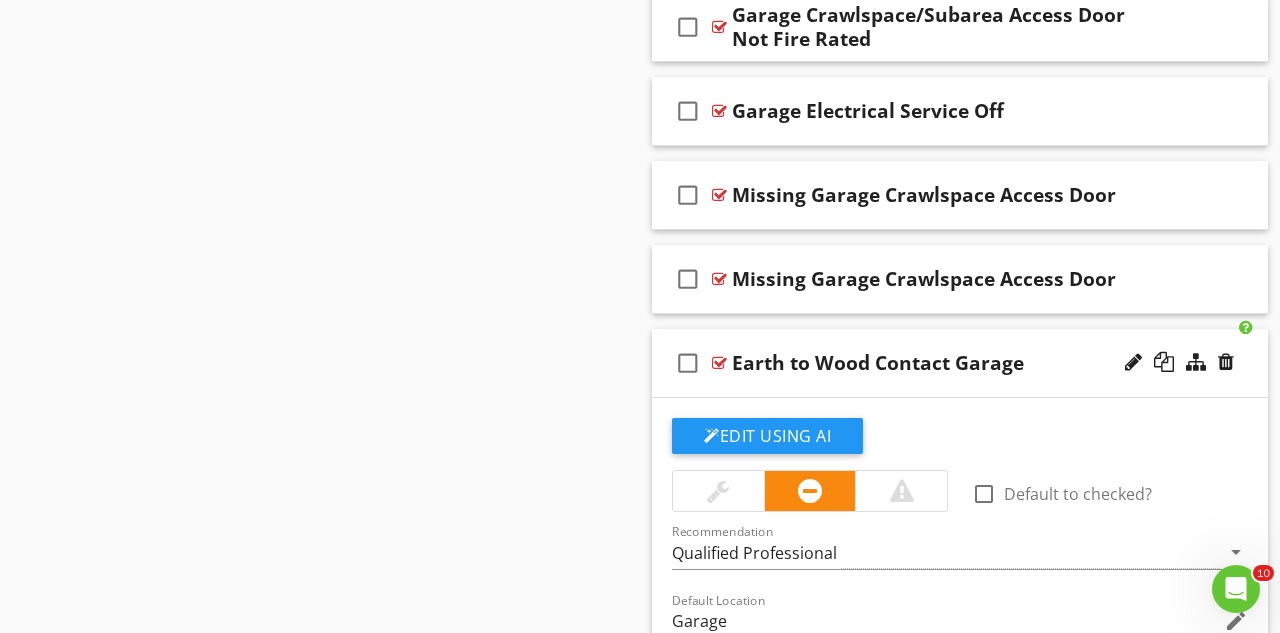 scroll, scrollTop: 9966, scrollLeft: 1, axis: both 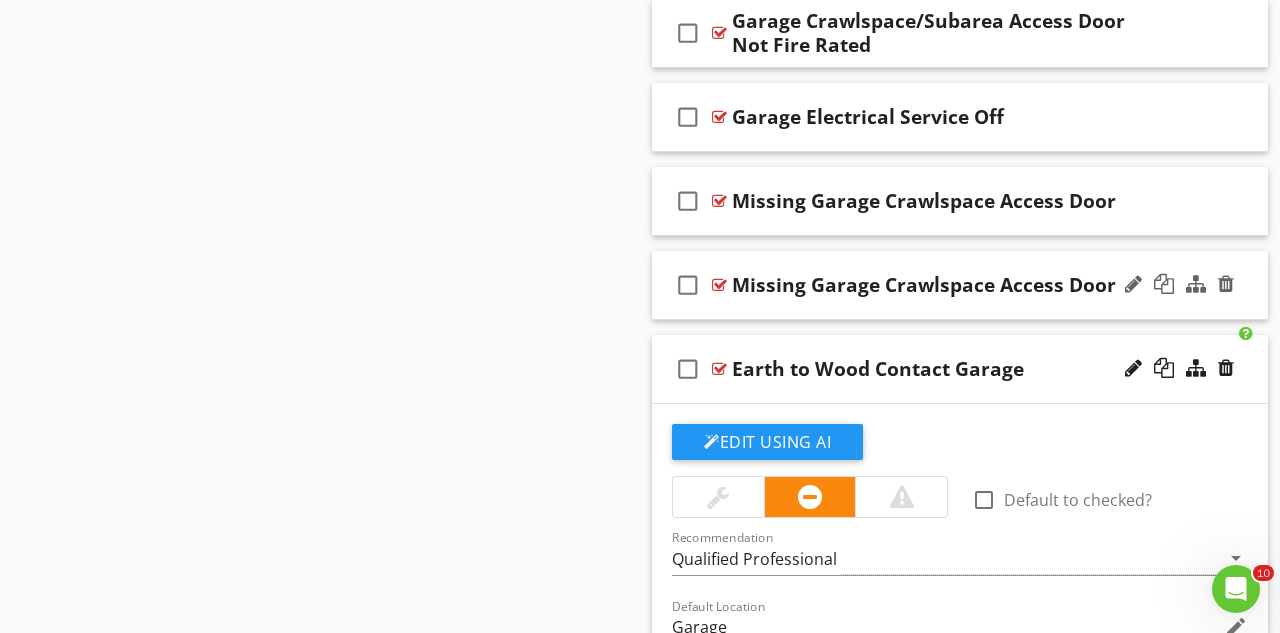click at bounding box center [1179, 285] 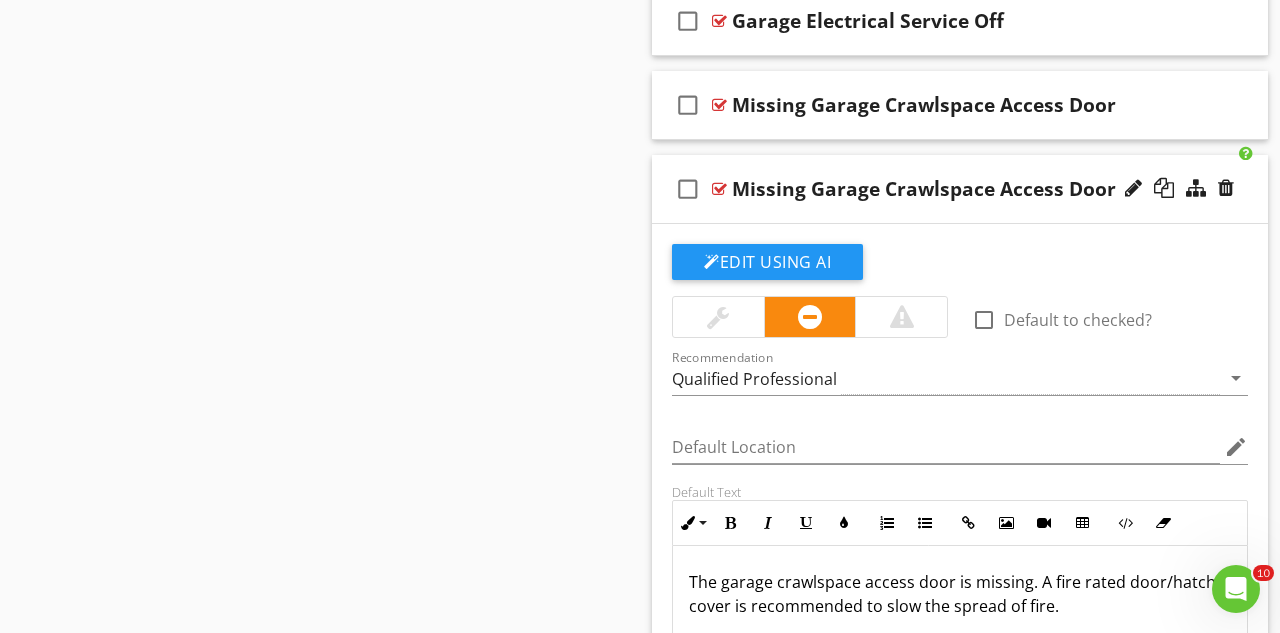 scroll, scrollTop: 10025, scrollLeft: 0, axis: vertical 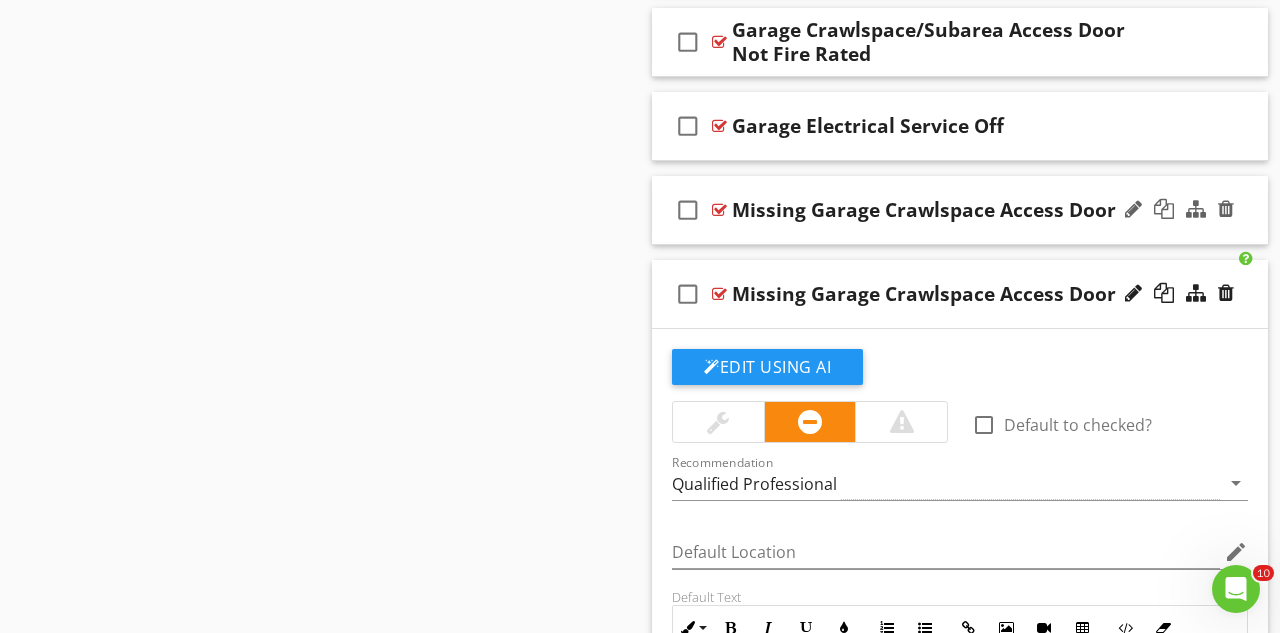 click at bounding box center [1179, 210] 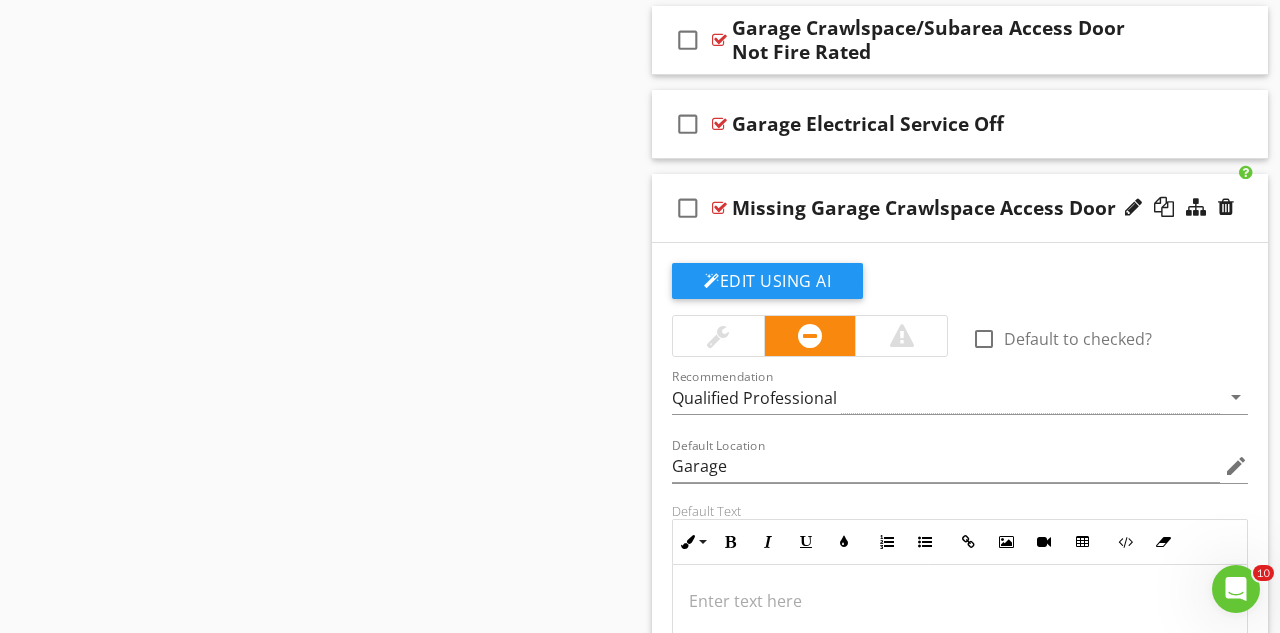 scroll, scrollTop: 9956, scrollLeft: 0, axis: vertical 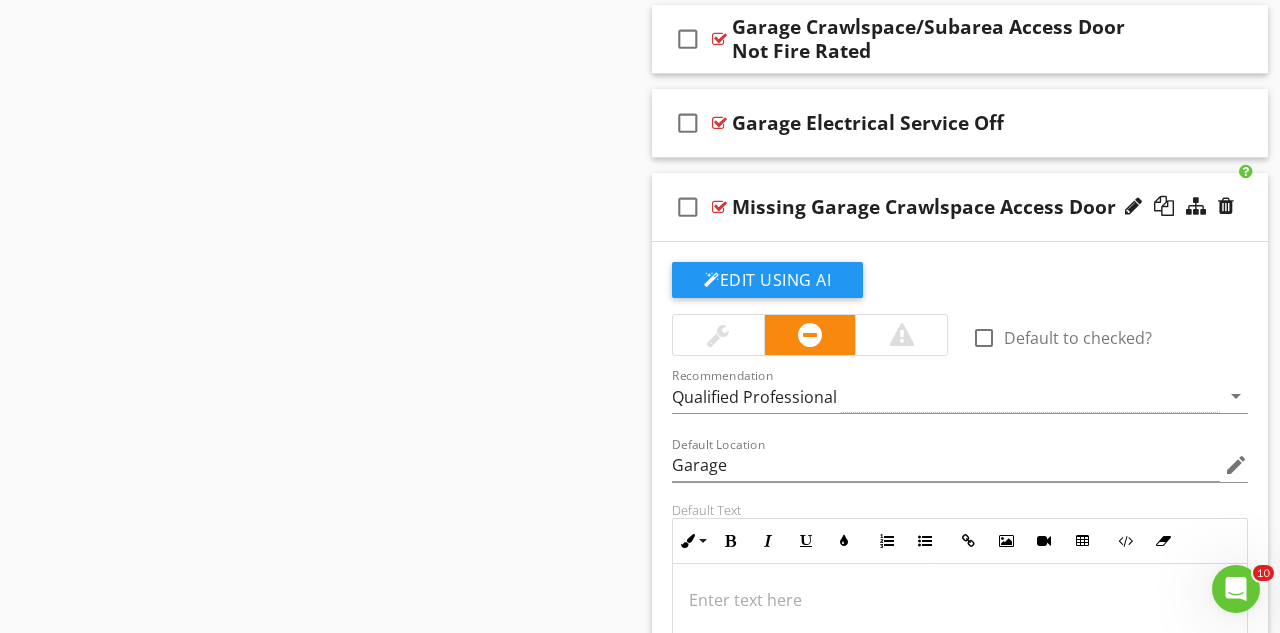 click at bounding box center [1179, 207] 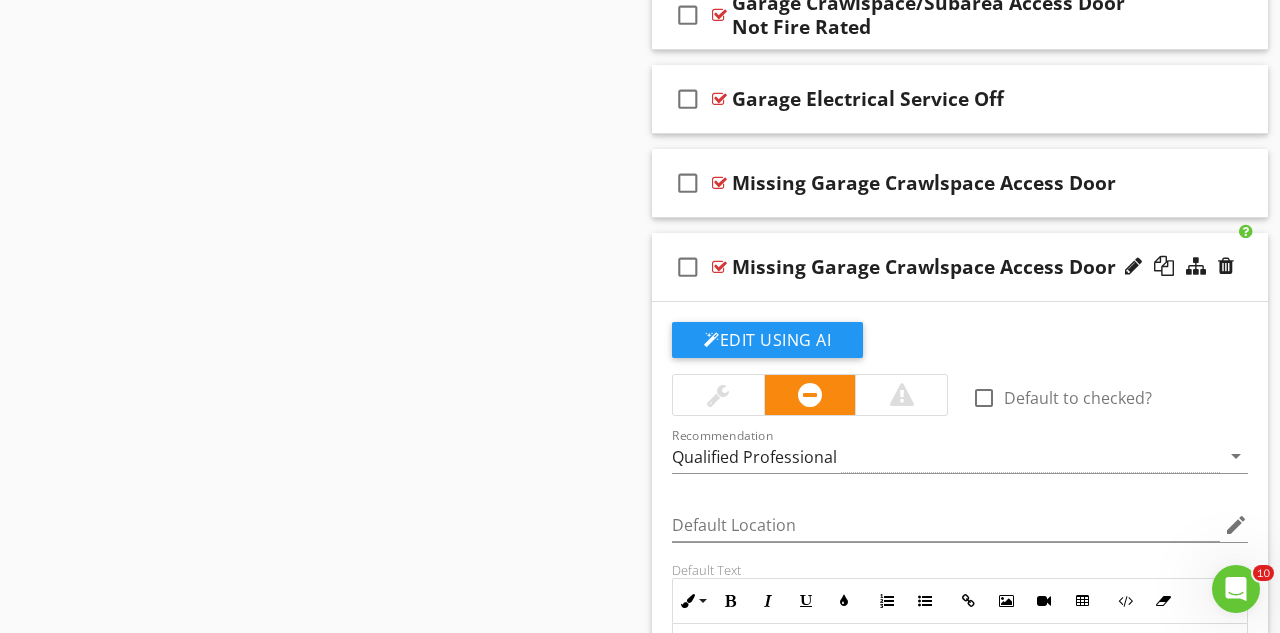 scroll, scrollTop: 9973, scrollLeft: 0, axis: vertical 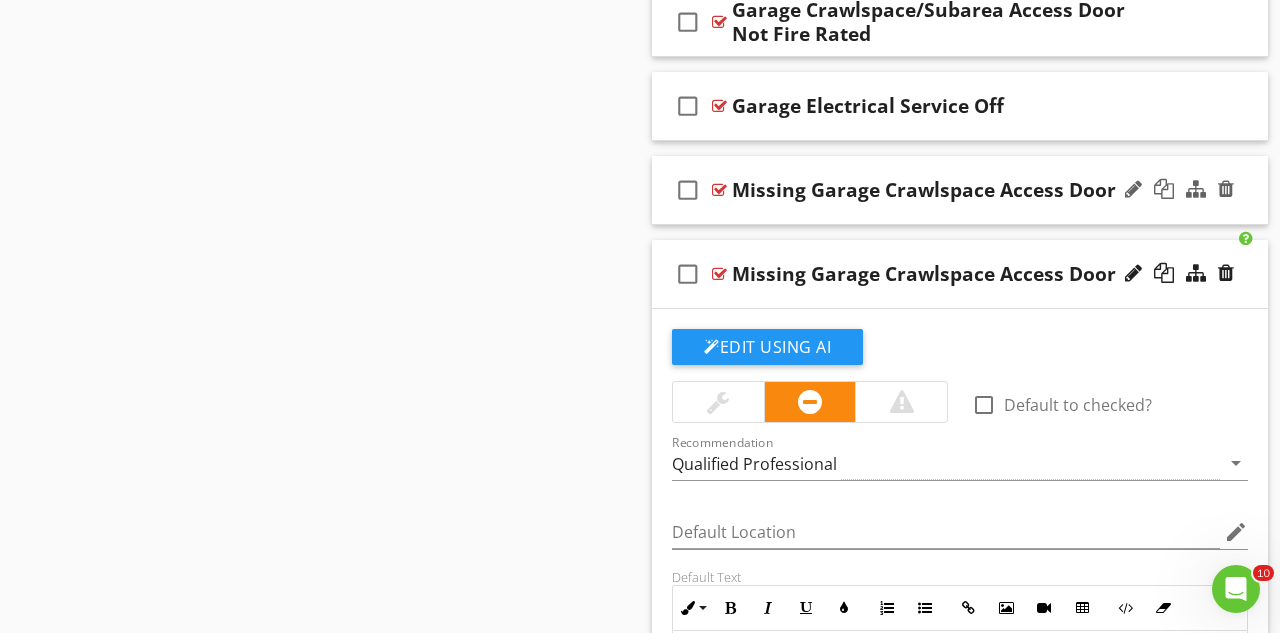 click at bounding box center (1179, 190) 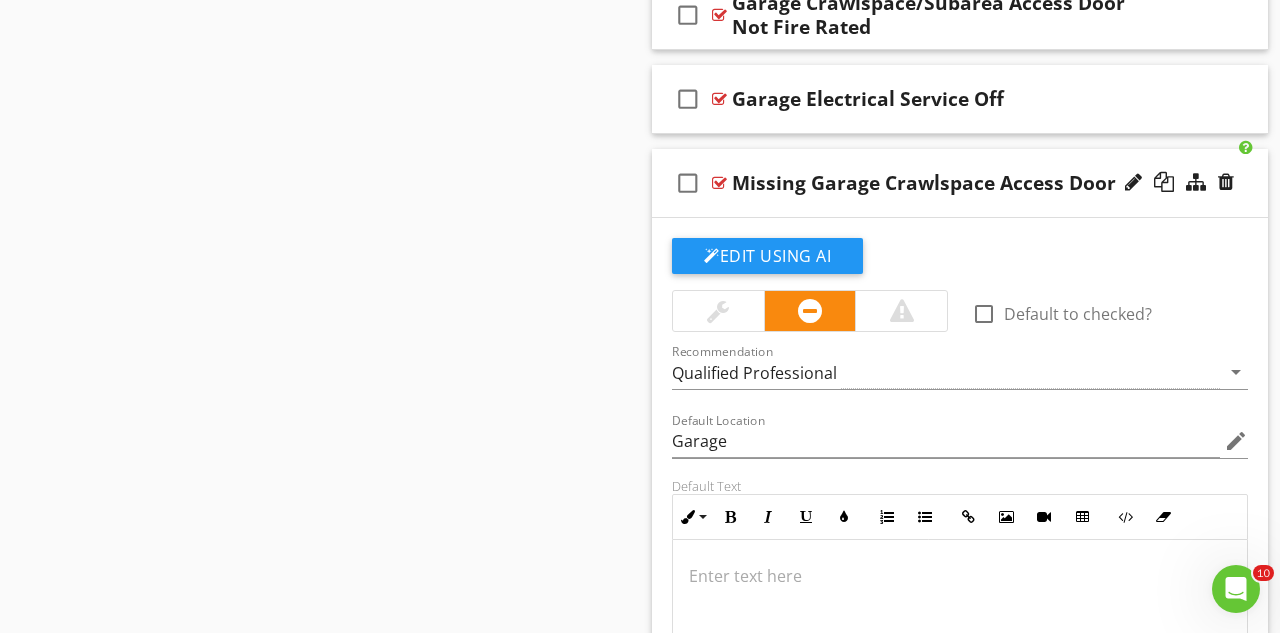 scroll, scrollTop: 9983, scrollLeft: 0, axis: vertical 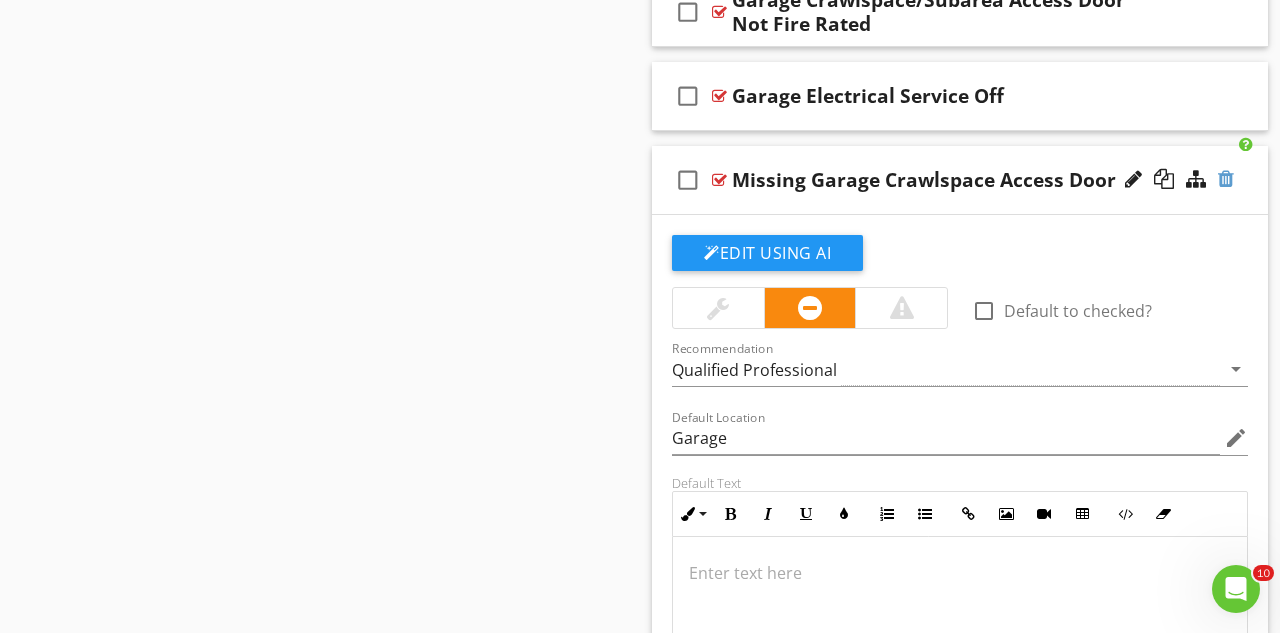 click at bounding box center [1226, 179] 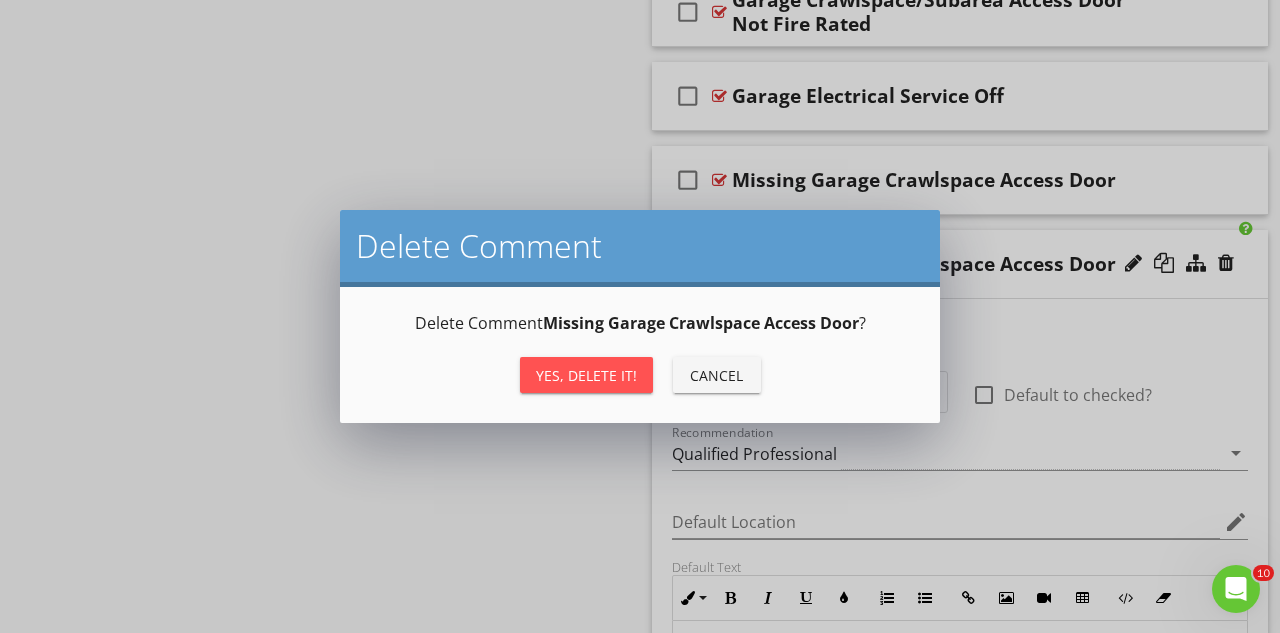 click on "Yes, Delete it!" at bounding box center (586, 375) 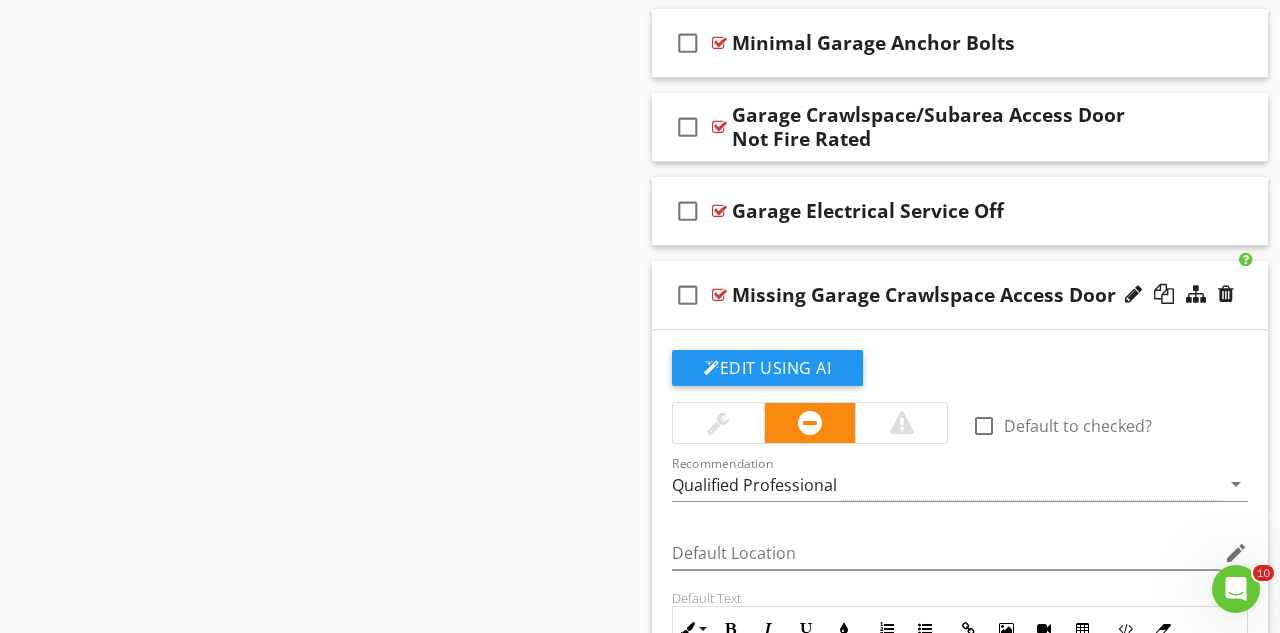 scroll, scrollTop: 9859, scrollLeft: 0, axis: vertical 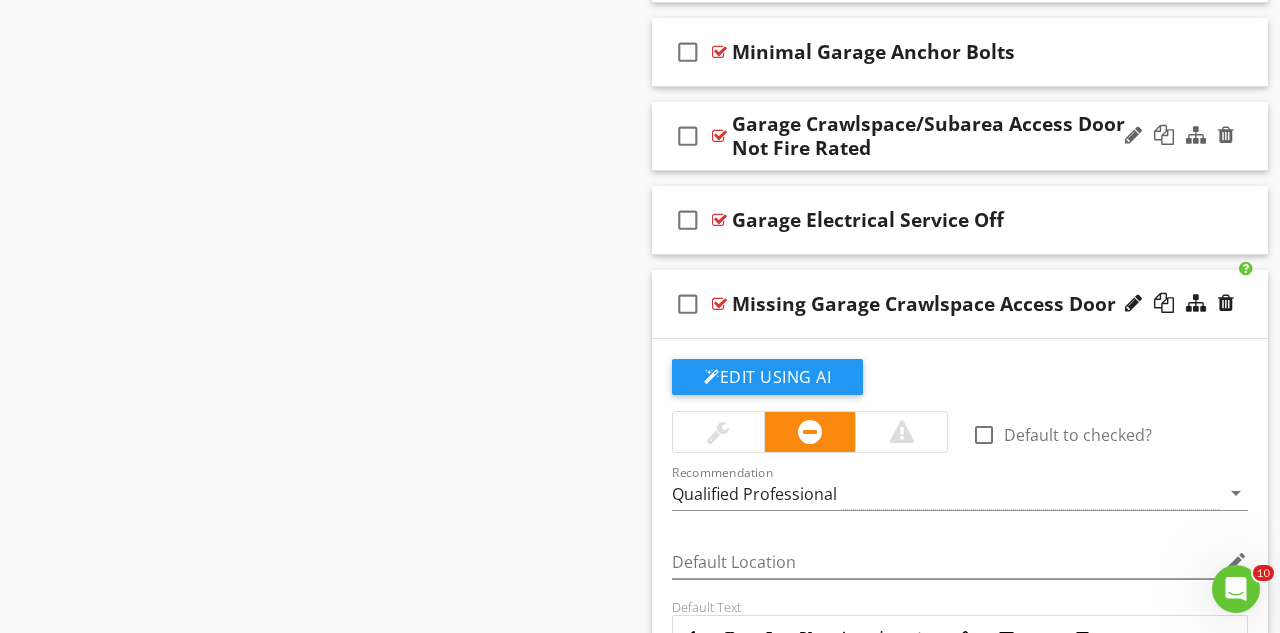 click on "check_box_outline_blank
Garage Crawlspace/Subarea Access Door Not Fire Rated" at bounding box center (960, 136) 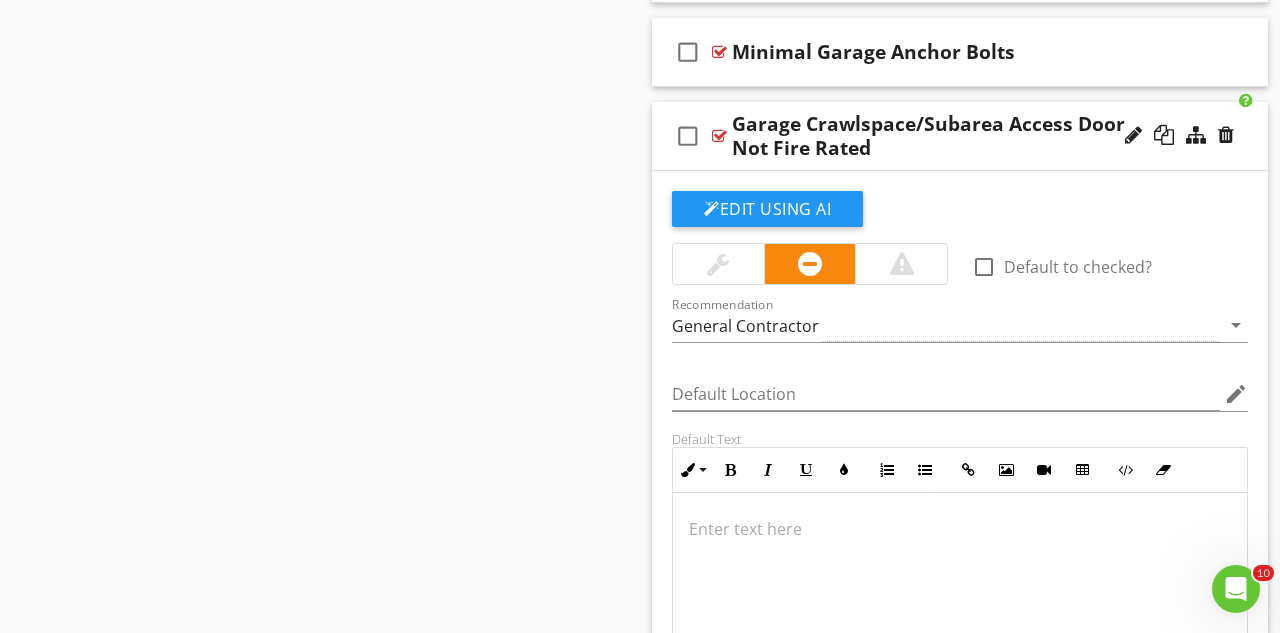 click at bounding box center [960, 529] 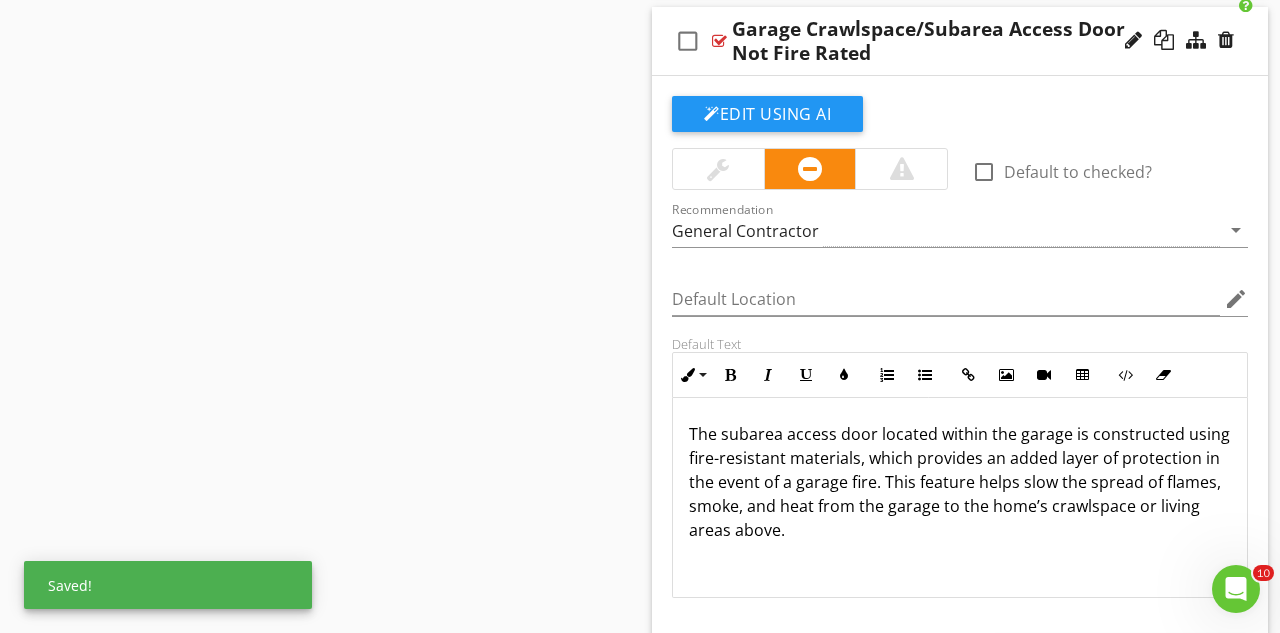 scroll, scrollTop: 9954, scrollLeft: 0, axis: vertical 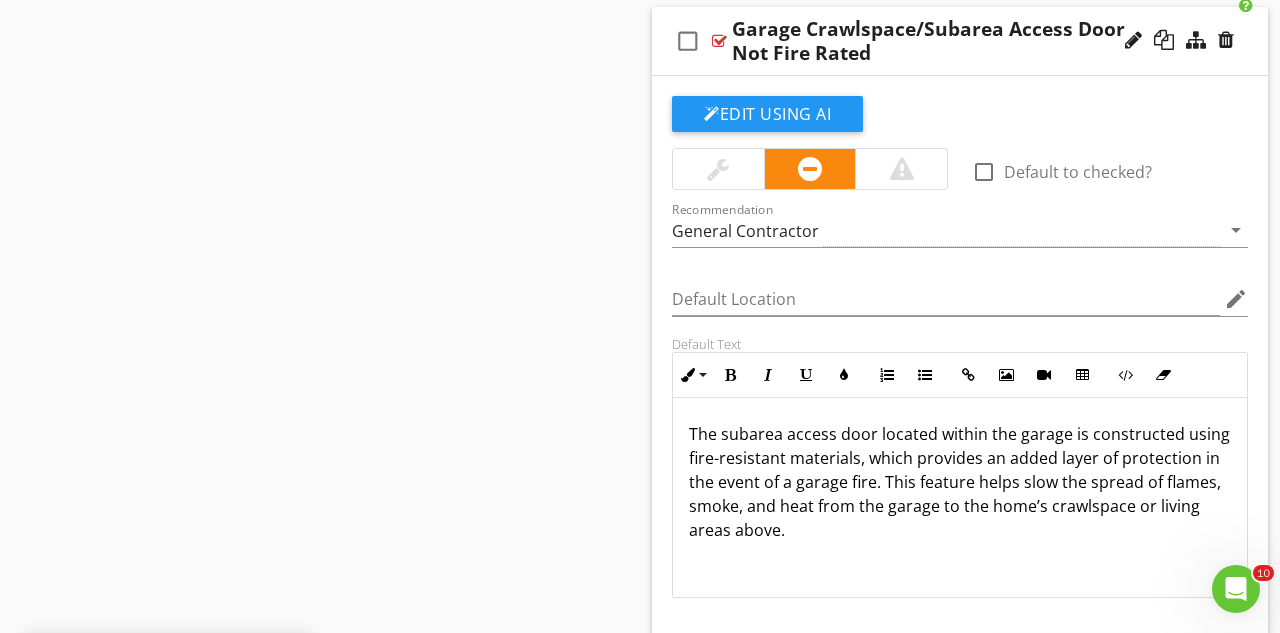 click on "The subarea access door located within the garage is constructed using fire-resistant materials, which provides an added layer of protection in the event of a garage fire. This feature helps slow the spread of flames, smoke, and heat from the garage to the home’s crawlspace or living areas above." at bounding box center [960, 482] 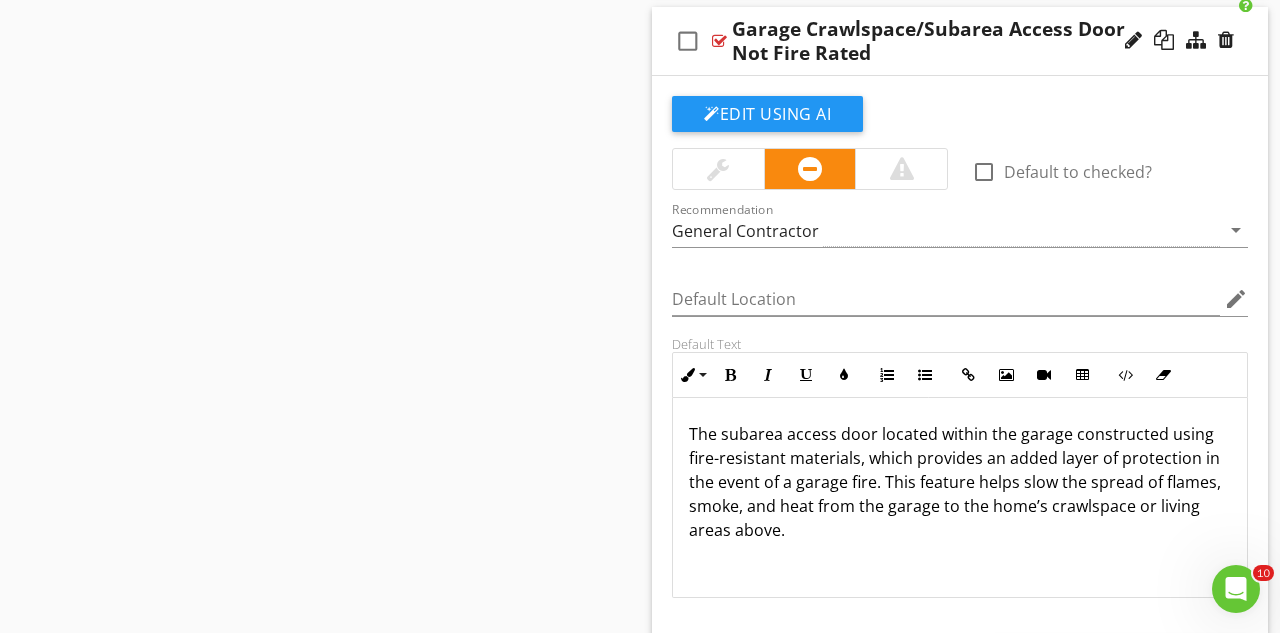 type 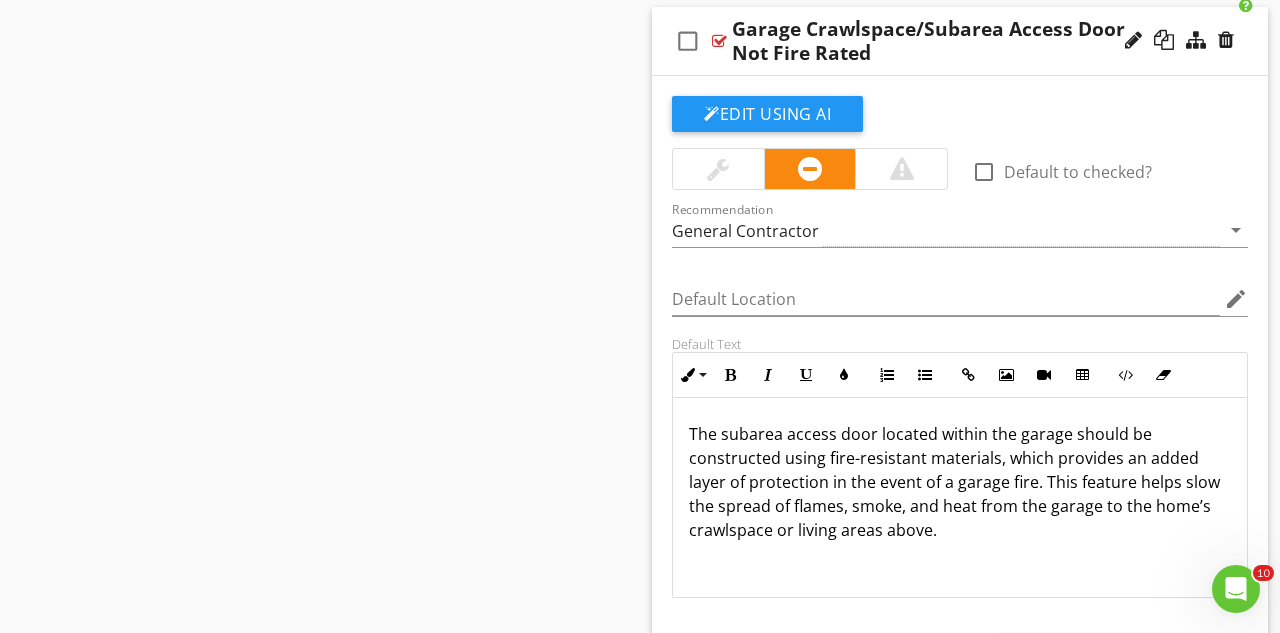 click on "The subarea access door located within the garage should be constructed using fire-resistant materials, which provides an added layer of protection in the event of a garage fire. This feature helps slow the spread of flames, smoke, and heat from the garage to the home’s crawlspace or living areas above." at bounding box center [960, 482] 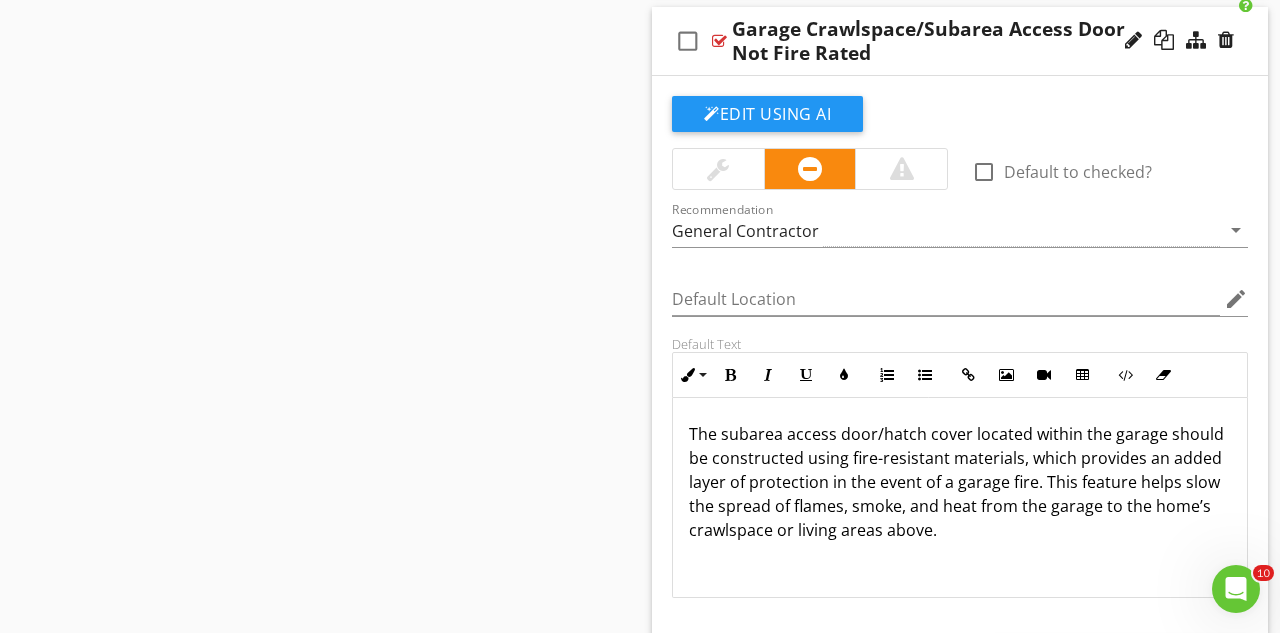 click on "The subarea access door/hatch cover located within the garage should be constructed using fire-resistant materials, which provides an added layer of protection in the event of a garage fire. This feature helps slow the spread of flames, smoke, and heat from the garage to the home’s crawlspace or living areas above." at bounding box center [960, 482] 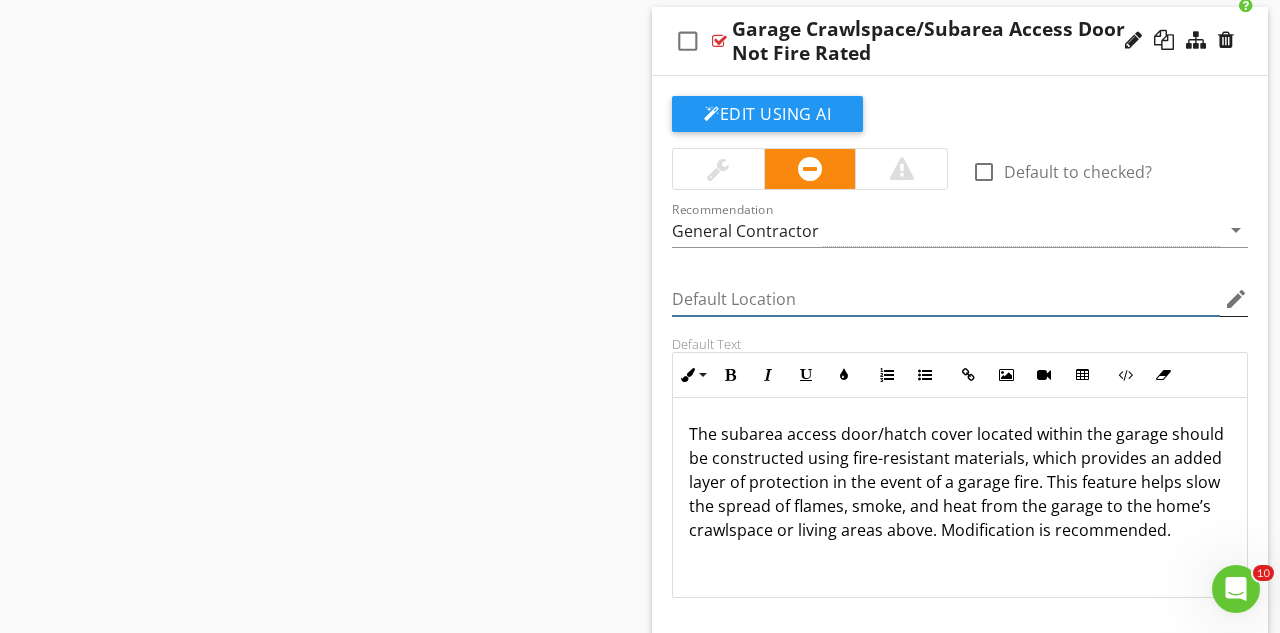 click at bounding box center [946, 299] 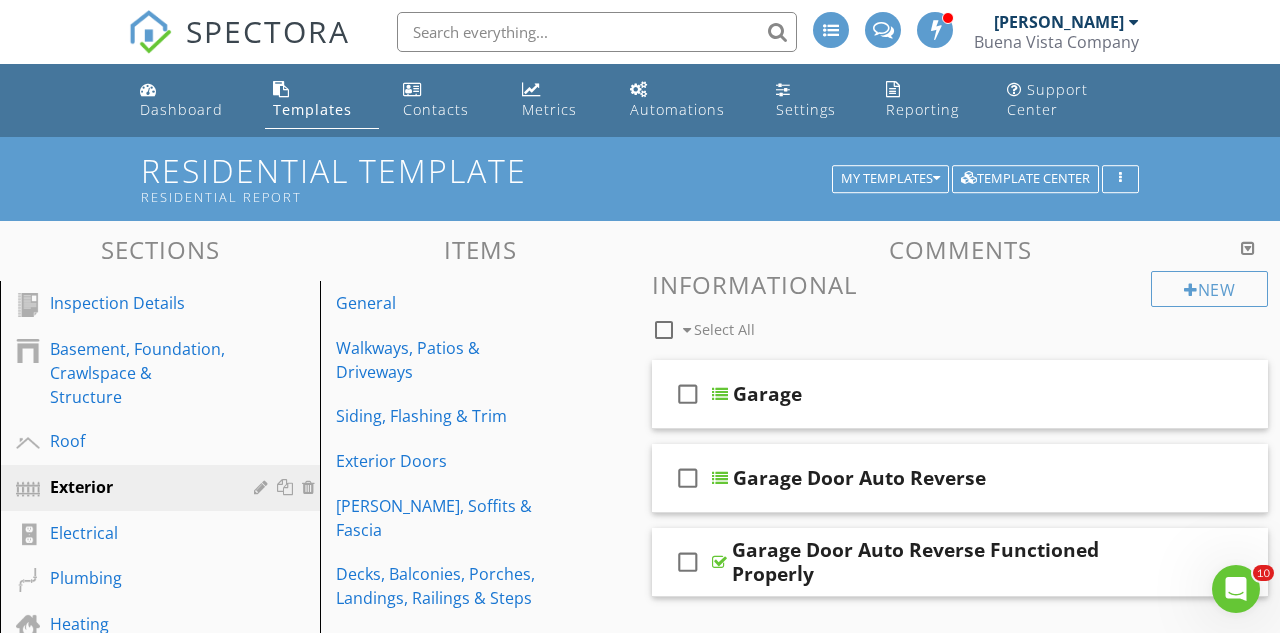 scroll, scrollTop: 0, scrollLeft: 0, axis: both 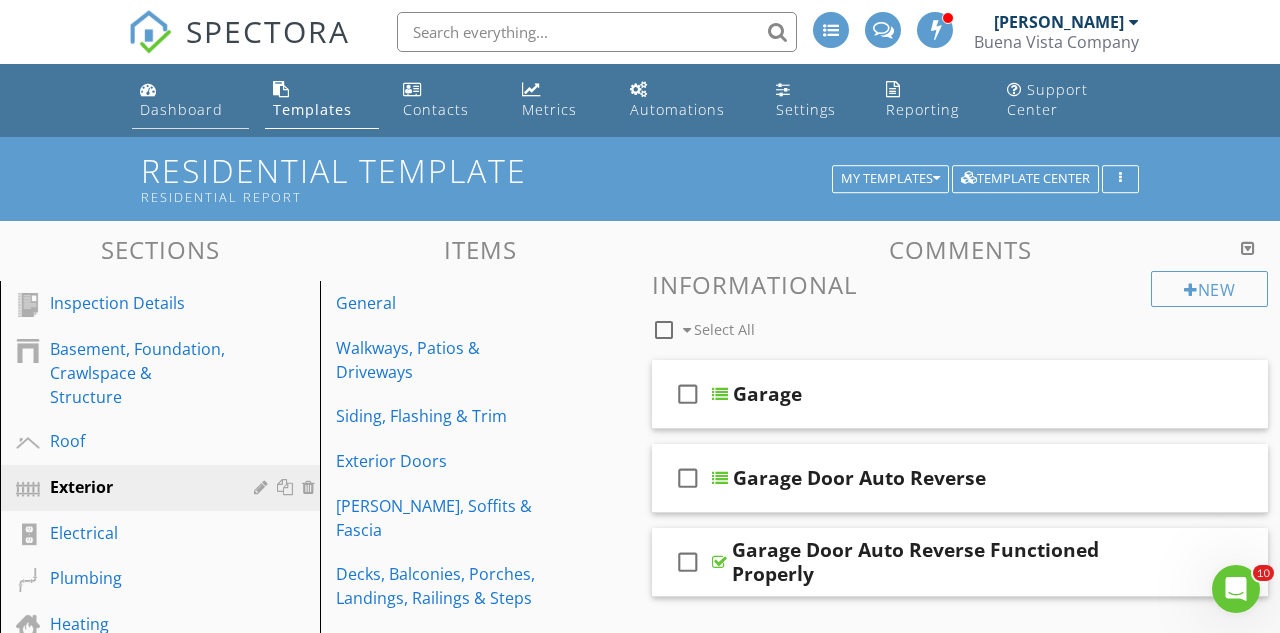 type on "garage" 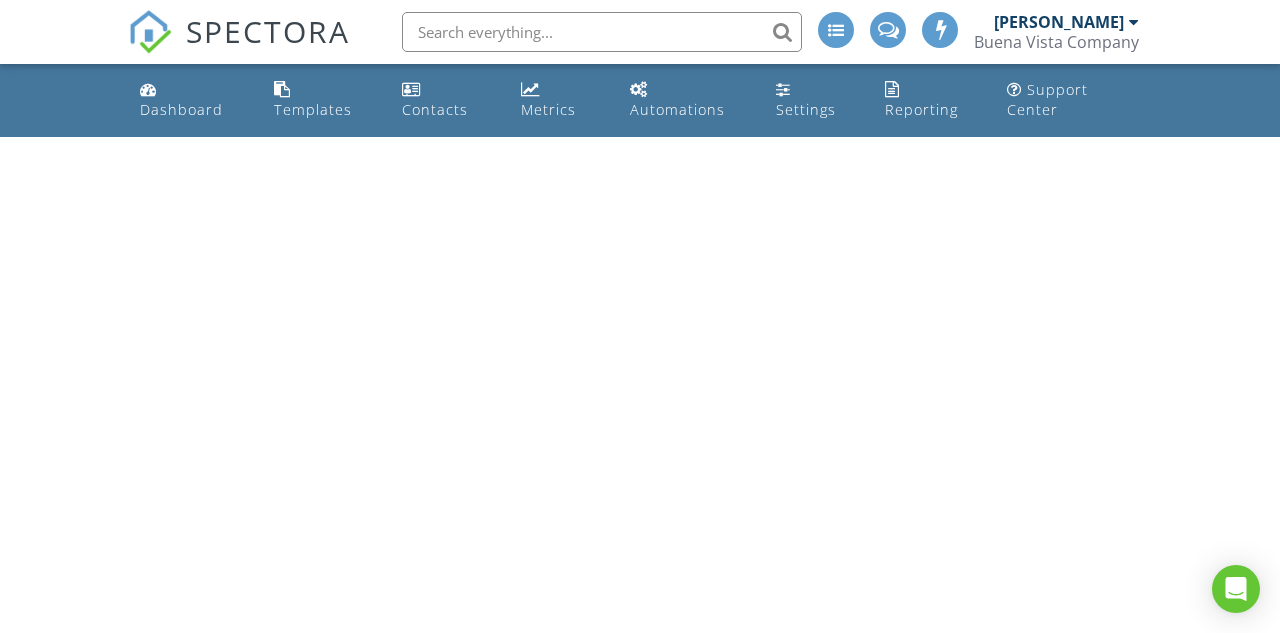 scroll, scrollTop: 0, scrollLeft: 0, axis: both 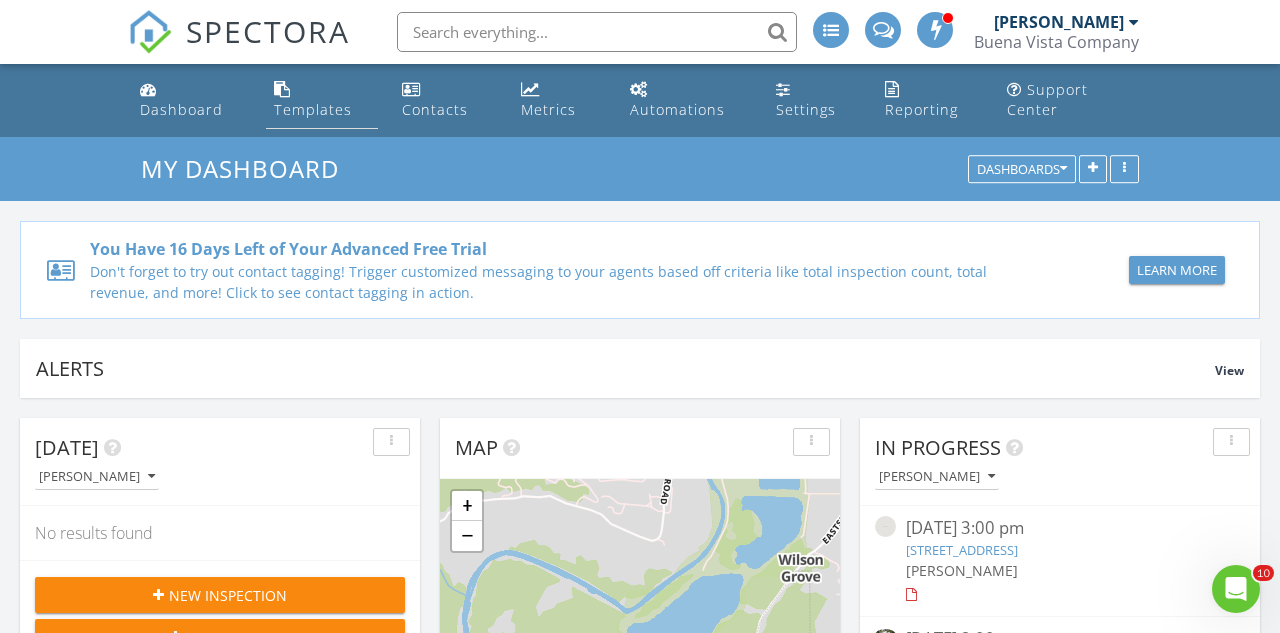 click on "Templates" at bounding box center [313, 109] 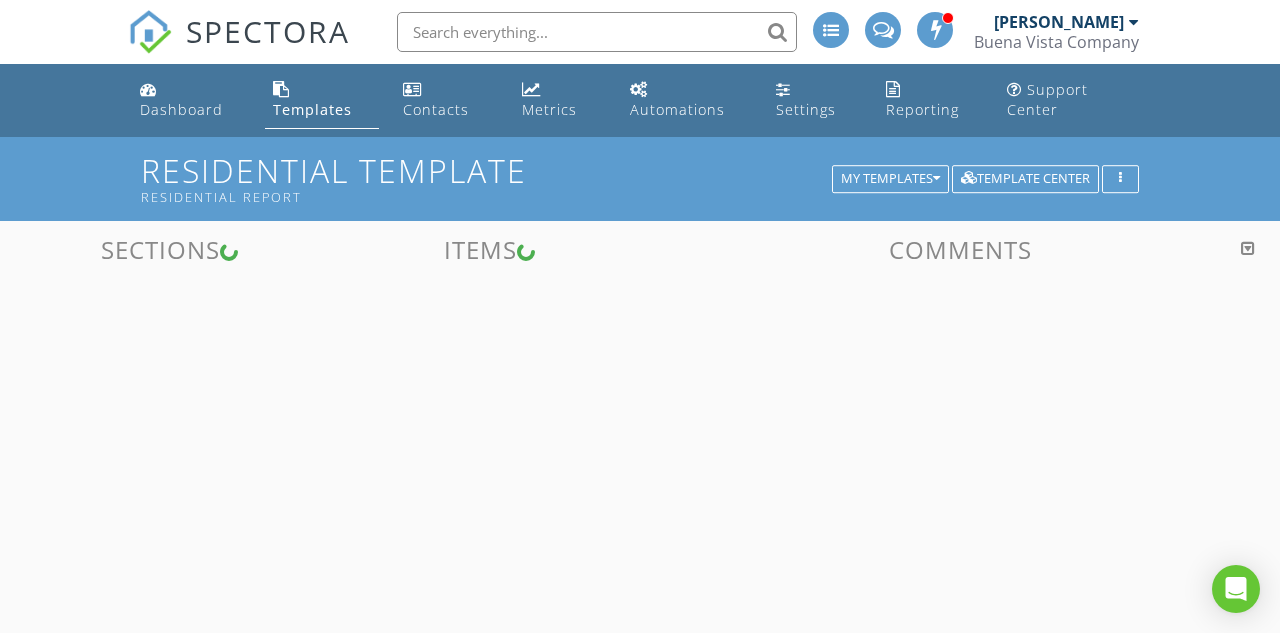 scroll, scrollTop: 0, scrollLeft: 0, axis: both 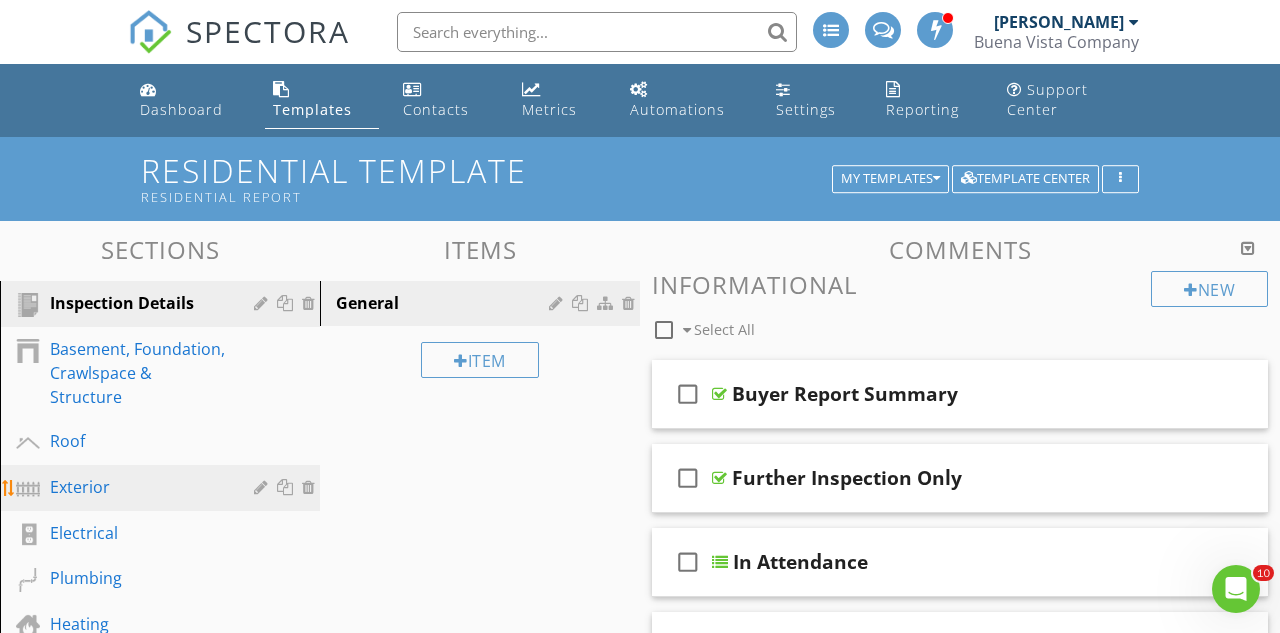 click on "Exterior" at bounding box center [137, 487] 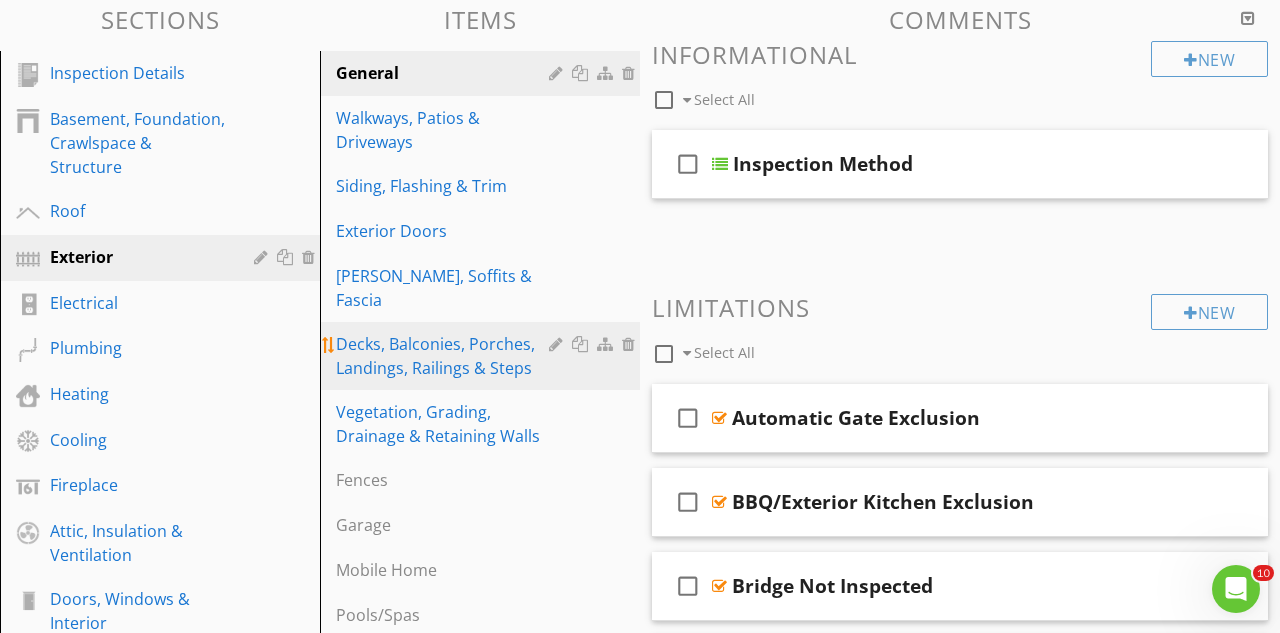 scroll, scrollTop: 236, scrollLeft: 0, axis: vertical 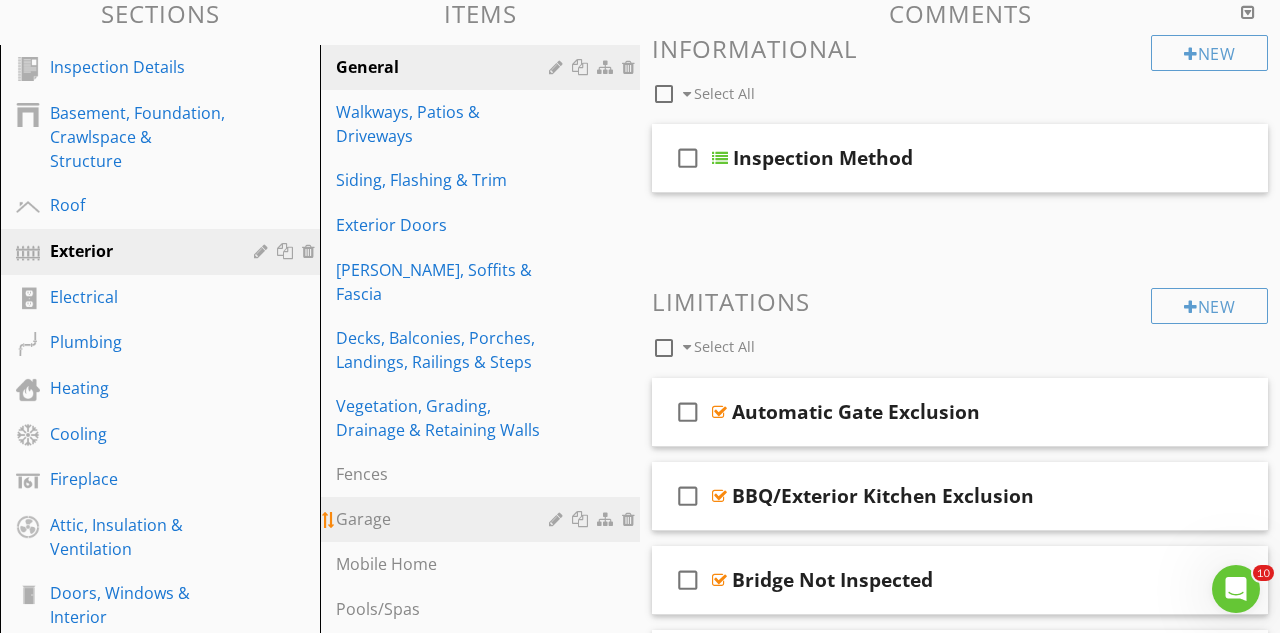 click on "Garage" at bounding box center [445, 519] 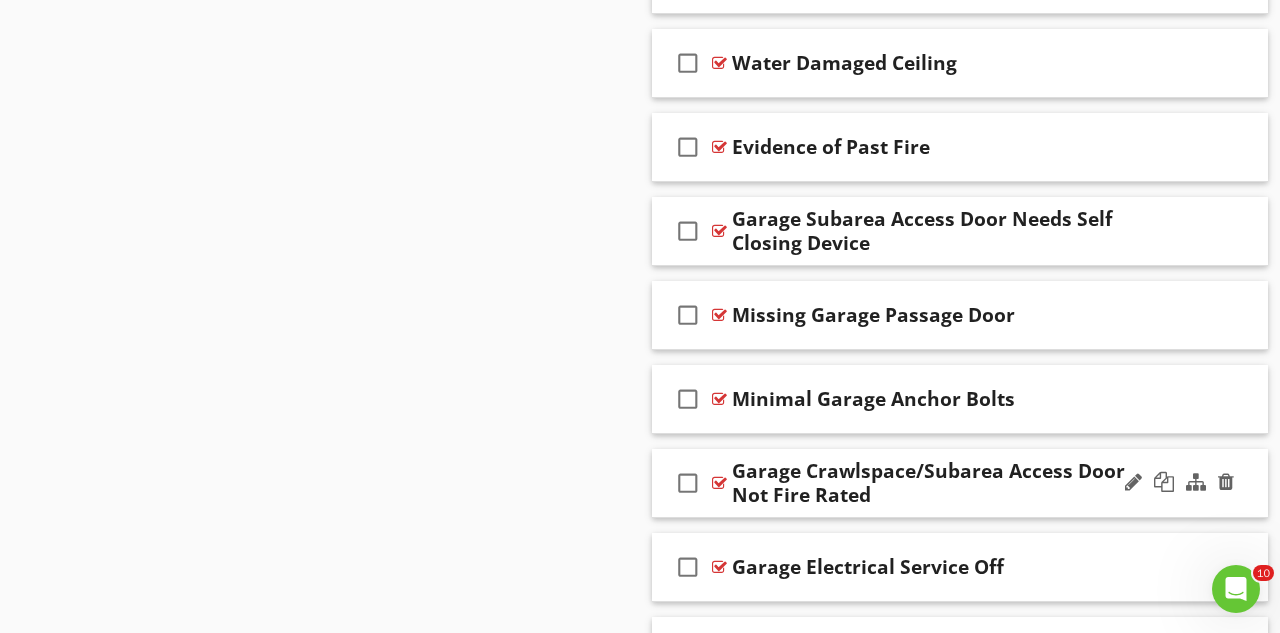 scroll, scrollTop: 9511, scrollLeft: 0, axis: vertical 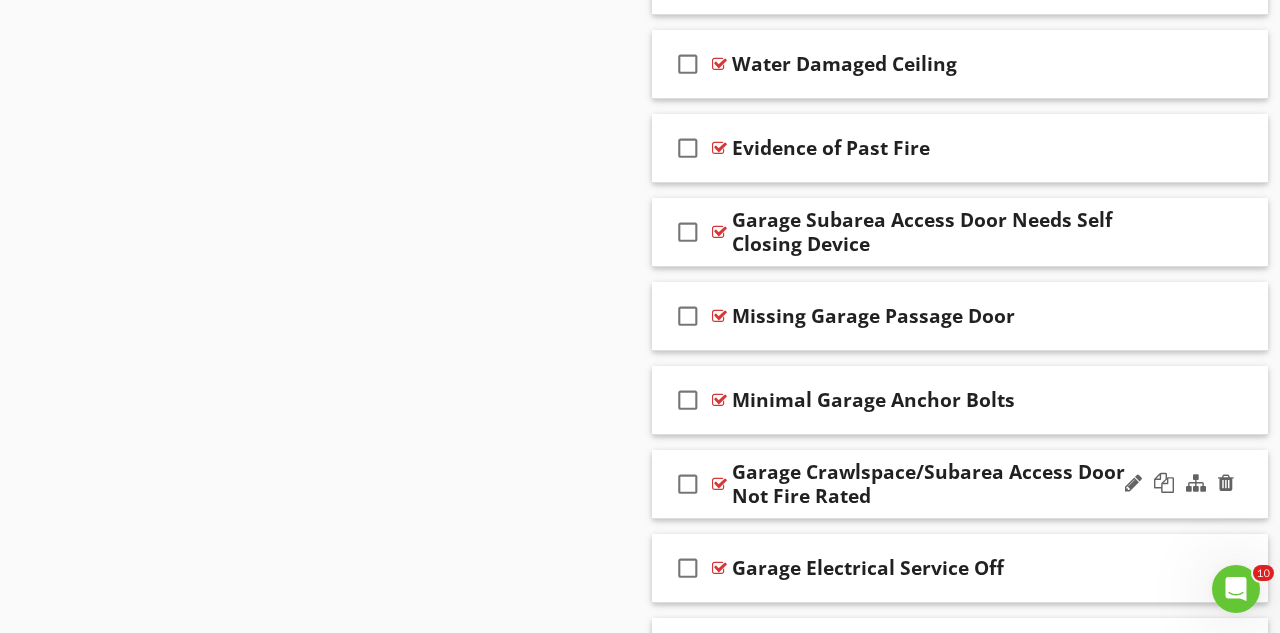 click on "check_box_outline_blank" at bounding box center [692, 484] 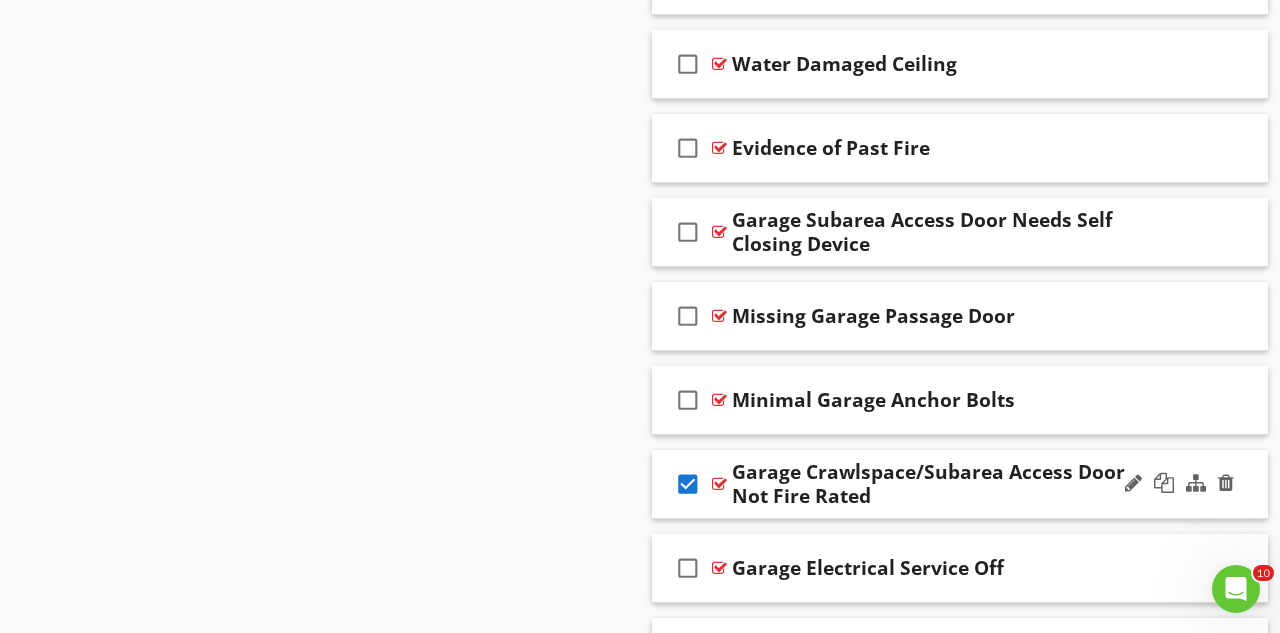 click on "check_box" at bounding box center (688, 484) 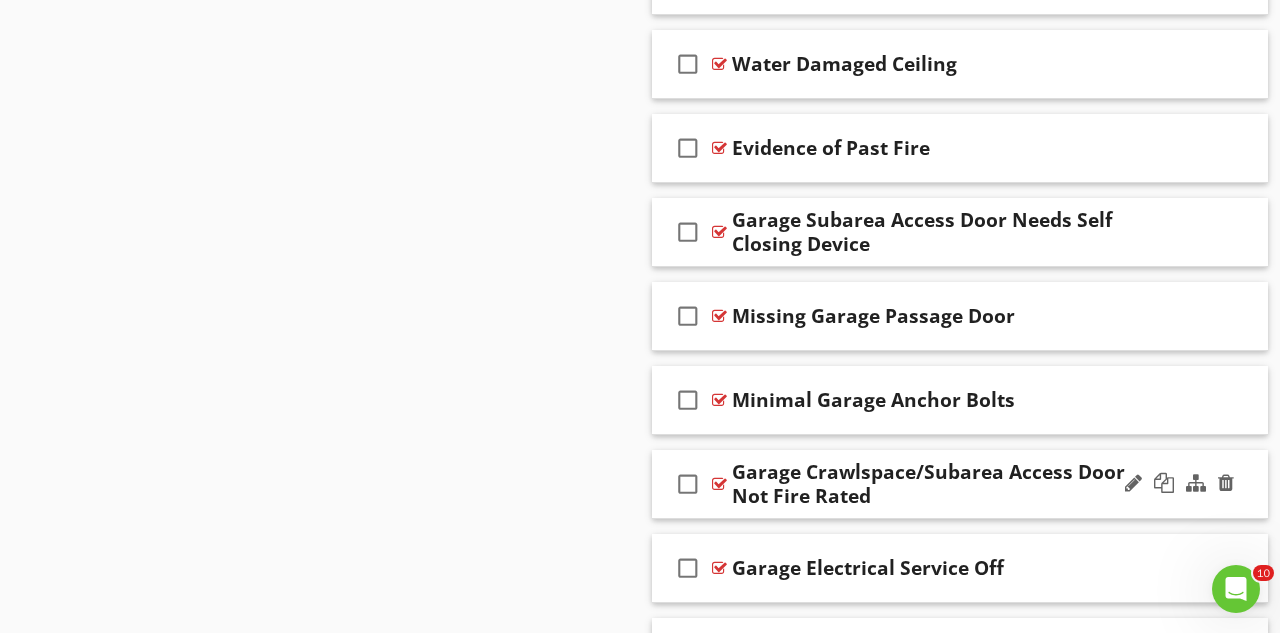 click on "check_box_outline_blank
Garage Crawlspace/Subarea Access Door Not Fire Rated" at bounding box center (960, 484) 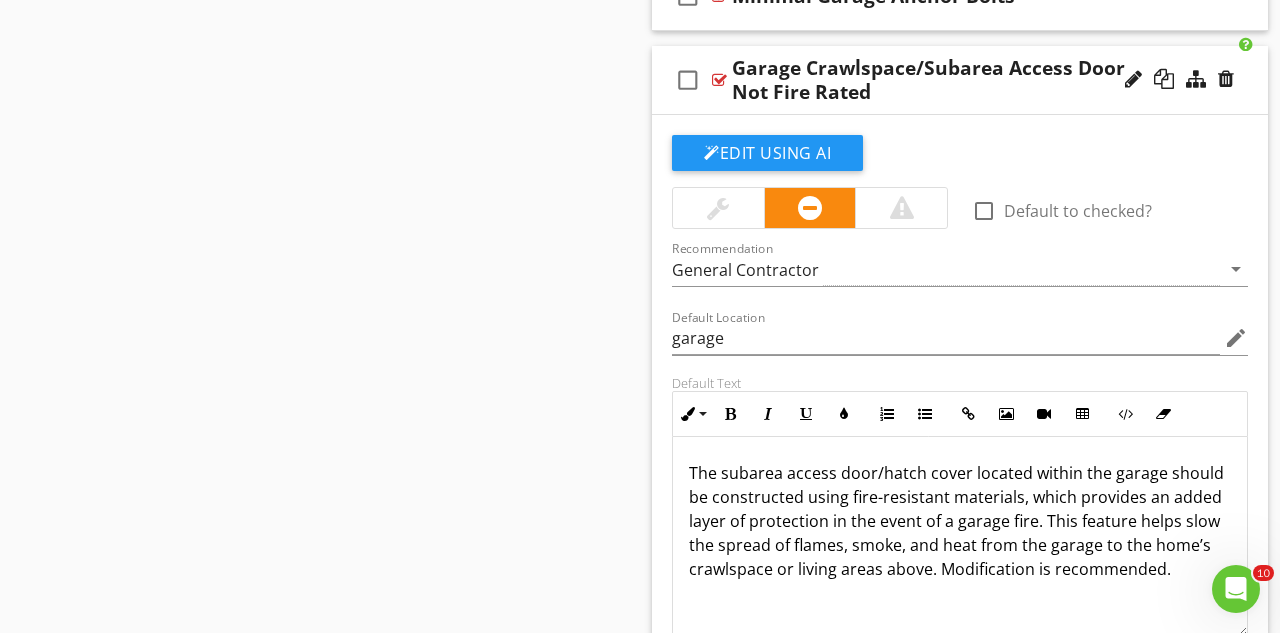 scroll, scrollTop: 9916, scrollLeft: 0, axis: vertical 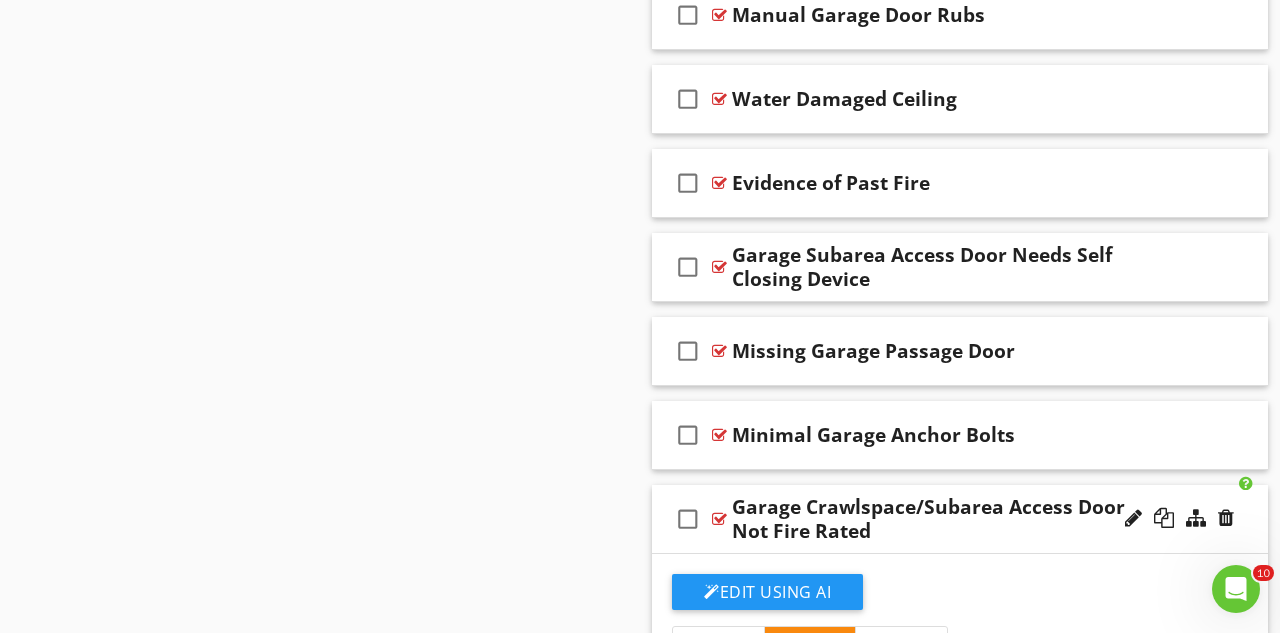 click on "check_box_outline_blank
Garage Crawlspace/Subarea Access Door Not Fire Rated" at bounding box center [960, 519] 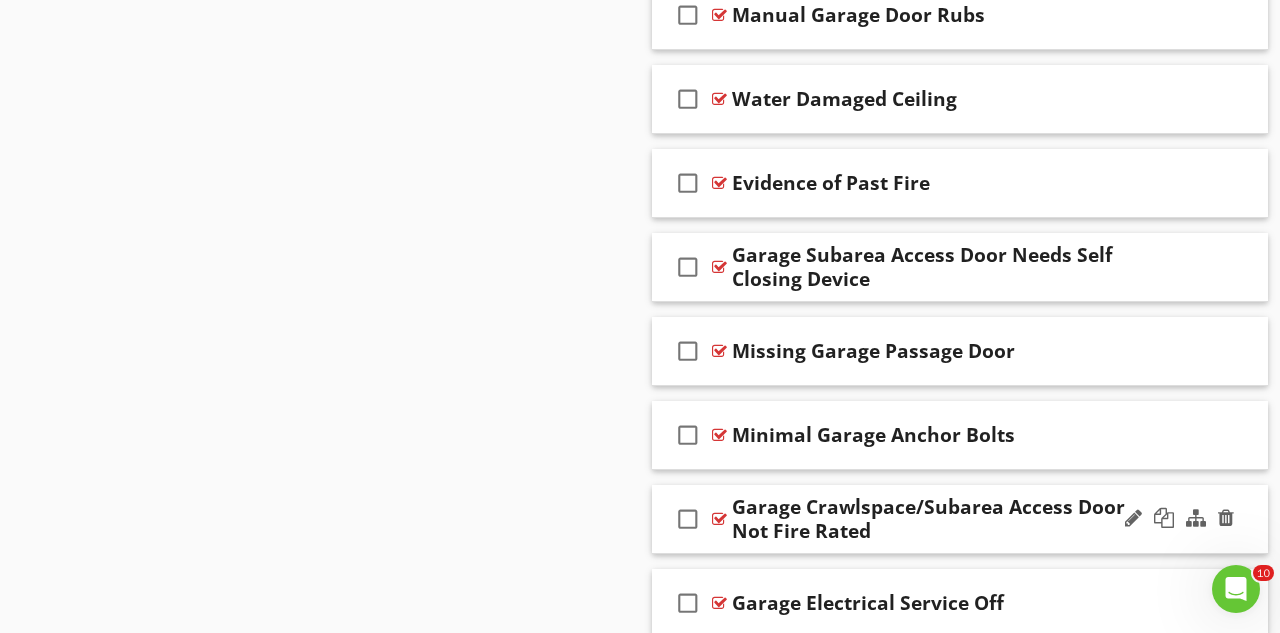 type 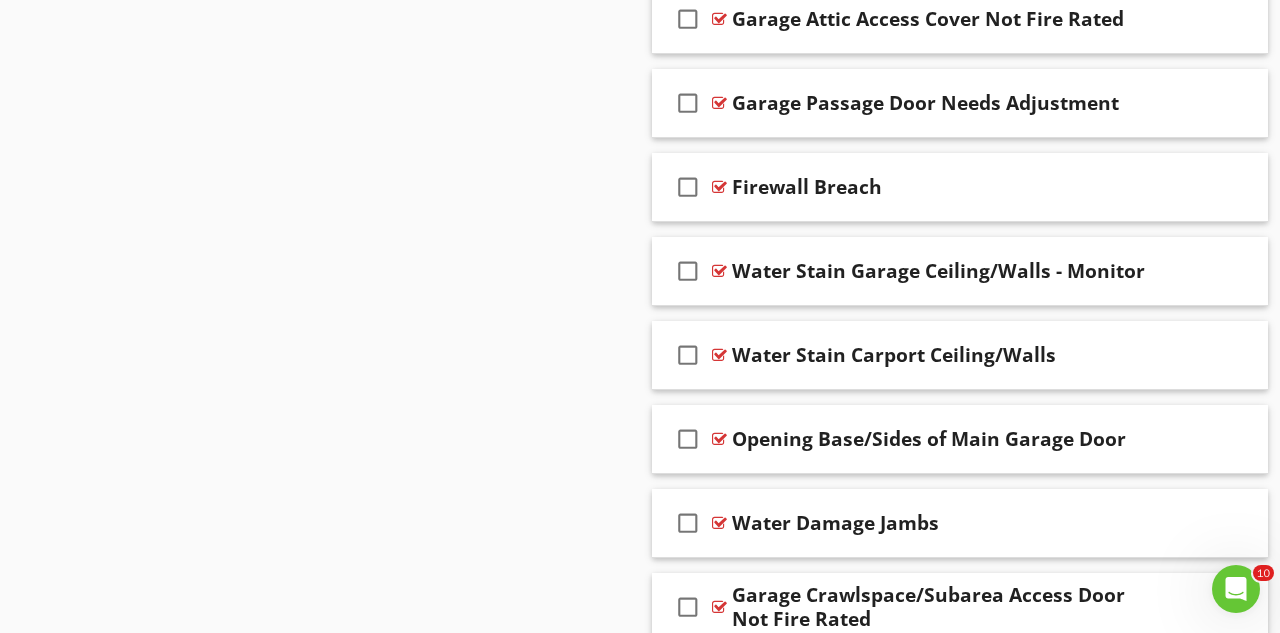 scroll, scrollTop: 2006, scrollLeft: 0, axis: vertical 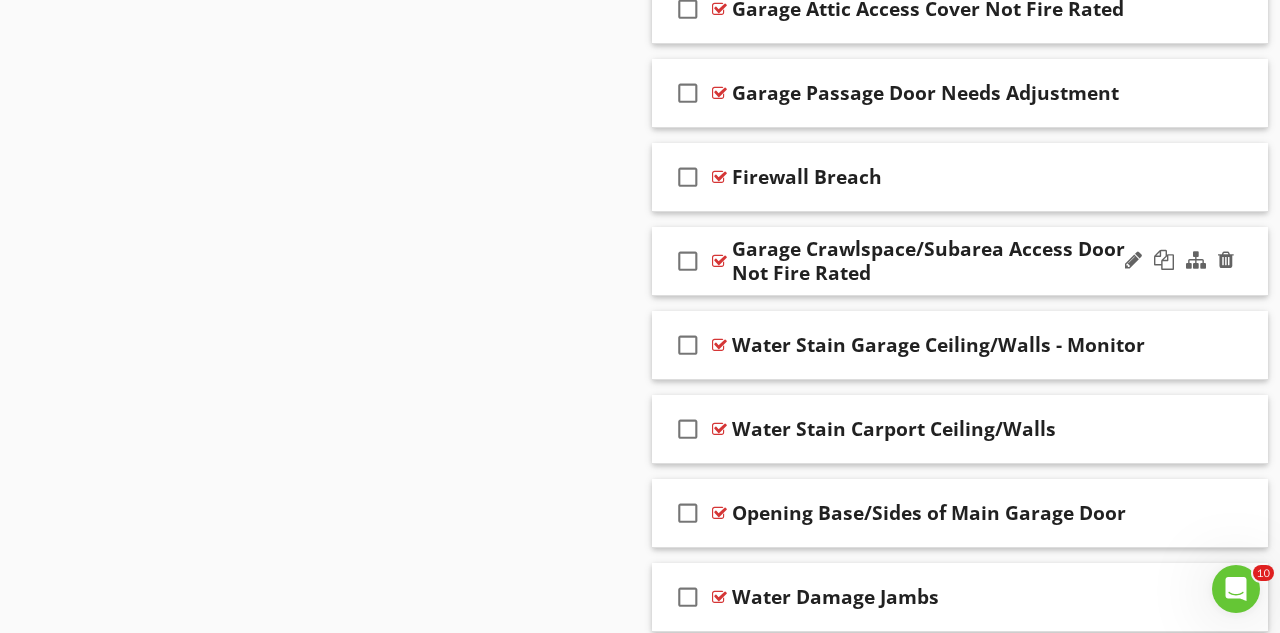 drag, startPoint x: 1182, startPoint y: 491, endPoint x: 1174, endPoint y: 269, distance: 222.1441 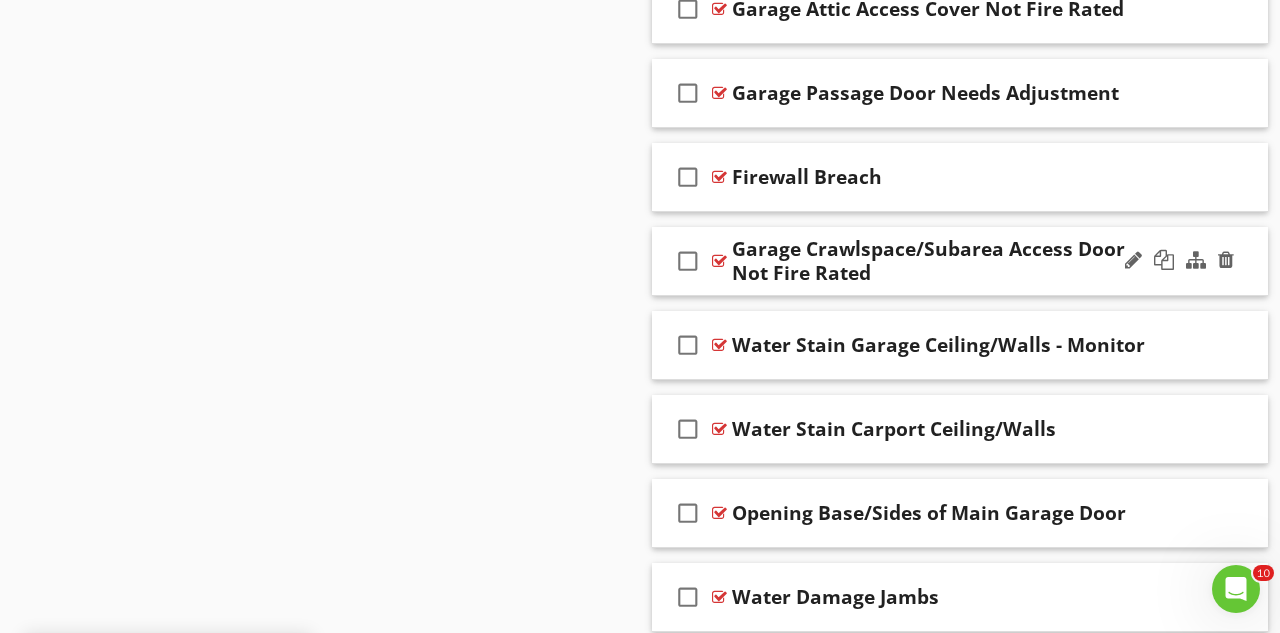 click on "check_box_outline_blank
Garage Crawlspace/Subarea Access Door Not Fire Rated" at bounding box center (960, 261) 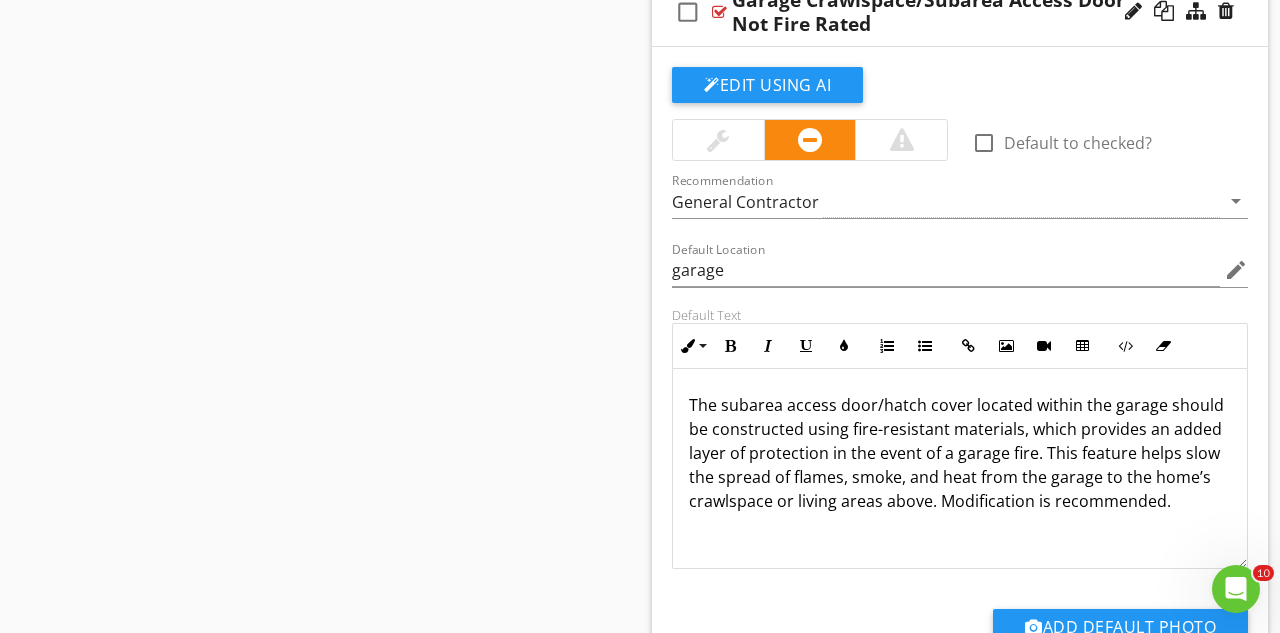 scroll, scrollTop: 2256, scrollLeft: 0, axis: vertical 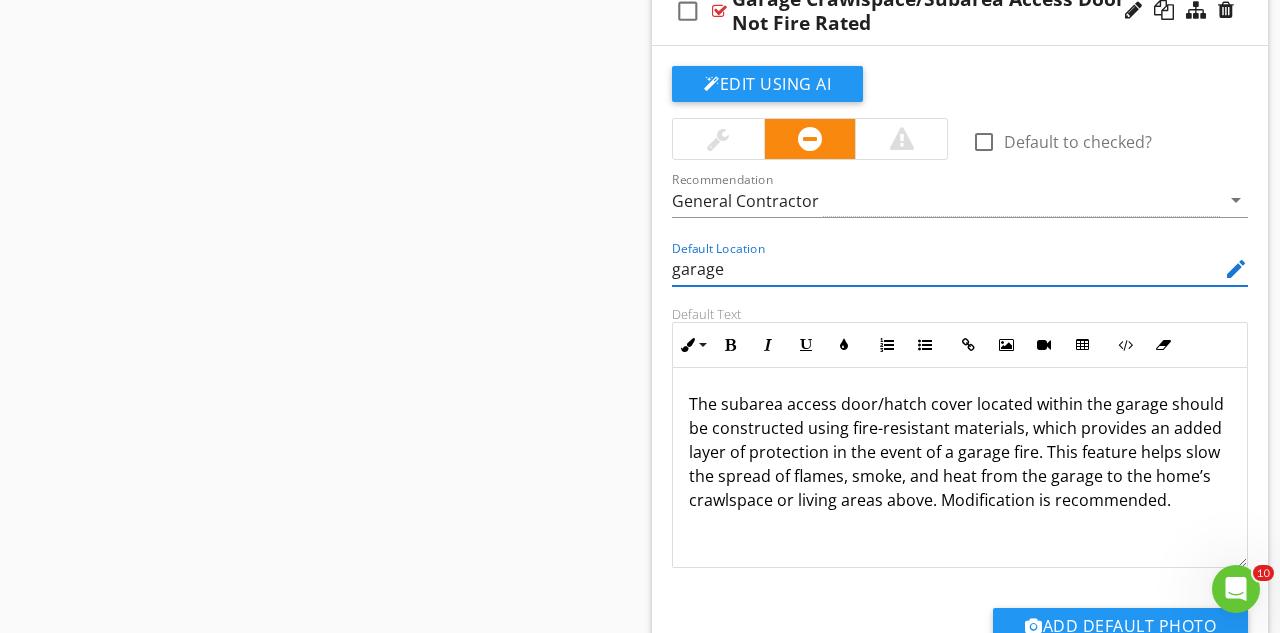 click on "garage" at bounding box center [946, 269] 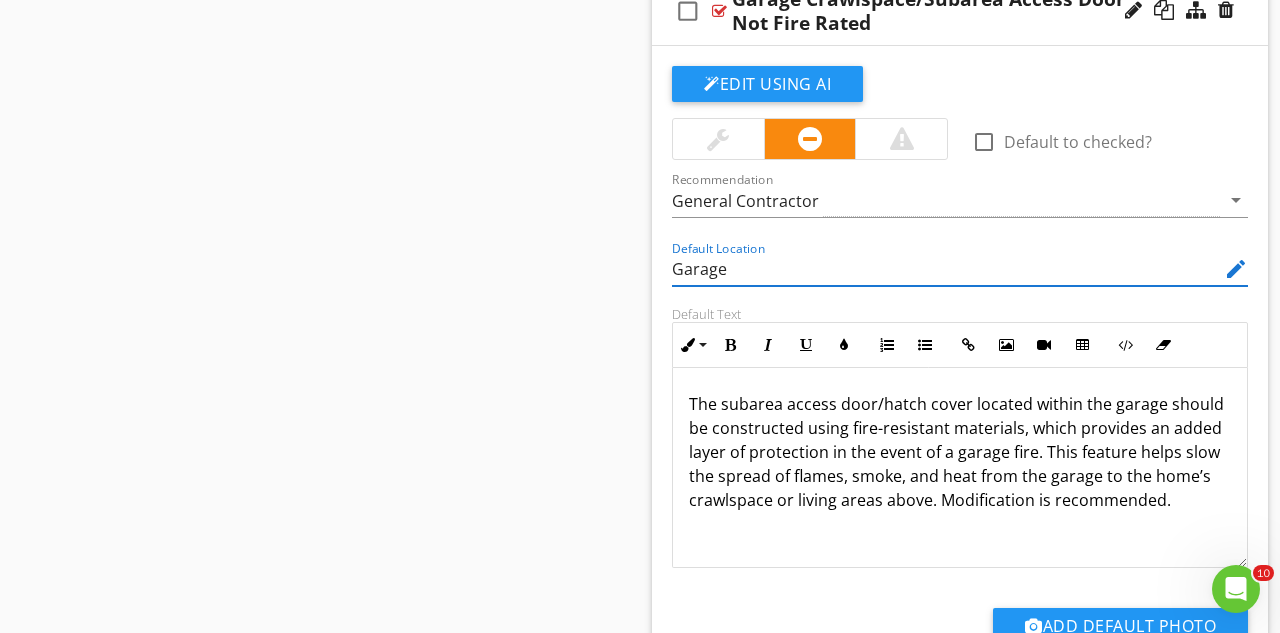 type on "Garage" 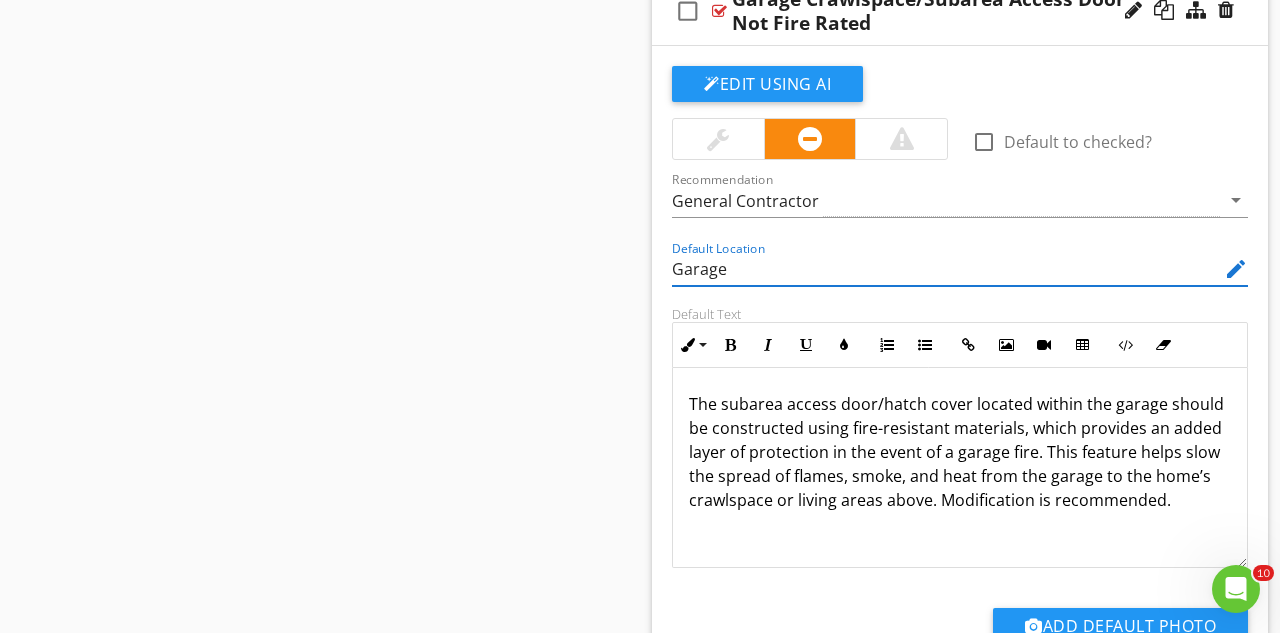 click on "Sections
Inspection Details           Basement, Foundation, Crawlspace & Structure           Roof           Exterior           Electrical           Plumbing           Heating           Cooling           Fireplace           Attic, Insulation & Ventilation           Doors, Windows & Interior           Built-in Appliances           Garage           Rodent Evidence           Manufactured Home
Section
Attachments
Attachment
Items
General           Walkways, Patios & Driveways           Siding, Flashing & Trim           Exterior Doors           Eaves, Soffits & Fascia           Decks, Balconies, Porches, Landings, Railings & Steps           Vegetation, Grading, Drainage & Retaining Walls           Fences           Garage           Mobile Home           Pools/Spas           Windows           Abutments
Item
Comments" at bounding box center [640, 3448] 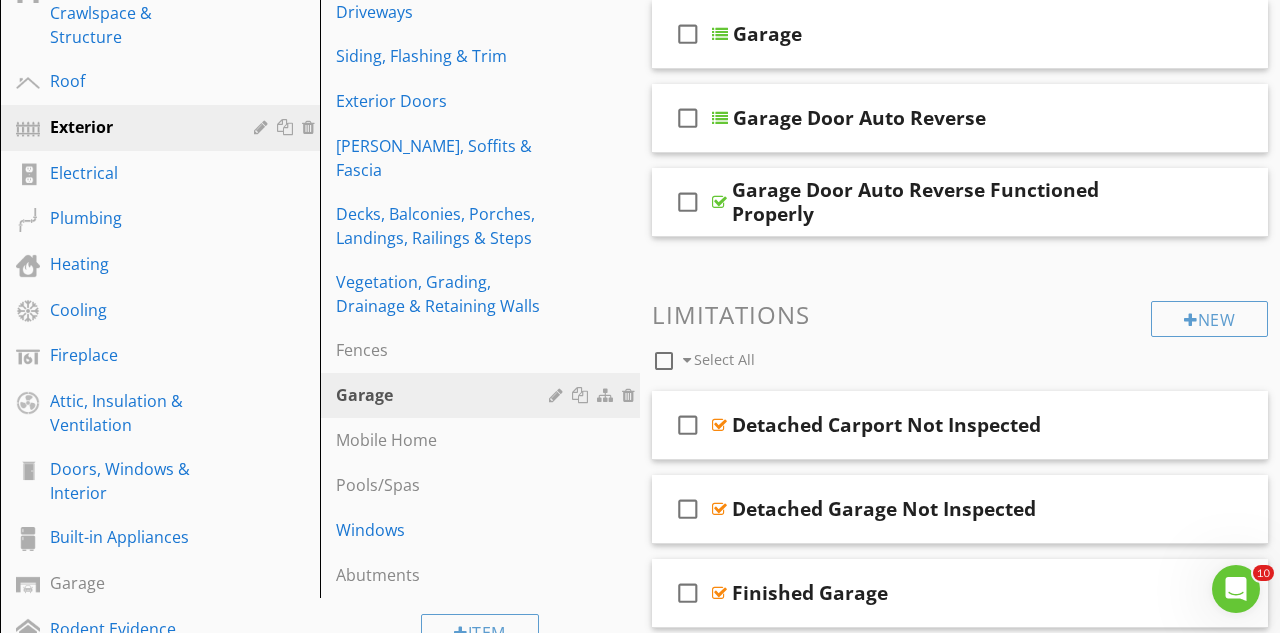 scroll, scrollTop: 0, scrollLeft: 0, axis: both 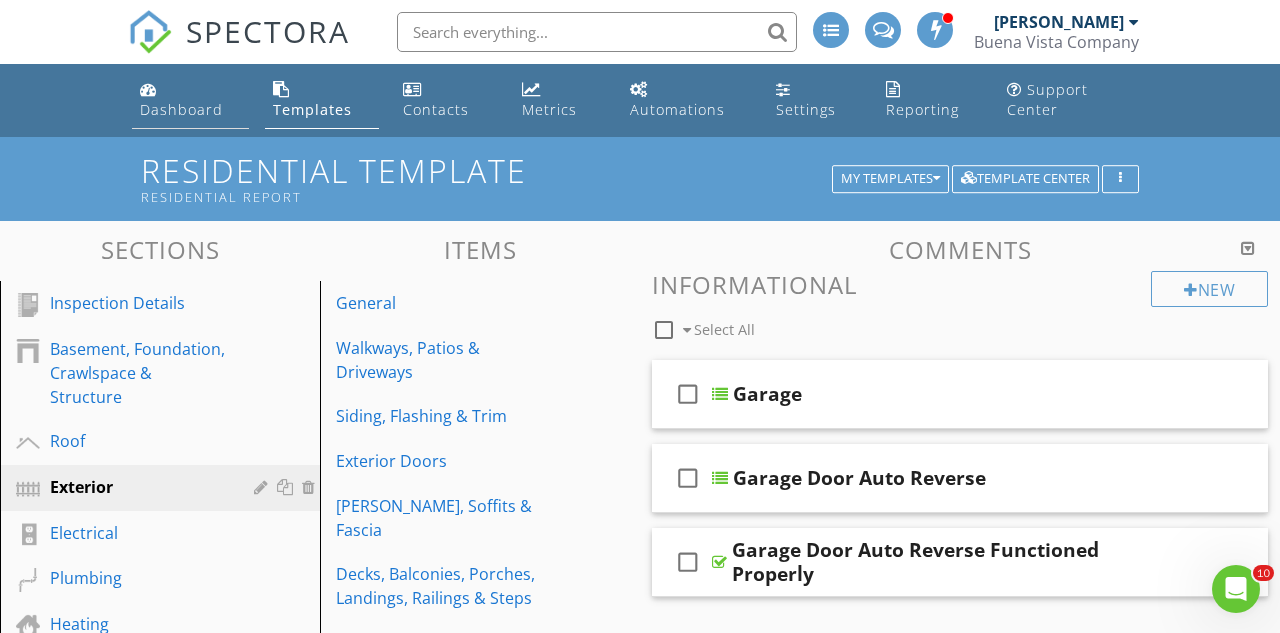click on "Dashboard" at bounding box center [181, 109] 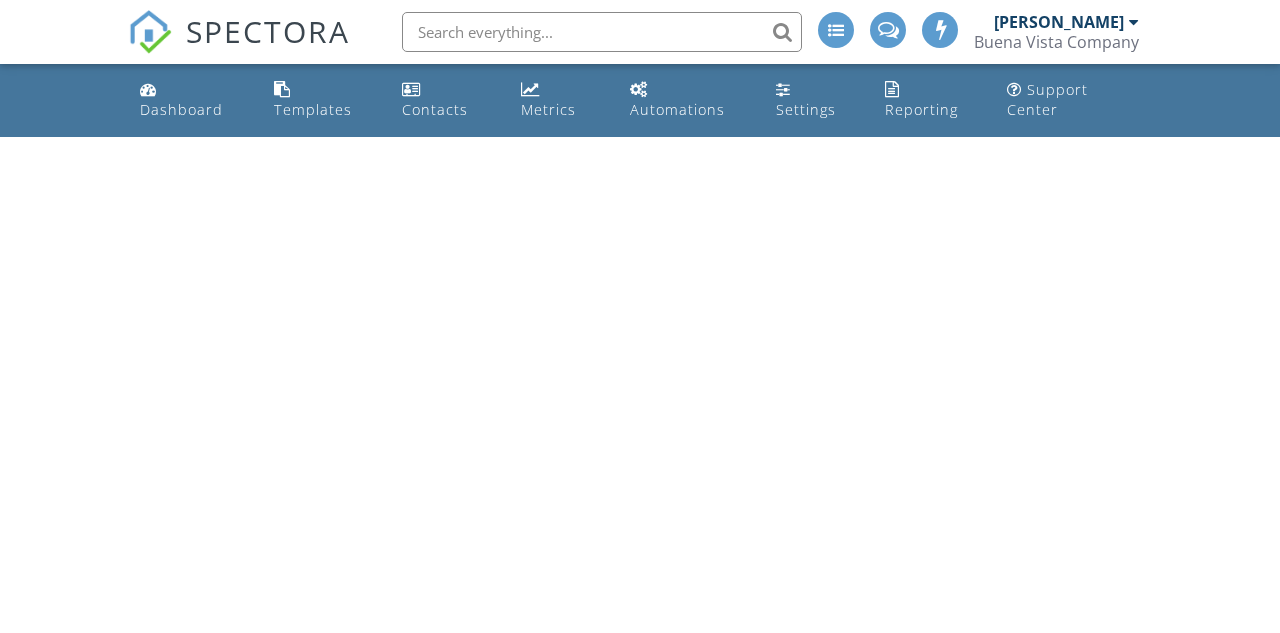 scroll, scrollTop: 0, scrollLeft: 0, axis: both 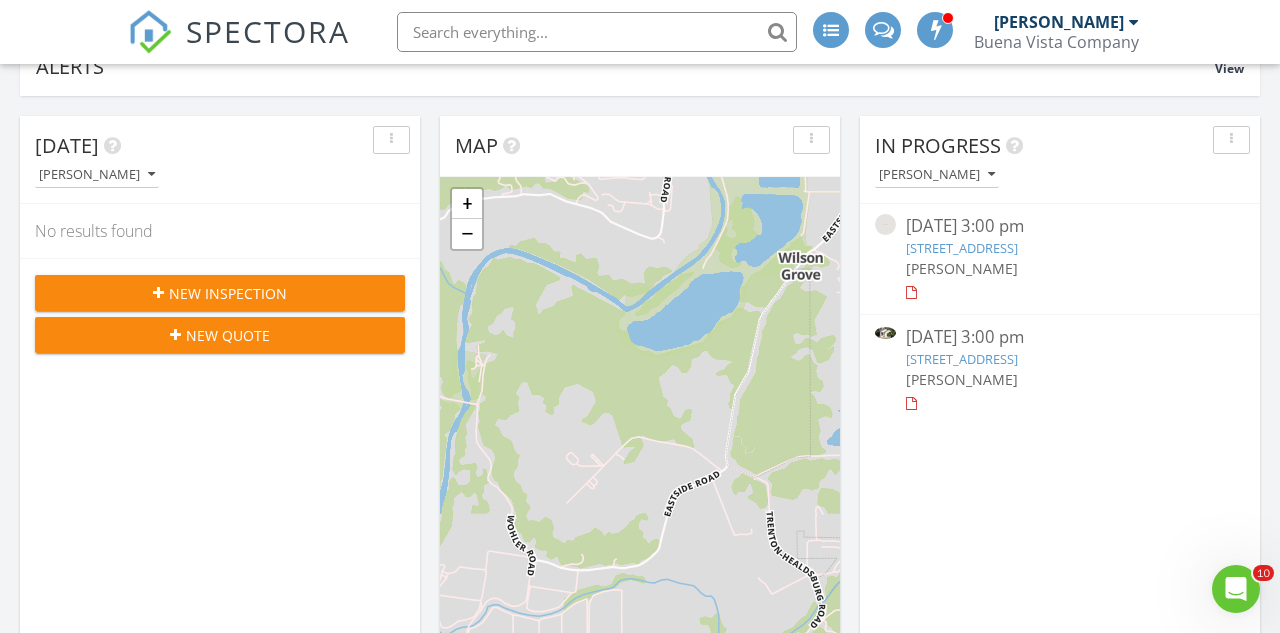 click on "114 Tamal Vista Dr, San Rafael, CA 94901" at bounding box center (962, 359) 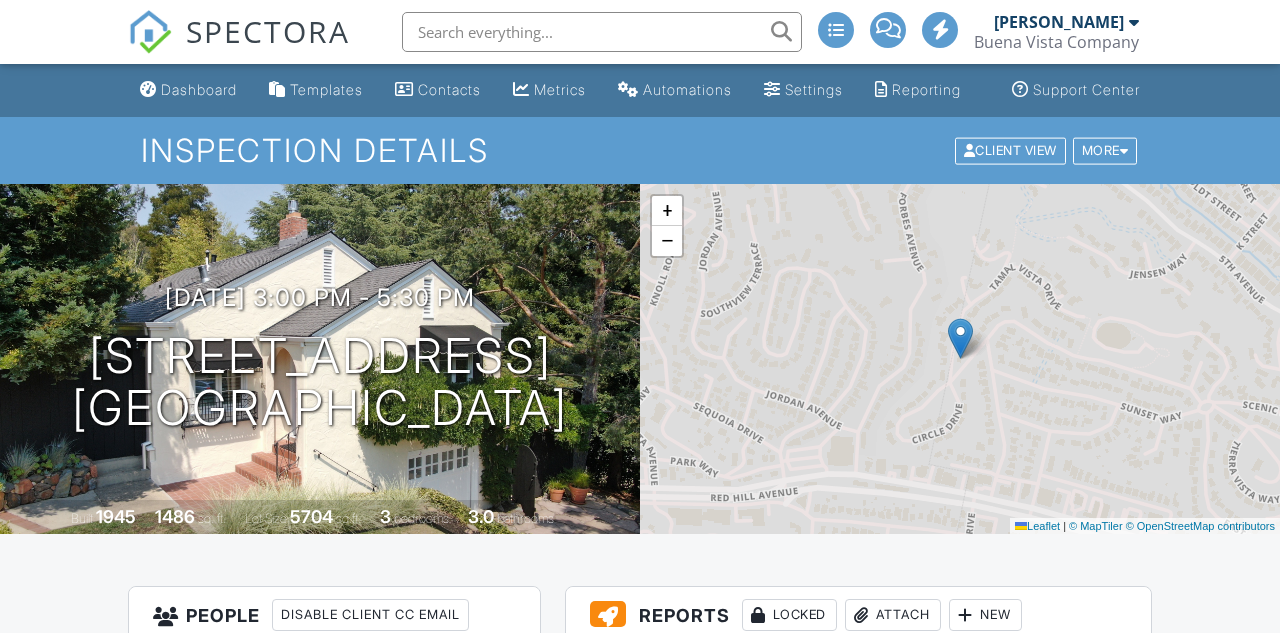 scroll, scrollTop: 0, scrollLeft: 0, axis: both 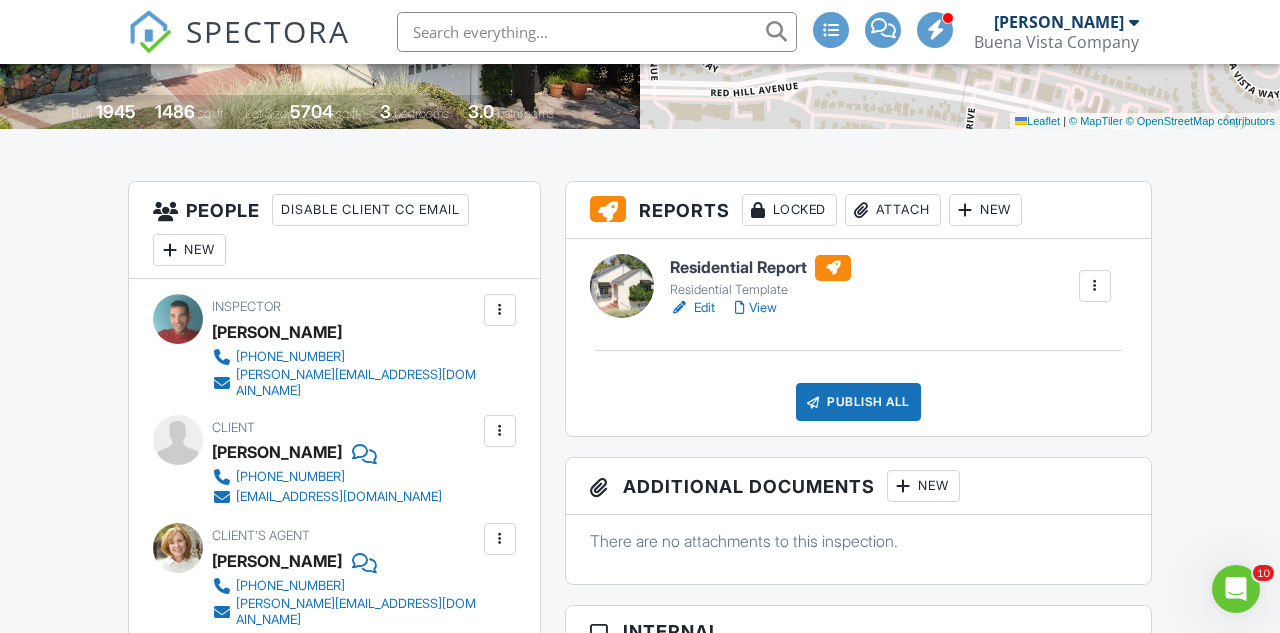 click on "View" at bounding box center [756, 308] 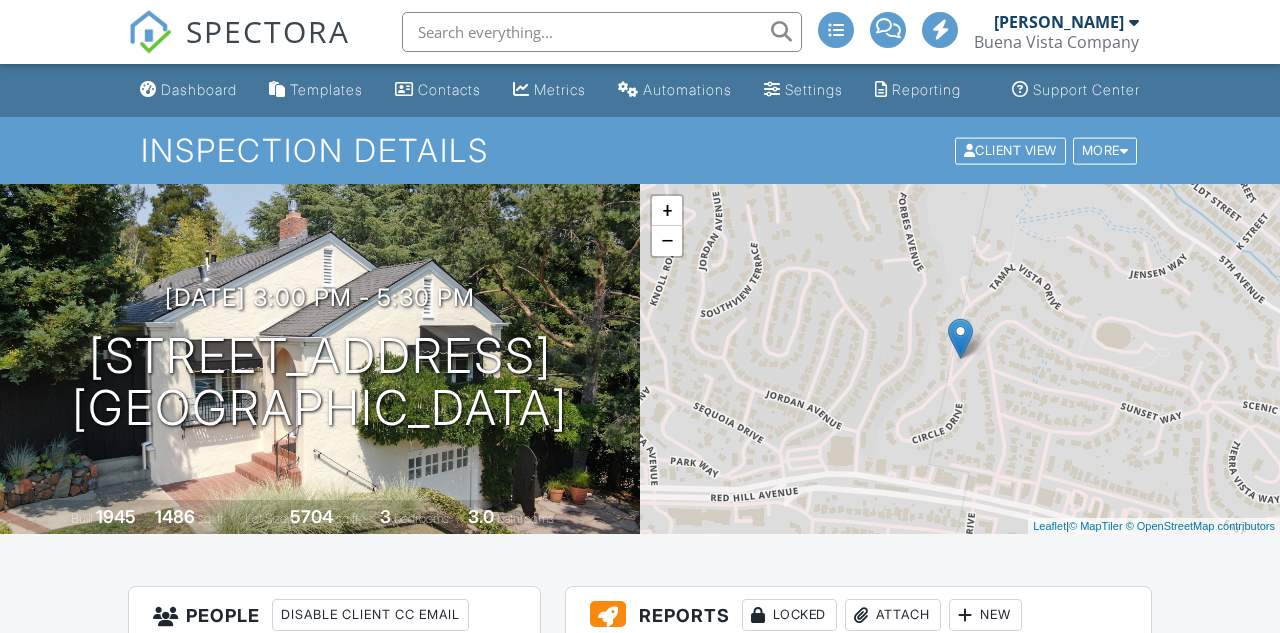 scroll, scrollTop: 405, scrollLeft: 0, axis: vertical 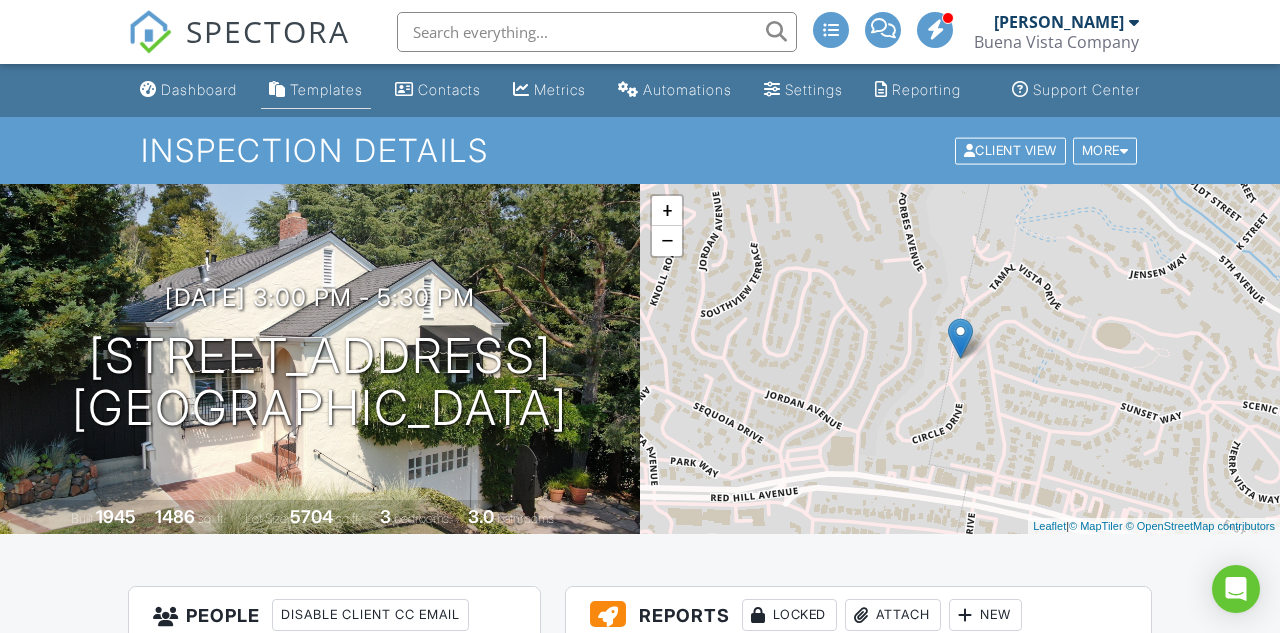 click on "Templates" at bounding box center (316, 90) 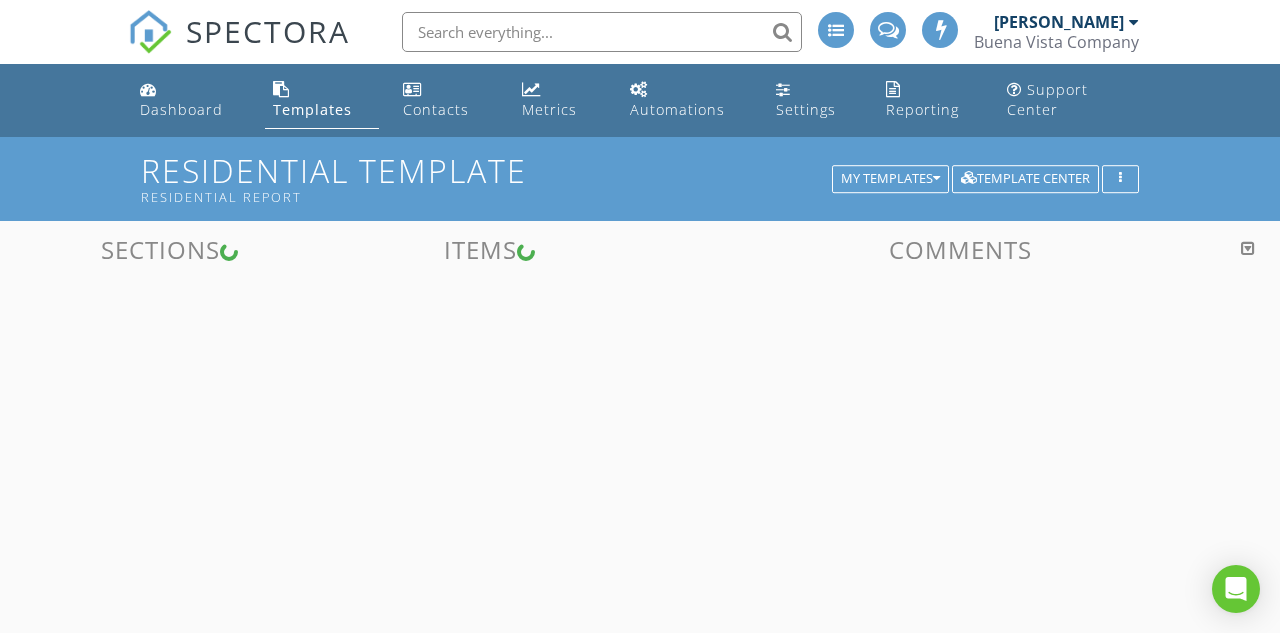 scroll, scrollTop: 0, scrollLeft: 0, axis: both 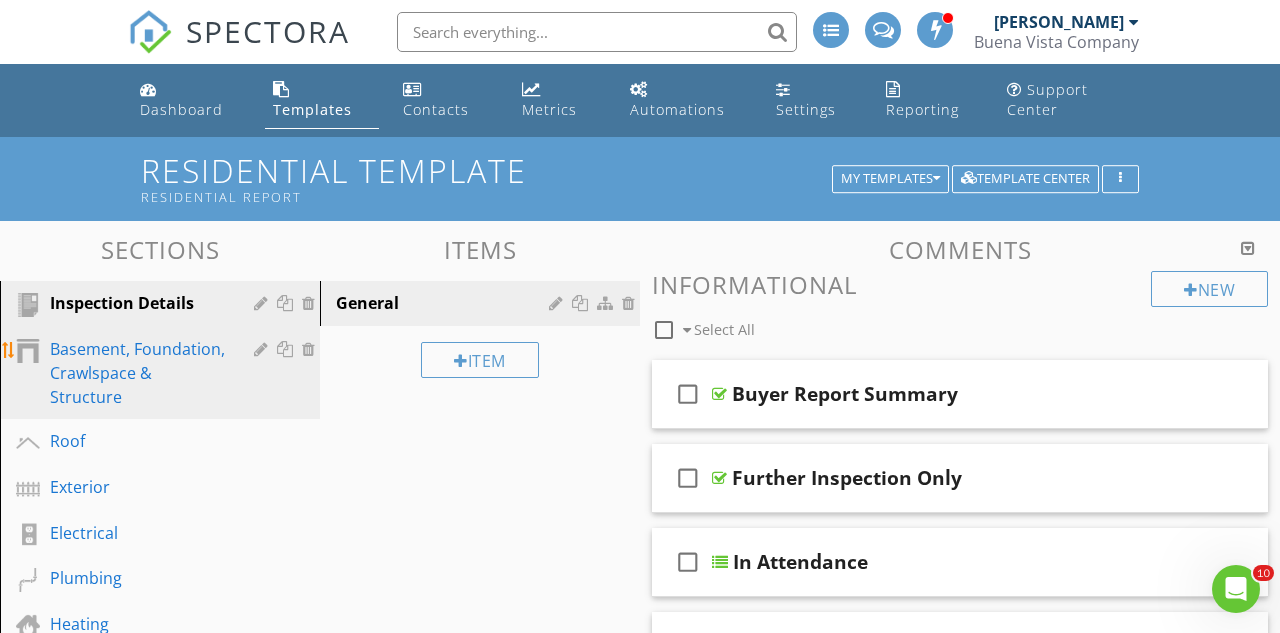 click on "Basement, Foundation, Crawlspace & Structure" at bounding box center [137, 373] 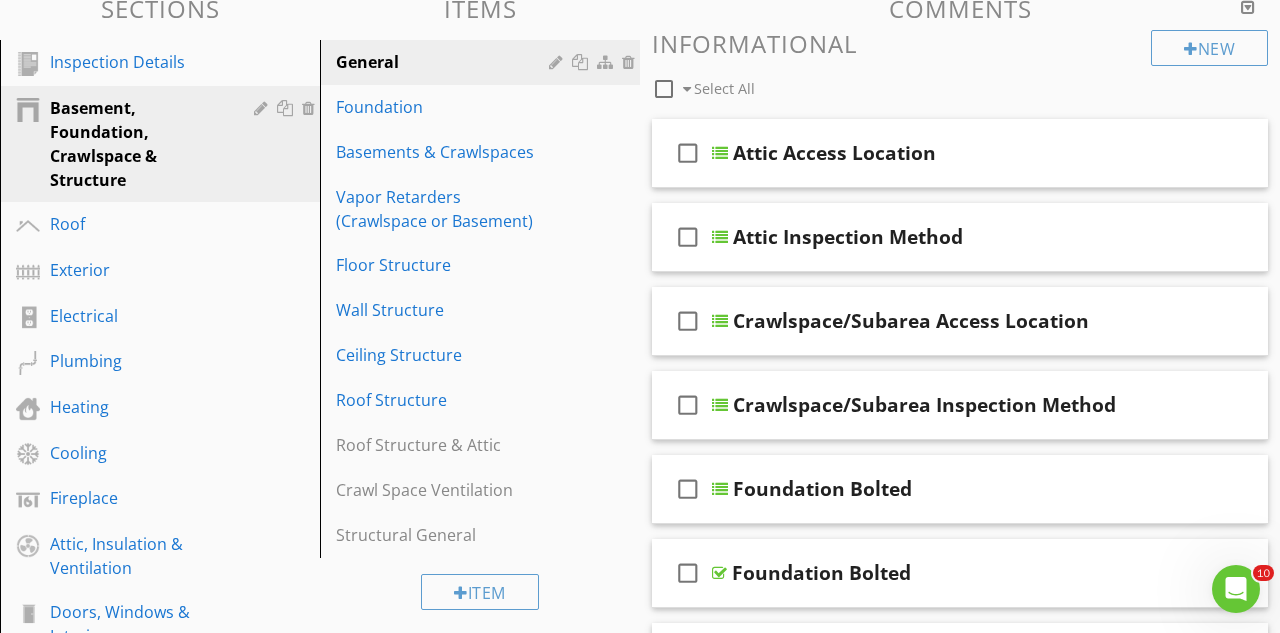 scroll, scrollTop: 239, scrollLeft: 0, axis: vertical 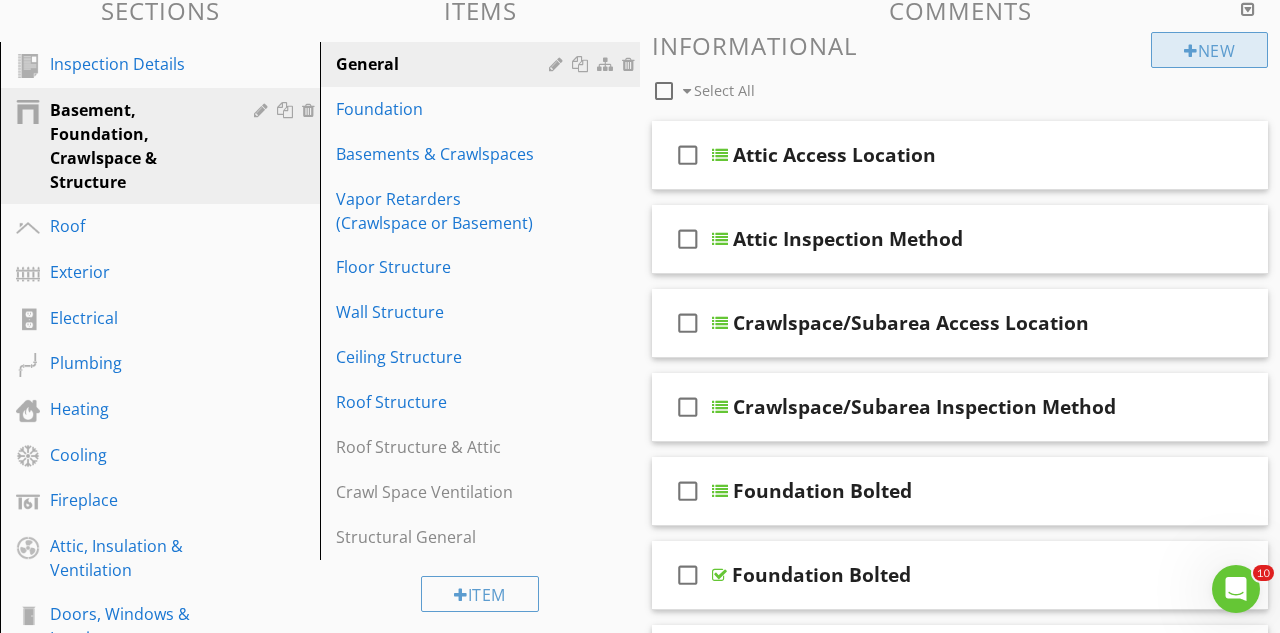 click on "New" at bounding box center [1209, 50] 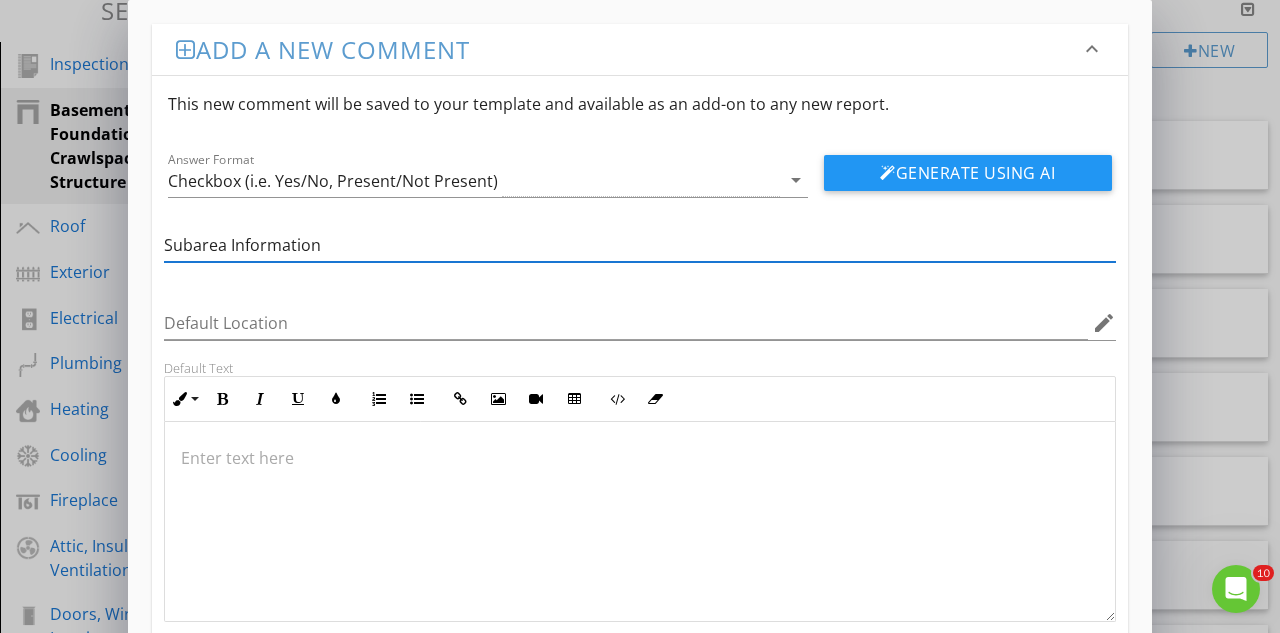 type on "Subarea Information" 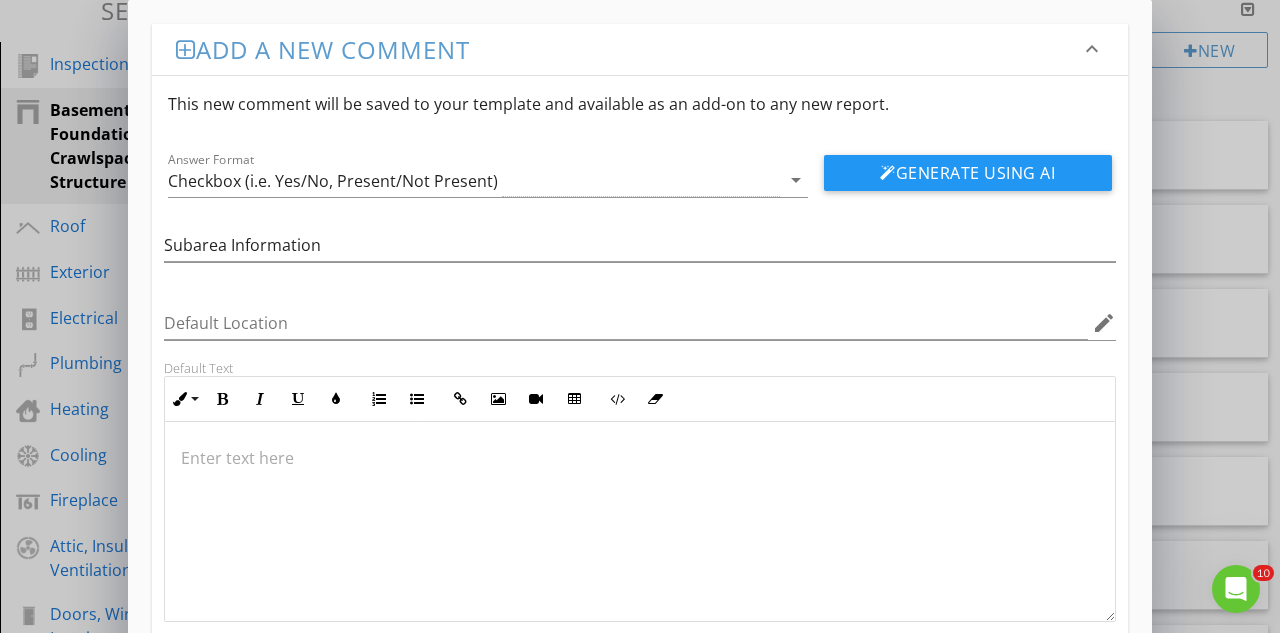 type 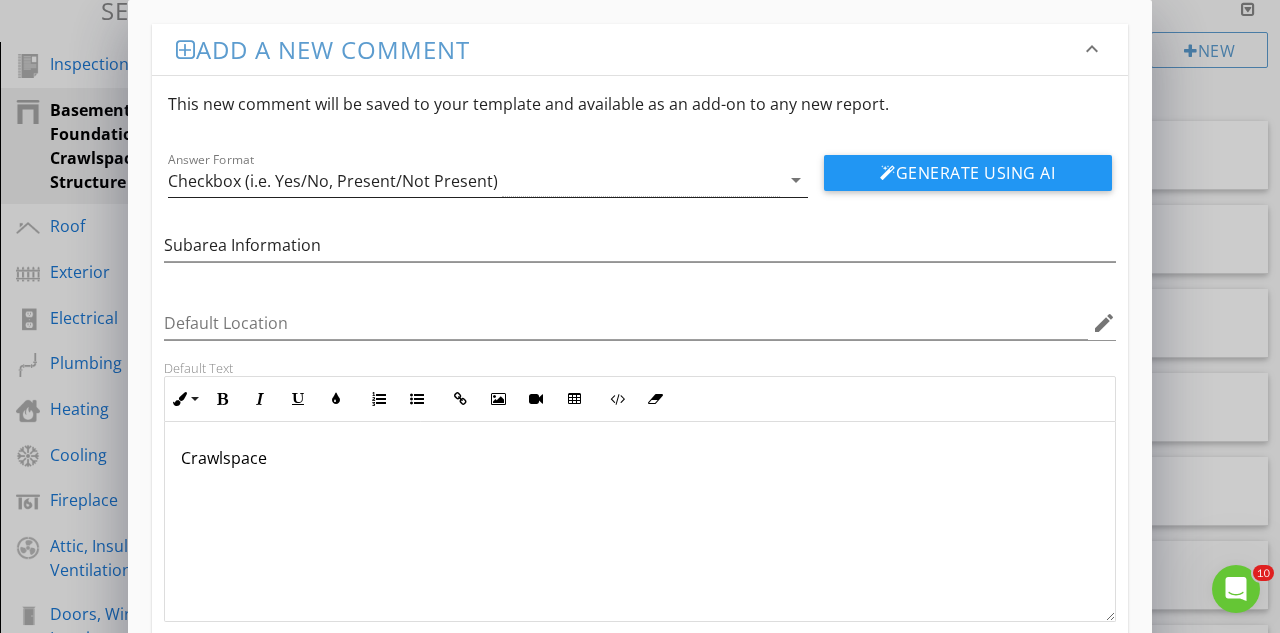 click on "arrow_drop_down" at bounding box center (796, 180) 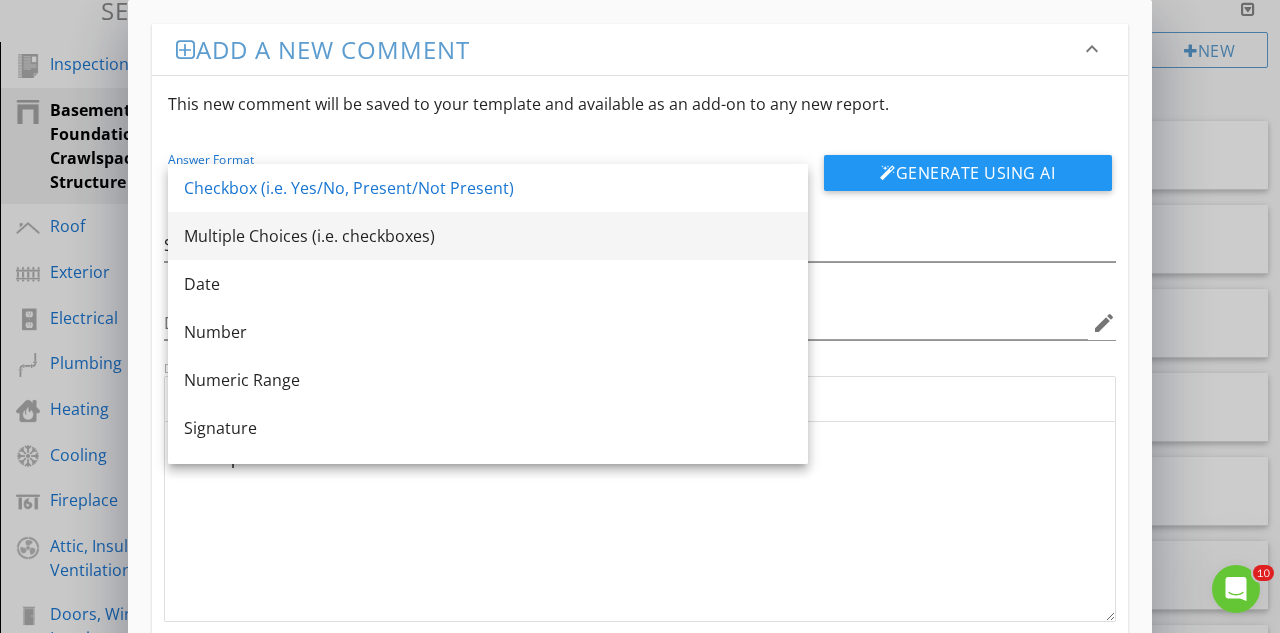 click on "Multiple Choices (i.e. checkboxes)" at bounding box center [488, 236] 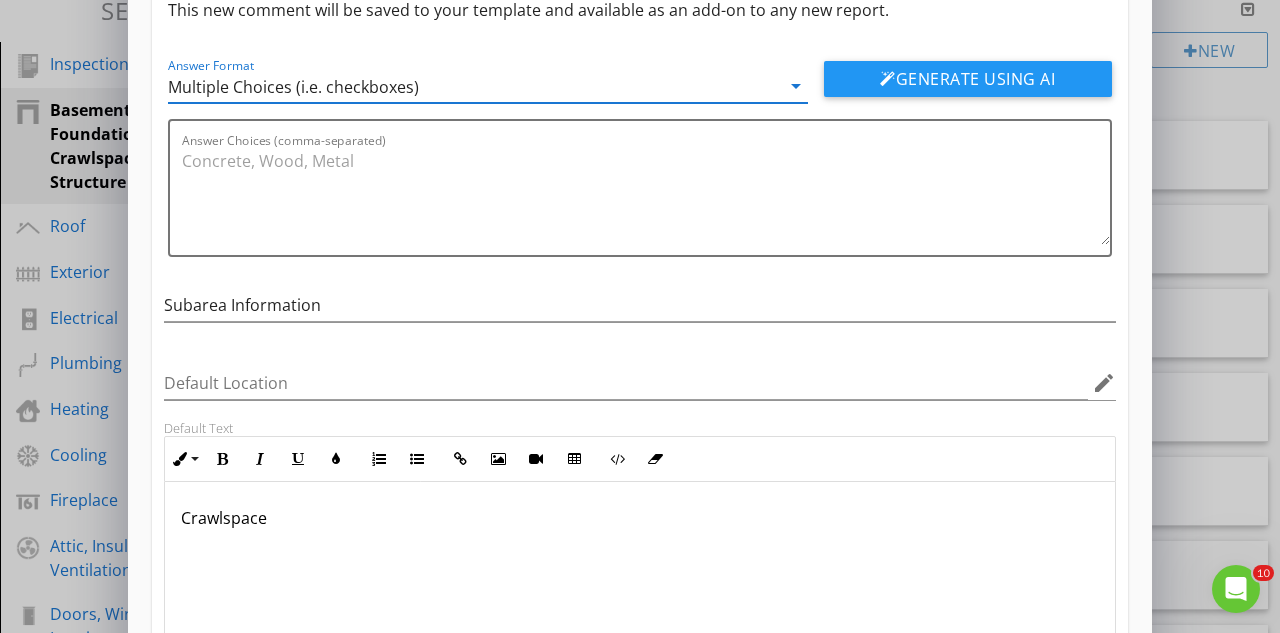 scroll, scrollTop: 95, scrollLeft: 0, axis: vertical 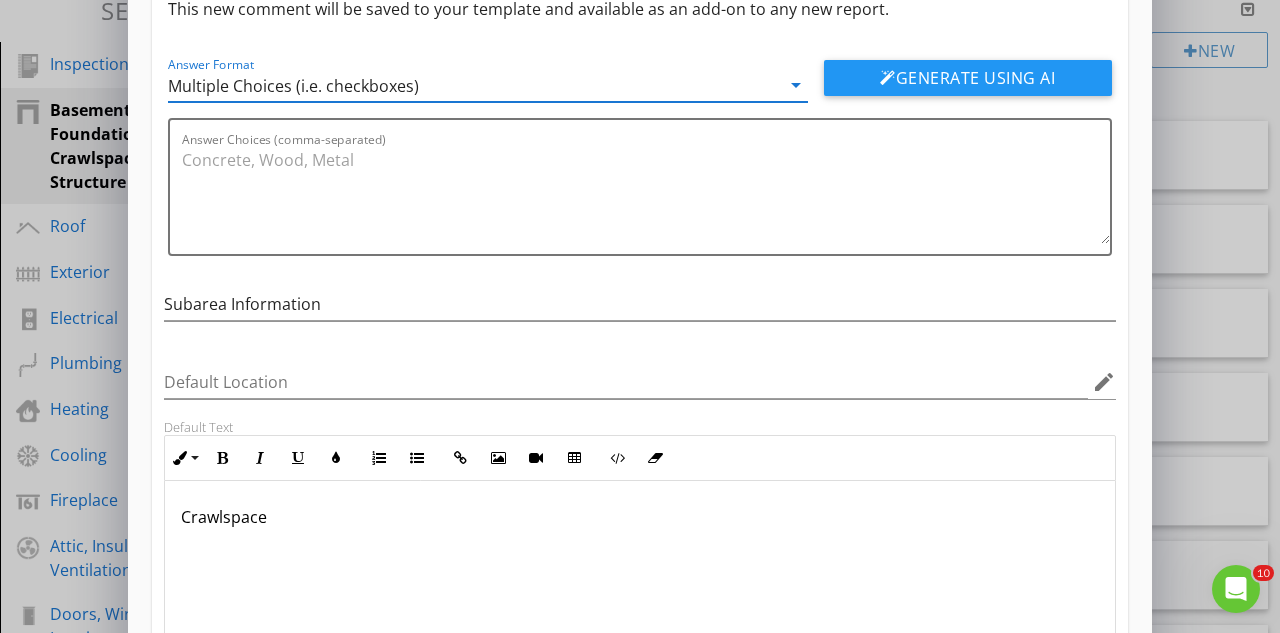 click on "Crawlspace" at bounding box center (640, 517) 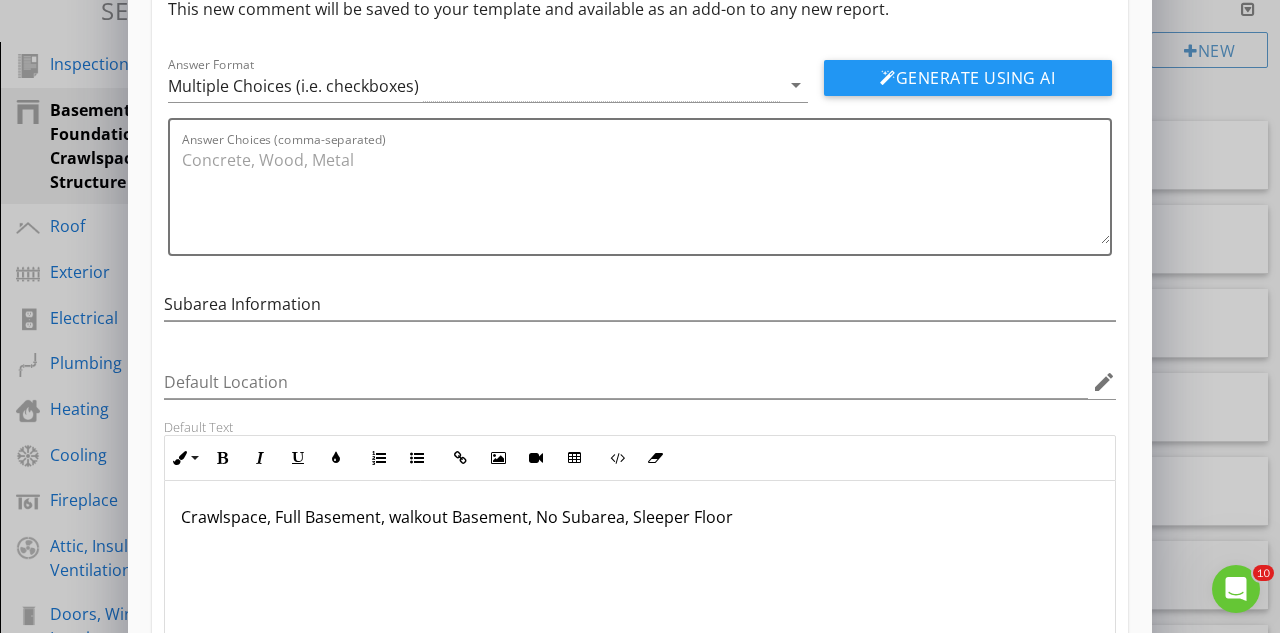 click on "Crawlspace, Full Basement, walkout Basement, No Subarea, Sleeper Floor" at bounding box center [640, 517] 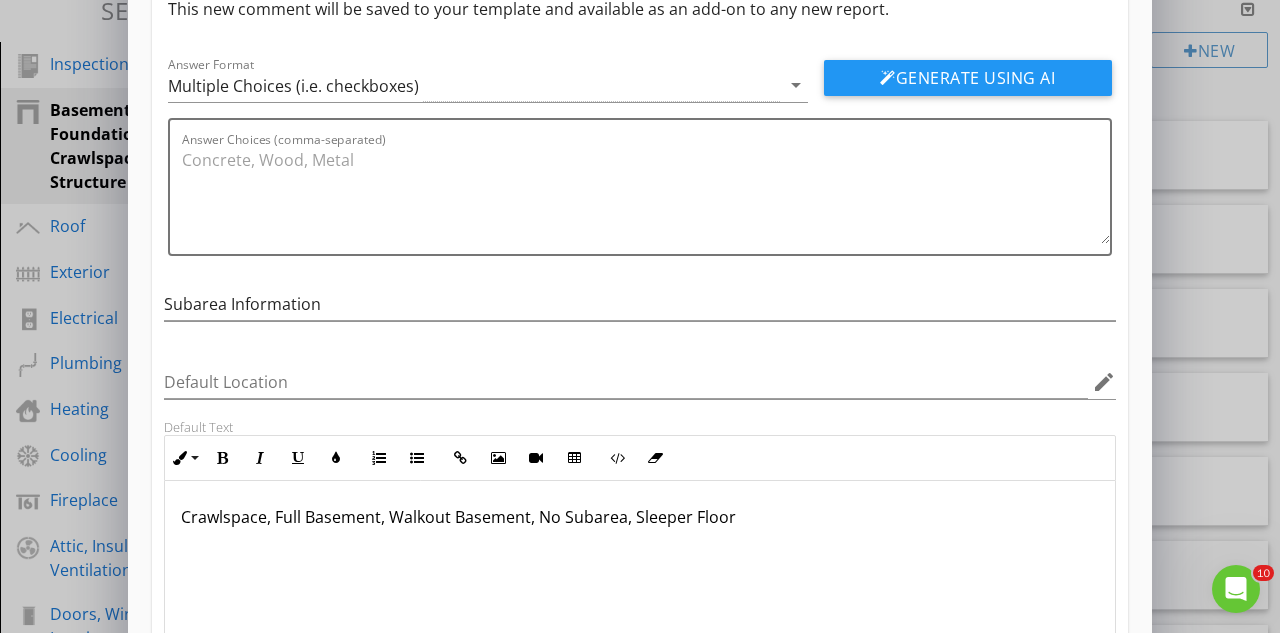 click on "Crawlspace, Full Basement, Walkout Basement, No Subarea, Sleeper Floor" at bounding box center (640, 517) 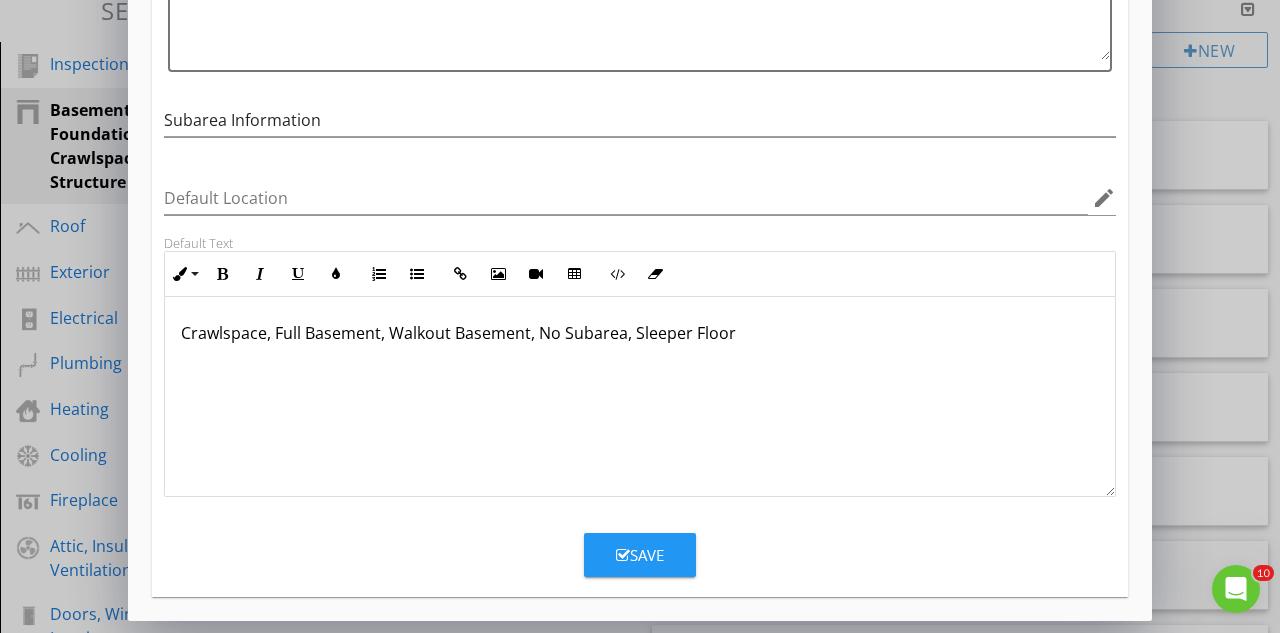 click on "Save" at bounding box center (640, 555) 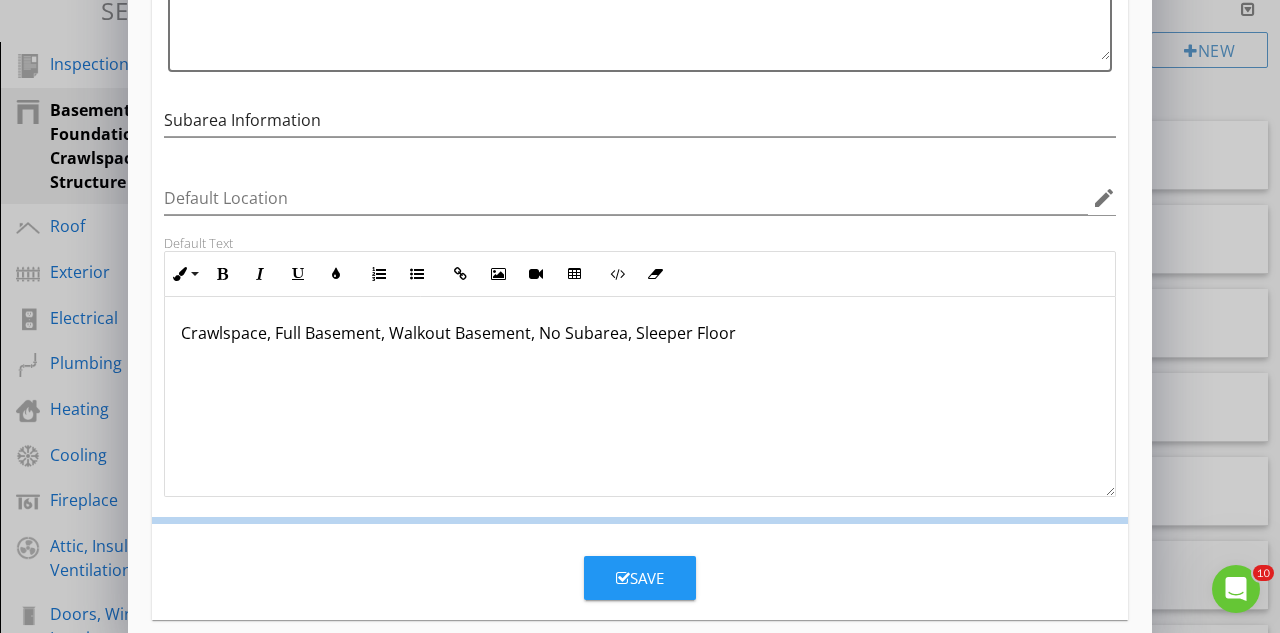 scroll, scrollTop: 182, scrollLeft: 0, axis: vertical 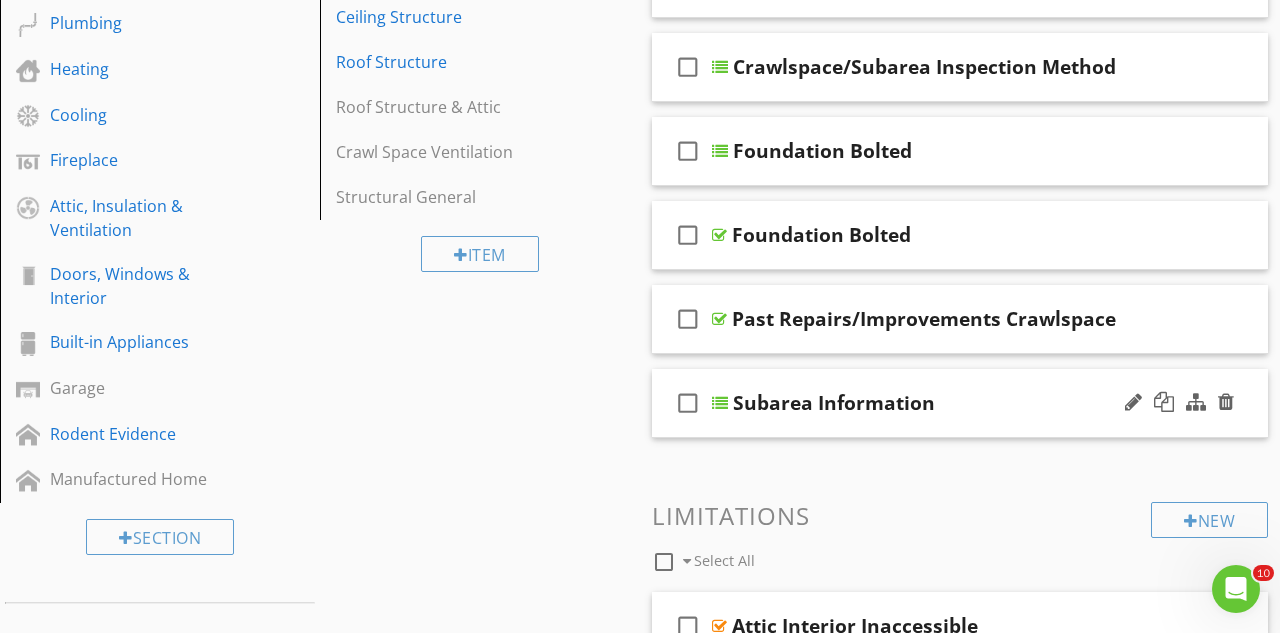 type 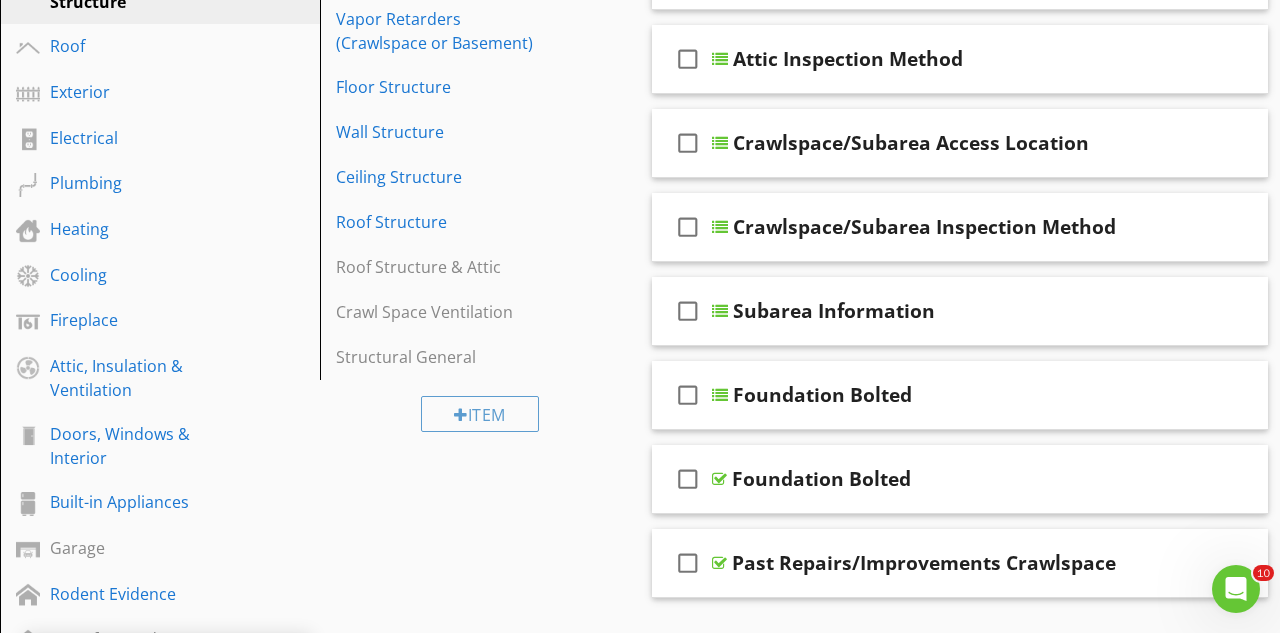 scroll, scrollTop: 453, scrollLeft: 0, axis: vertical 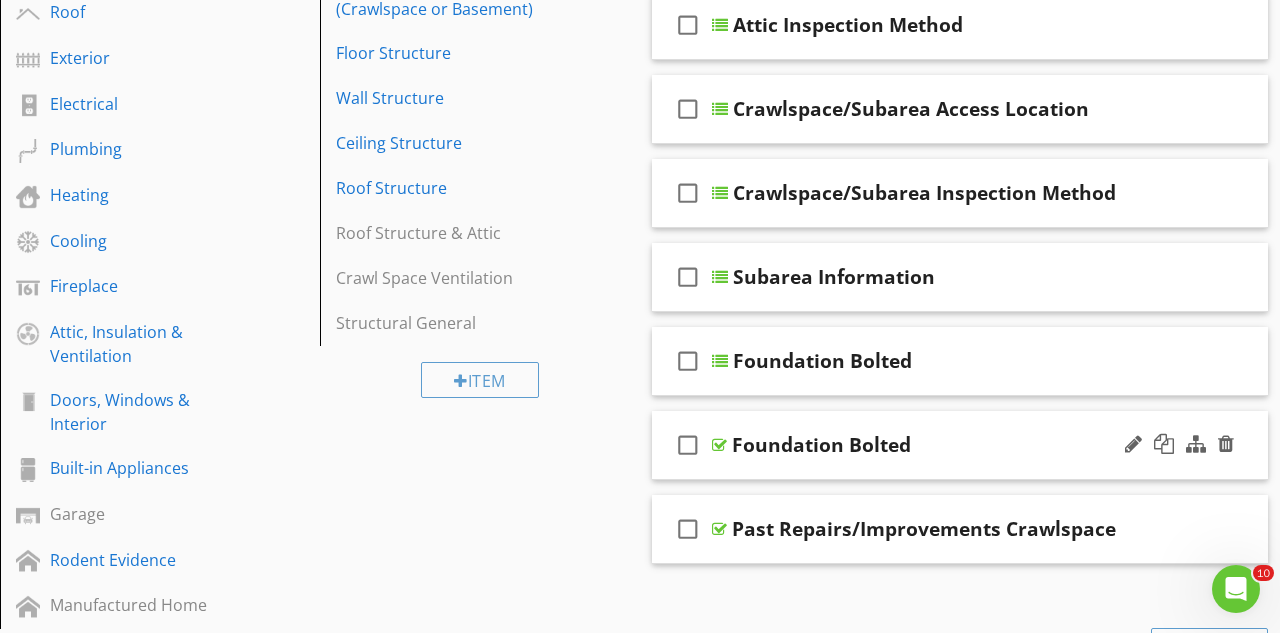 click on "check_box_outline_blank
Foundation Bolted" at bounding box center (960, 445) 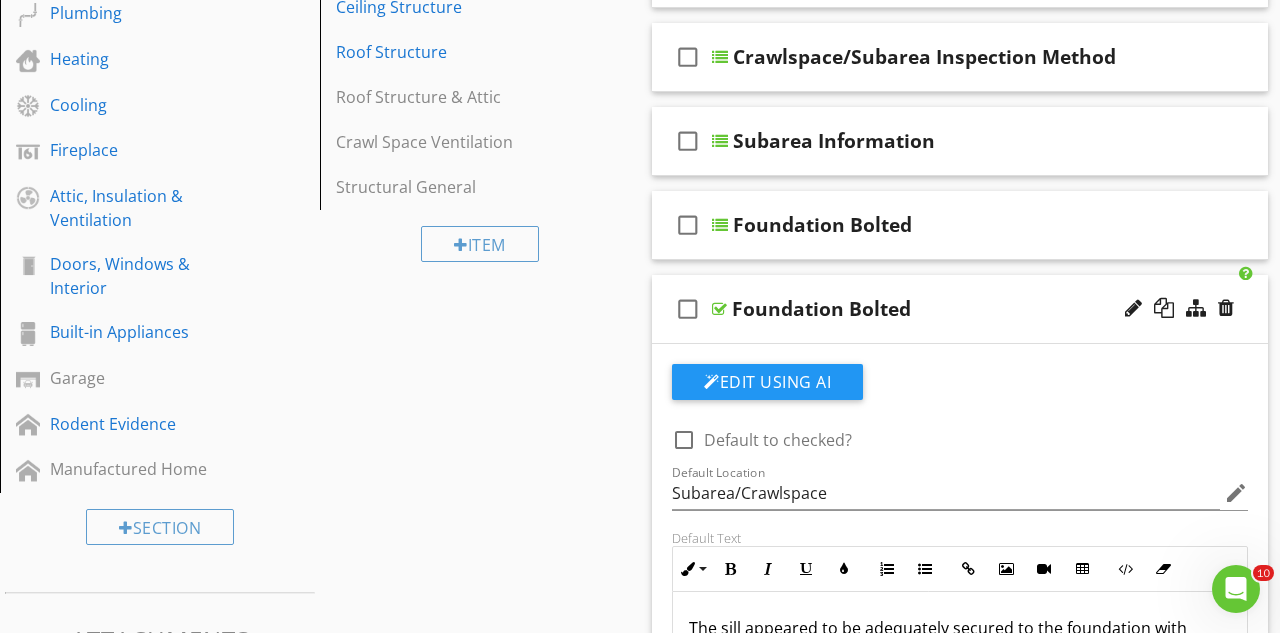 scroll, scrollTop: 591, scrollLeft: 0, axis: vertical 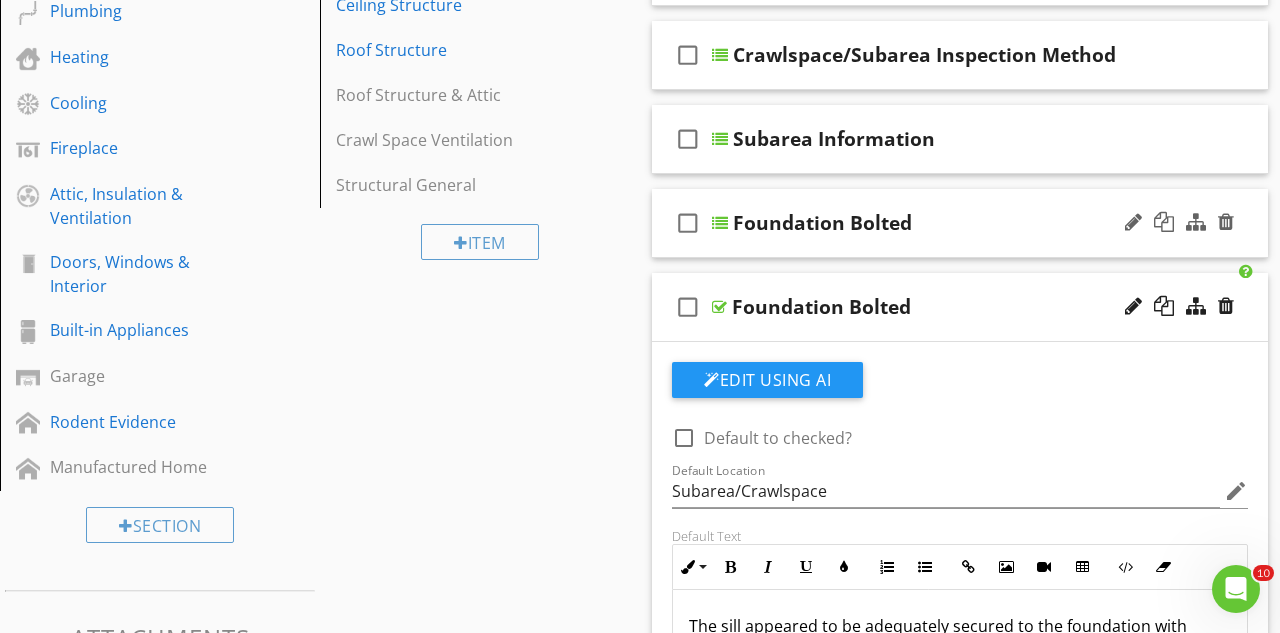 click on "check_box_outline_blank
Foundation Bolted" at bounding box center [960, 223] 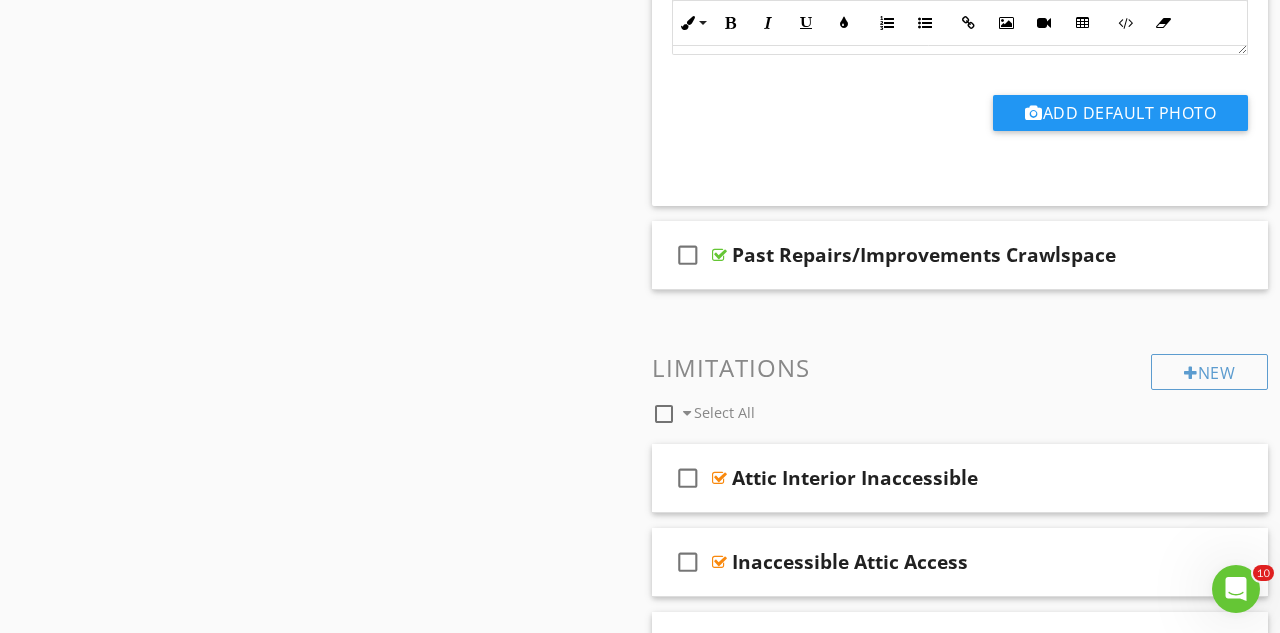 scroll, scrollTop: 2363, scrollLeft: 0, axis: vertical 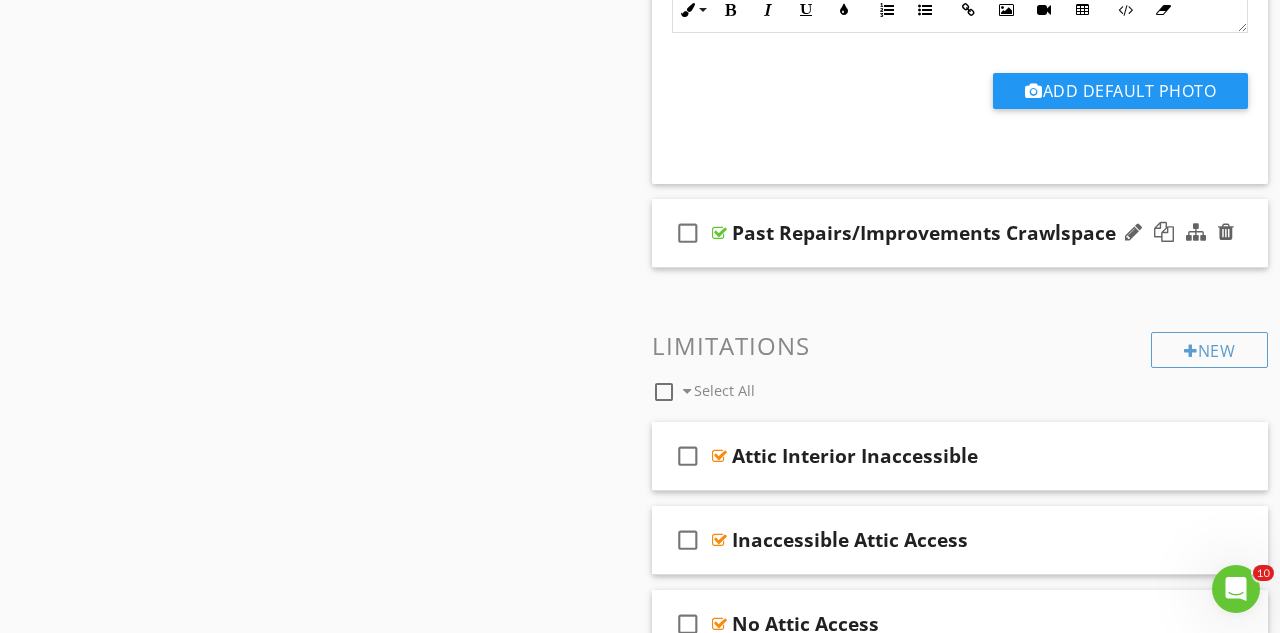 click on "check_box_outline_blank
Past Repairs/Improvements Crawlspace" at bounding box center (960, 233) 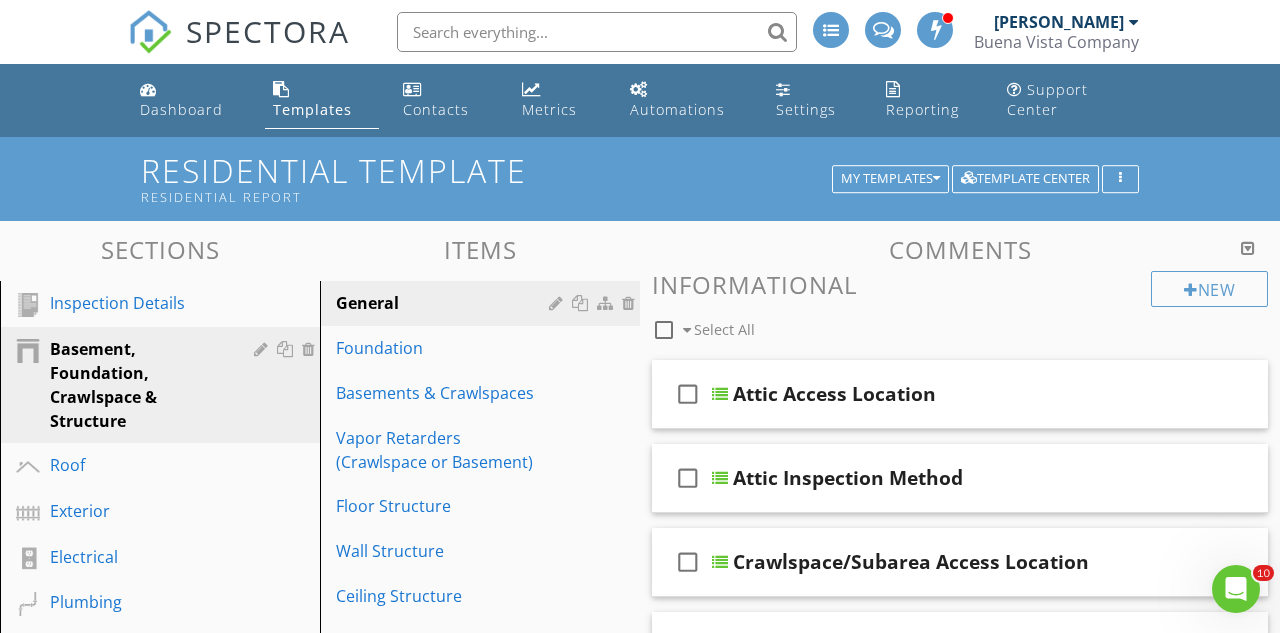 scroll, scrollTop: 0, scrollLeft: 0, axis: both 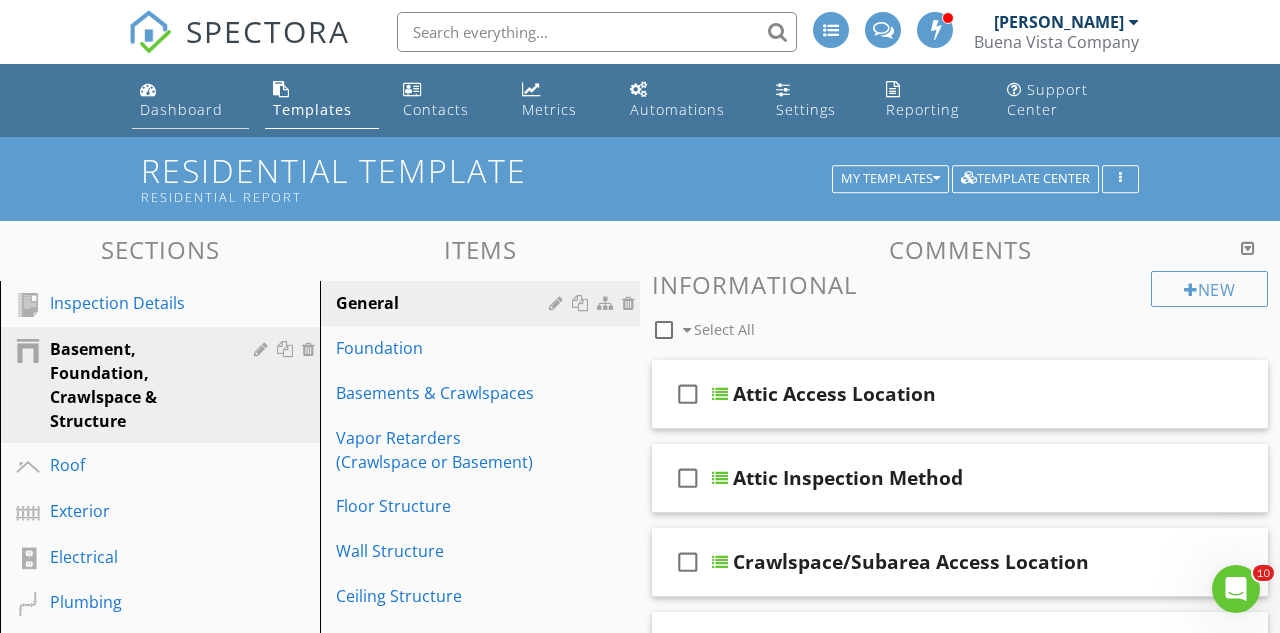 click on "Dashboard" at bounding box center (181, 109) 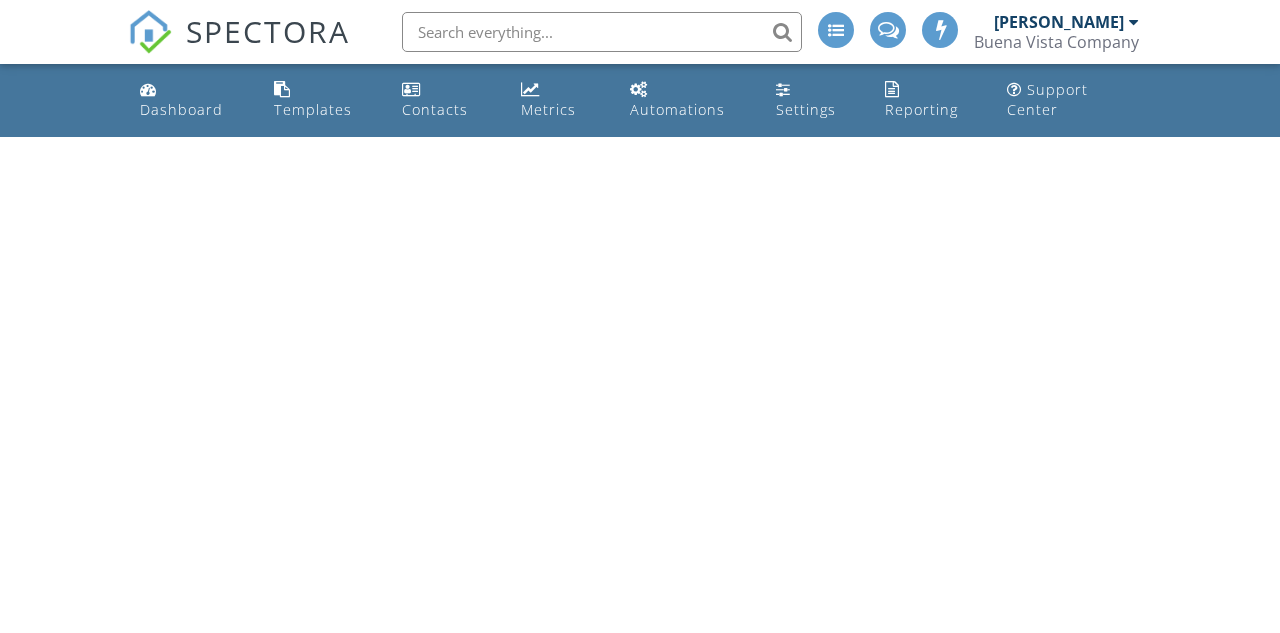 scroll, scrollTop: 0, scrollLeft: 0, axis: both 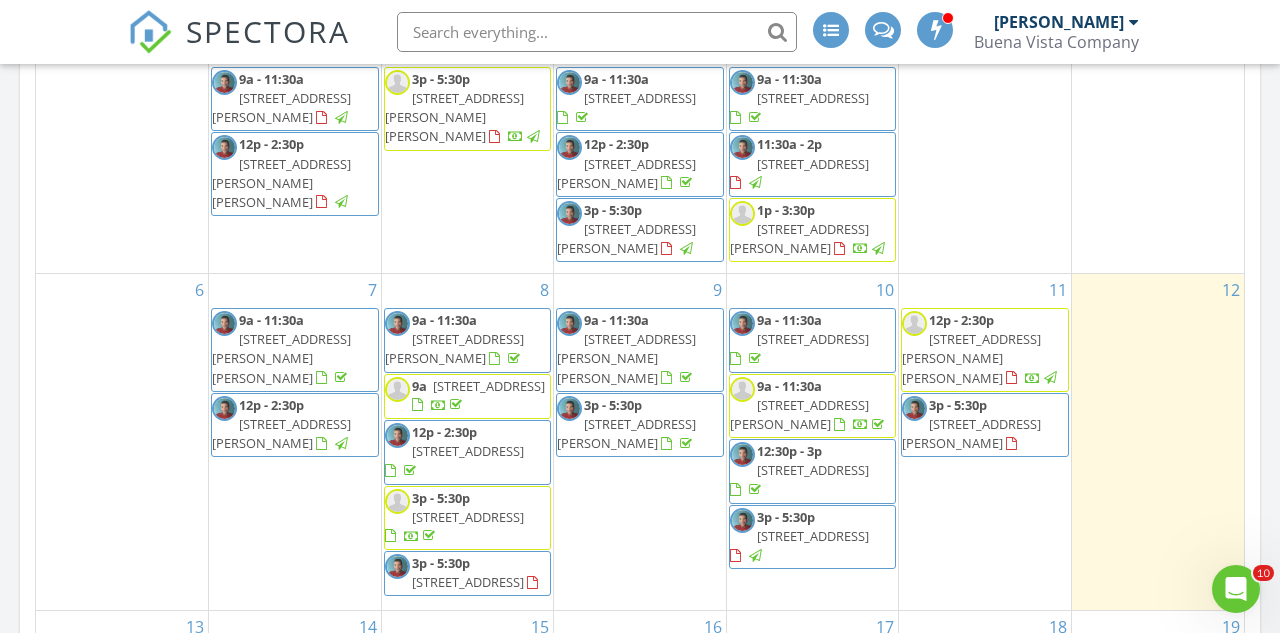 click on "[STREET_ADDRESS][PERSON_NAME]" at bounding box center [971, 433] 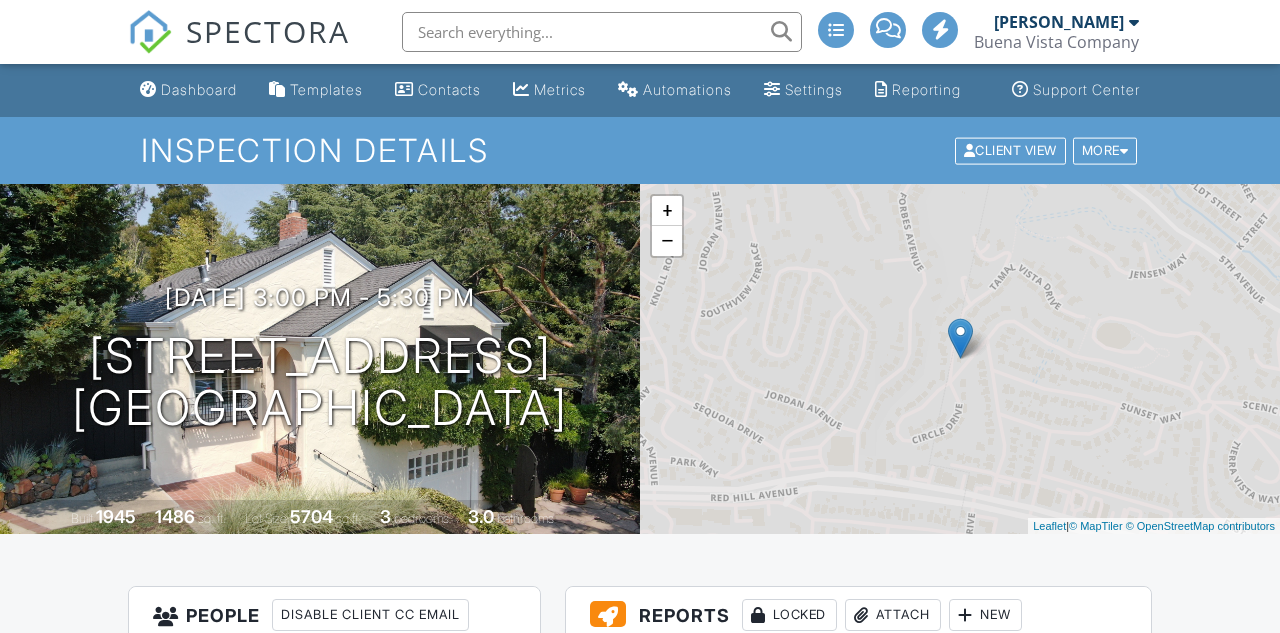 scroll, scrollTop: 0, scrollLeft: 0, axis: both 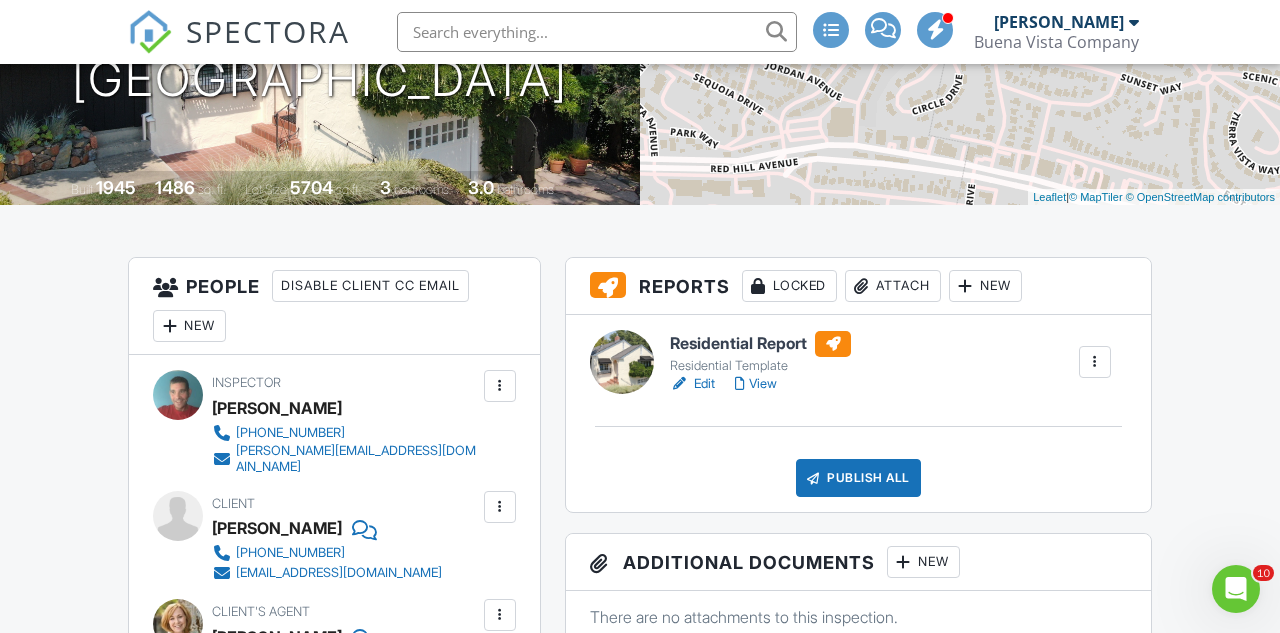 click on "View" at bounding box center [756, 384] 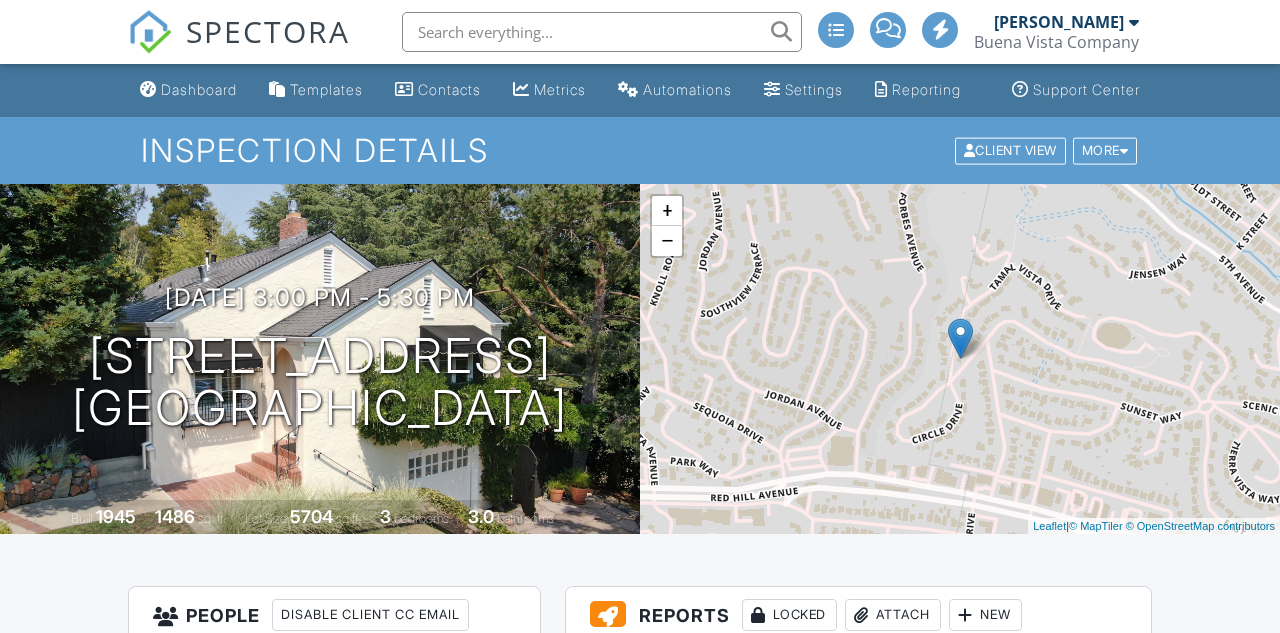 scroll, scrollTop: -92, scrollLeft: 0, axis: vertical 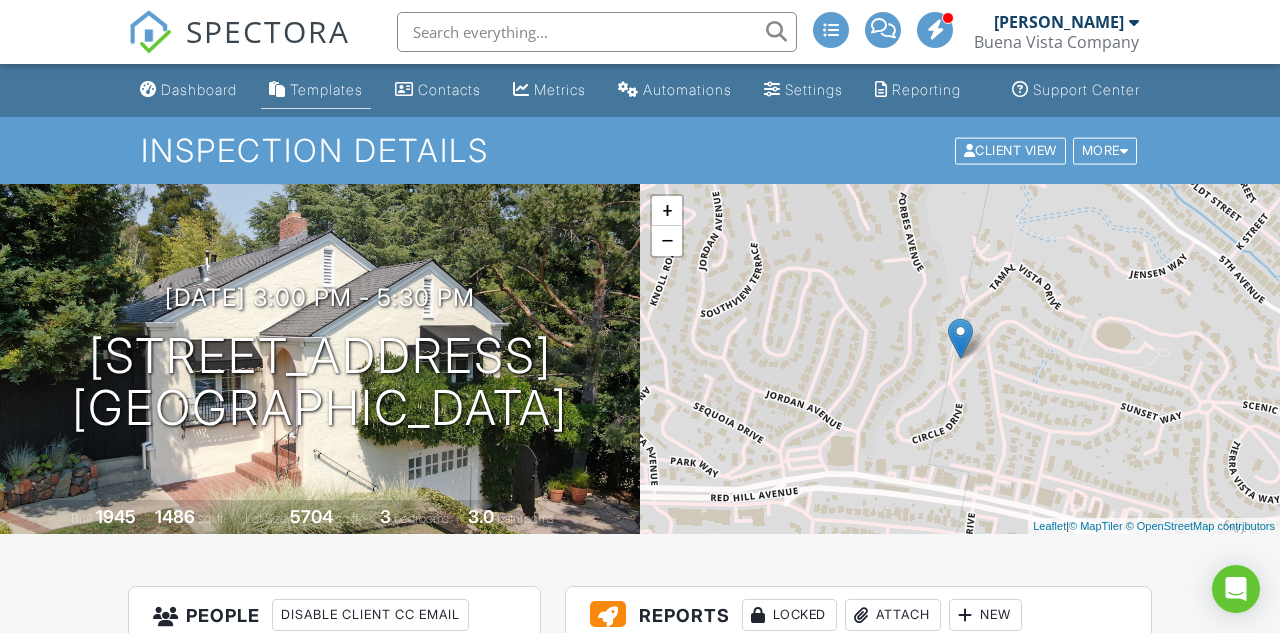 click on "Templates" at bounding box center (326, 89) 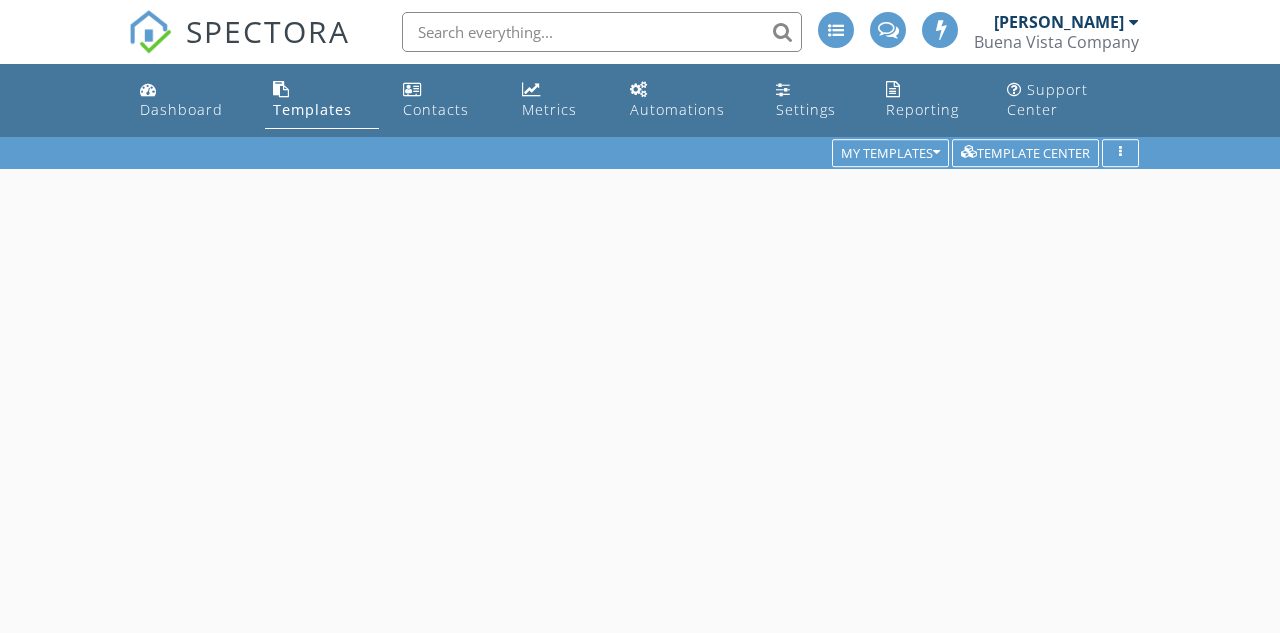 scroll, scrollTop: 0, scrollLeft: 0, axis: both 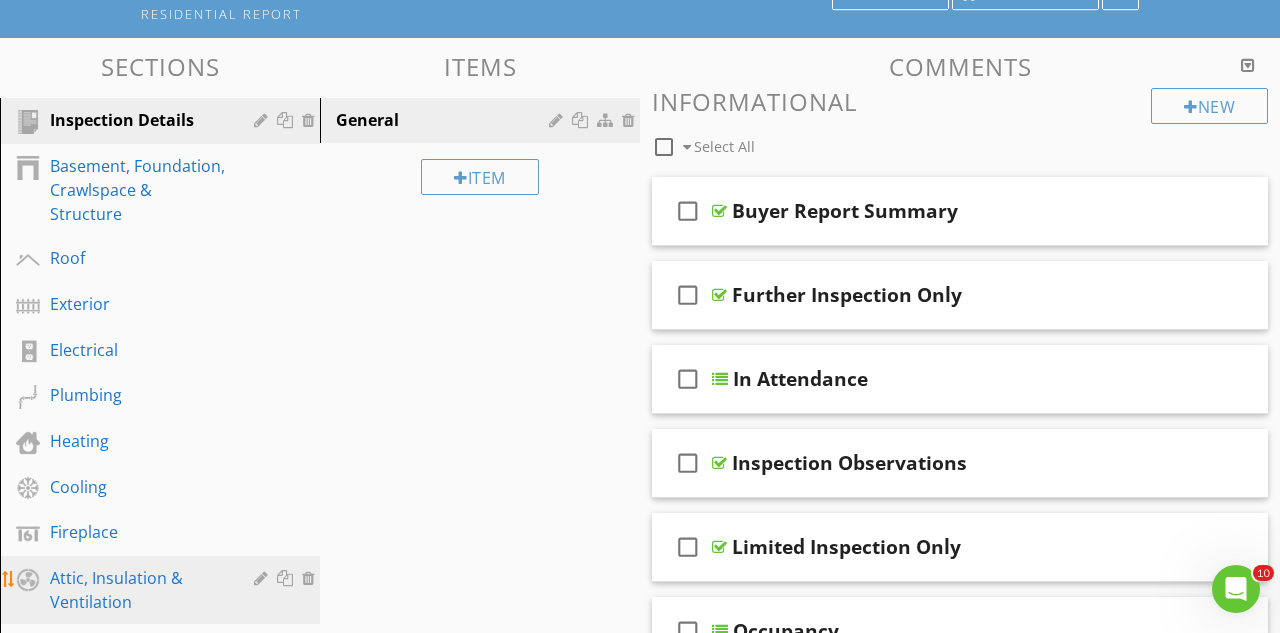 click on "Attic, Insulation & Ventilation" at bounding box center (137, 590) 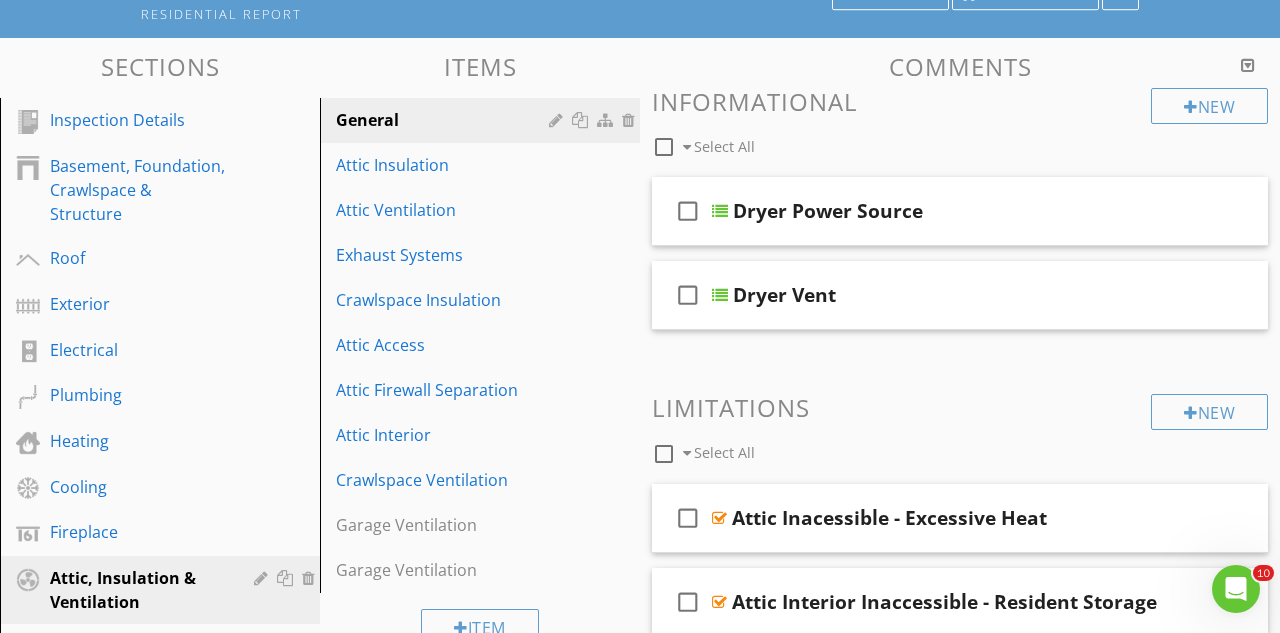 scroll, scrollTop: 407, scrollLeft: 0, axis: vertical 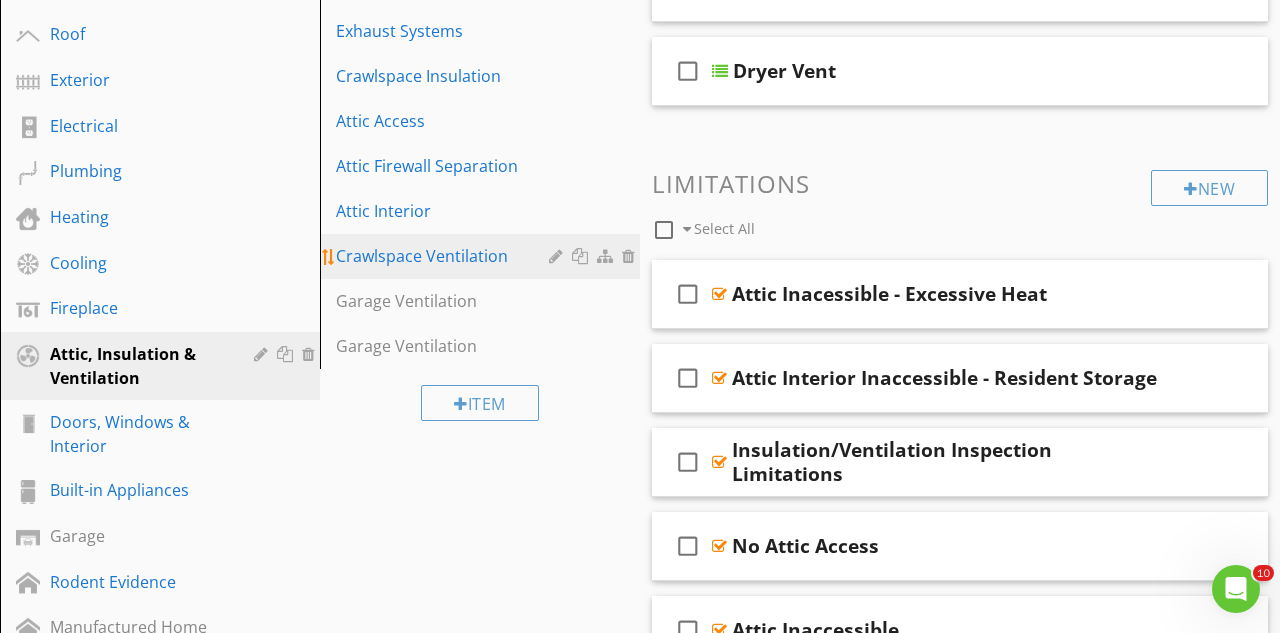 click on "Crawlspace Ventilation" at bounding box center (445, 256) 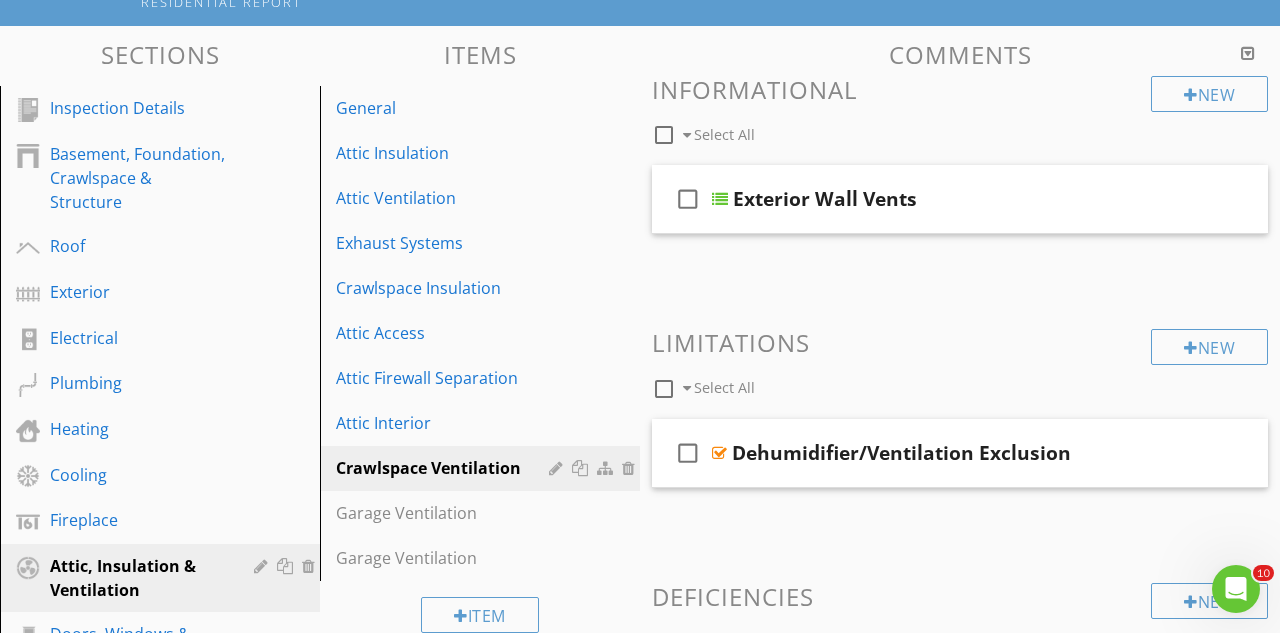 scroll, scrollTop: 196, scrollLeft: 0, axis: vertical 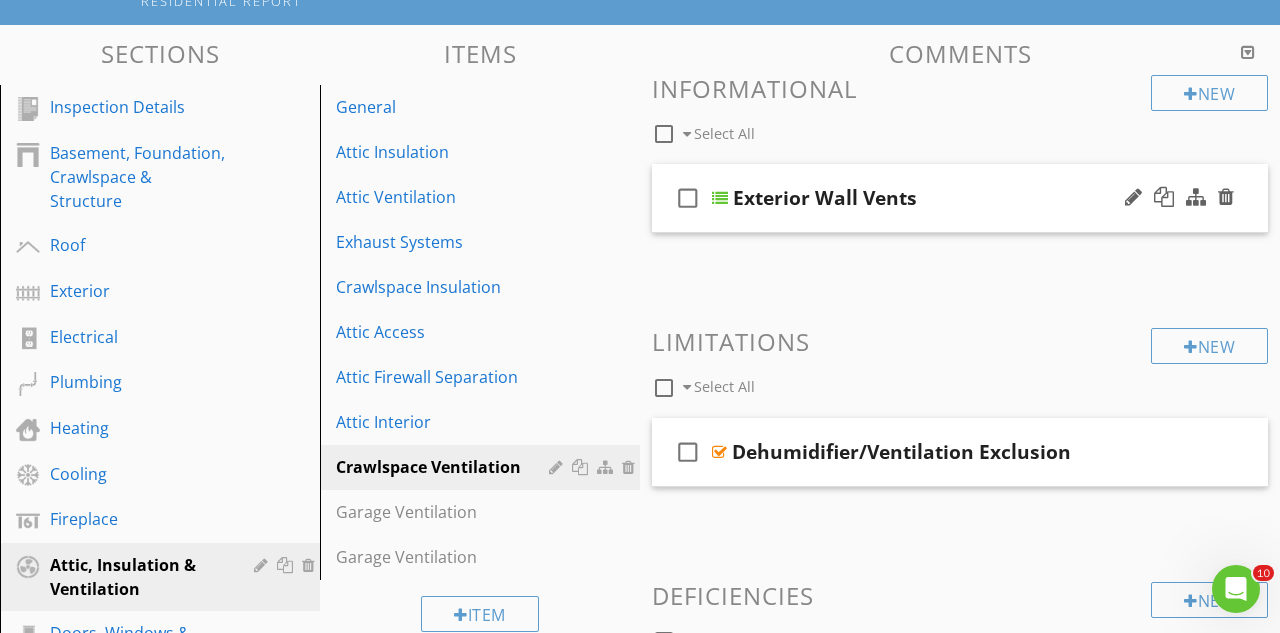 click at bounding box center (1179, 198) 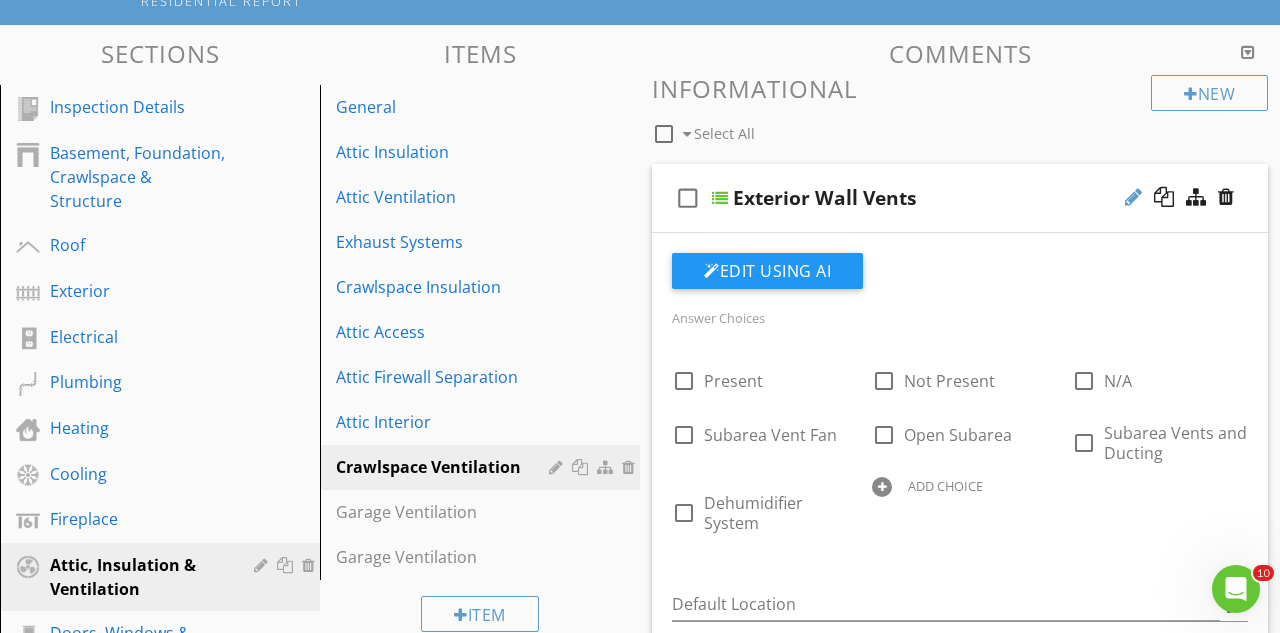 click at bounding box center [1133, 197] 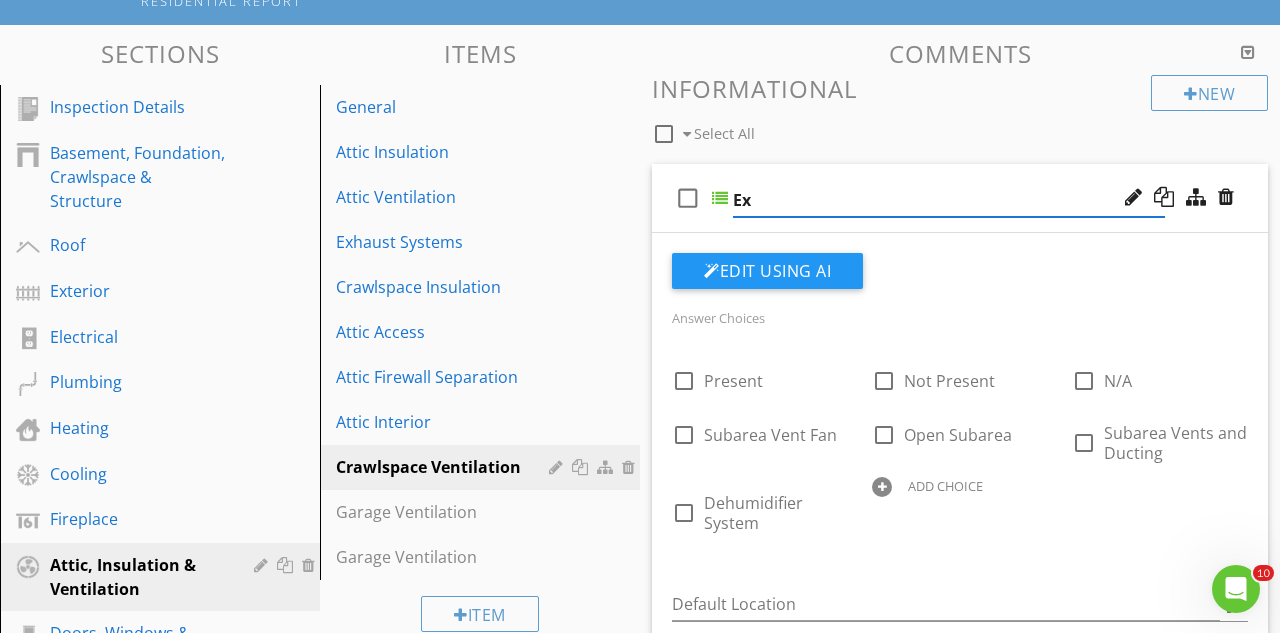 type on "E" 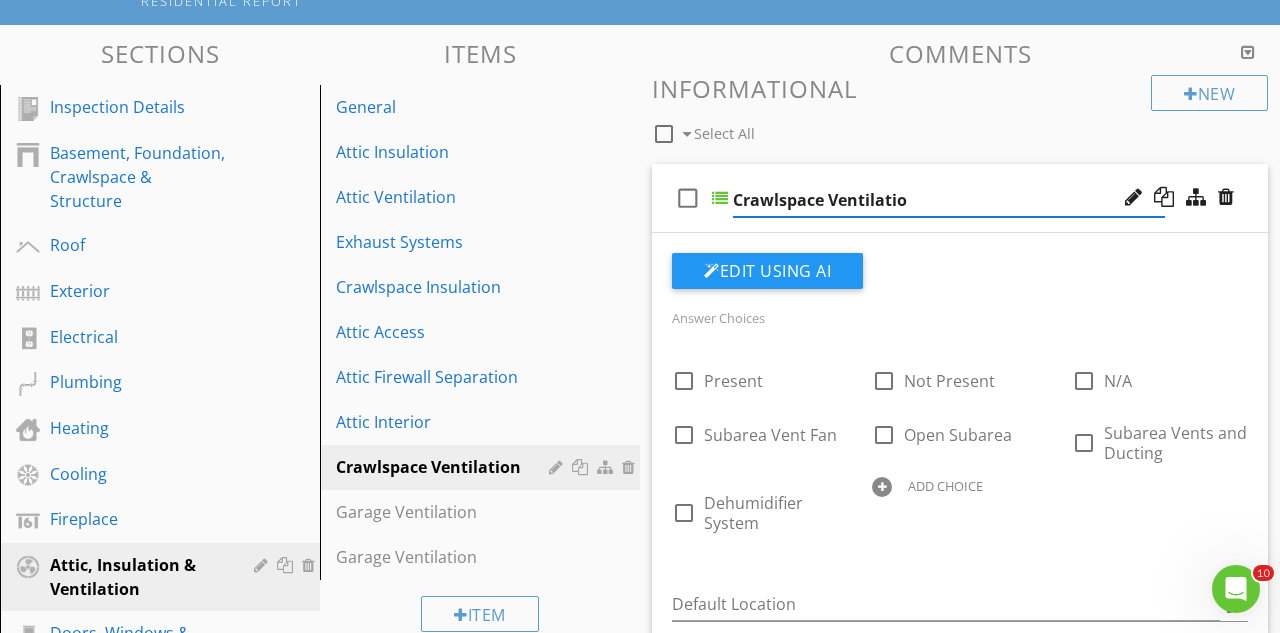 type on "Crawlspace Ventilation" 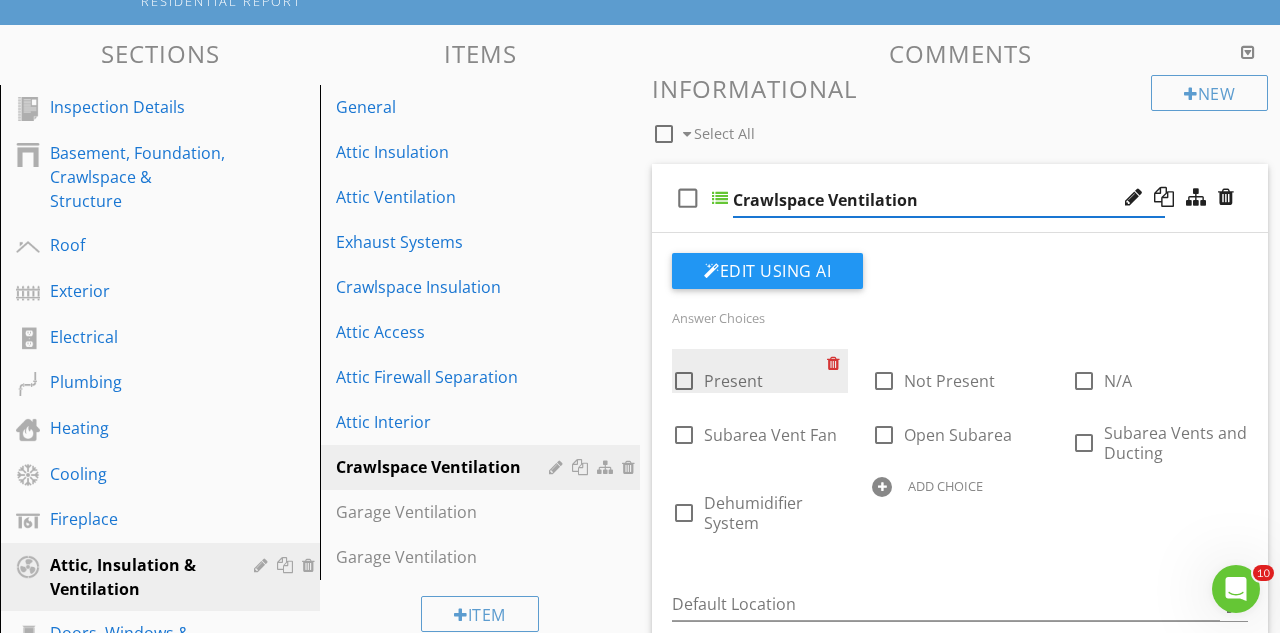 click at bounding box center [837, 363] 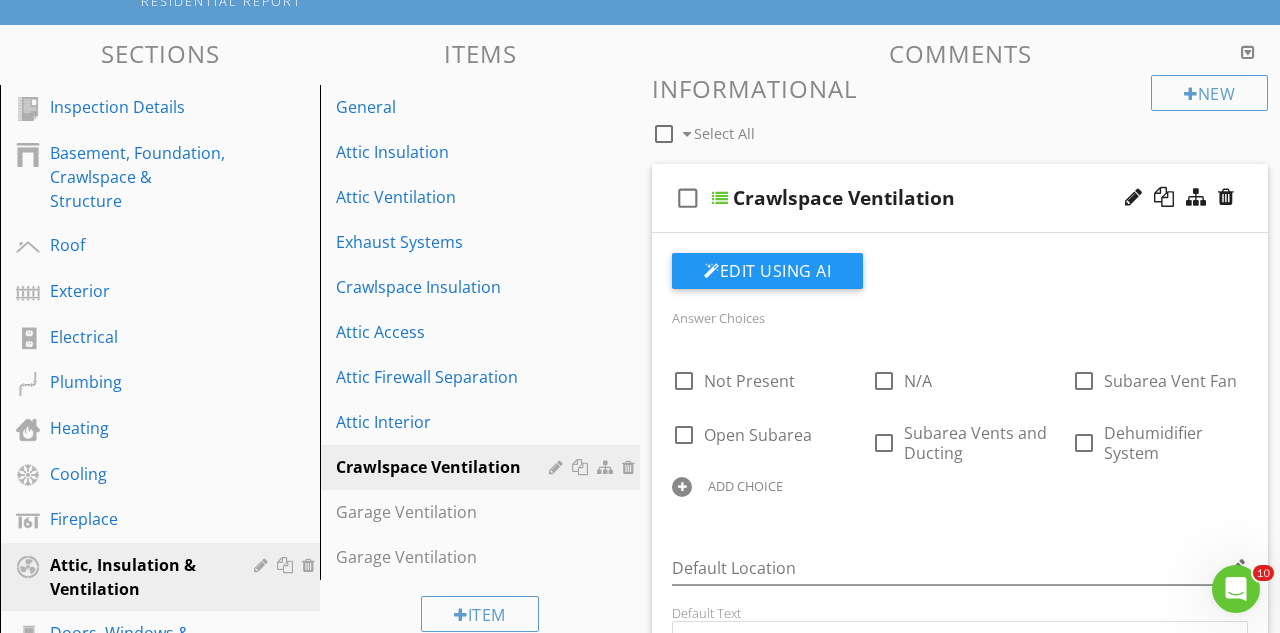 click at bounding box center [682, 487] 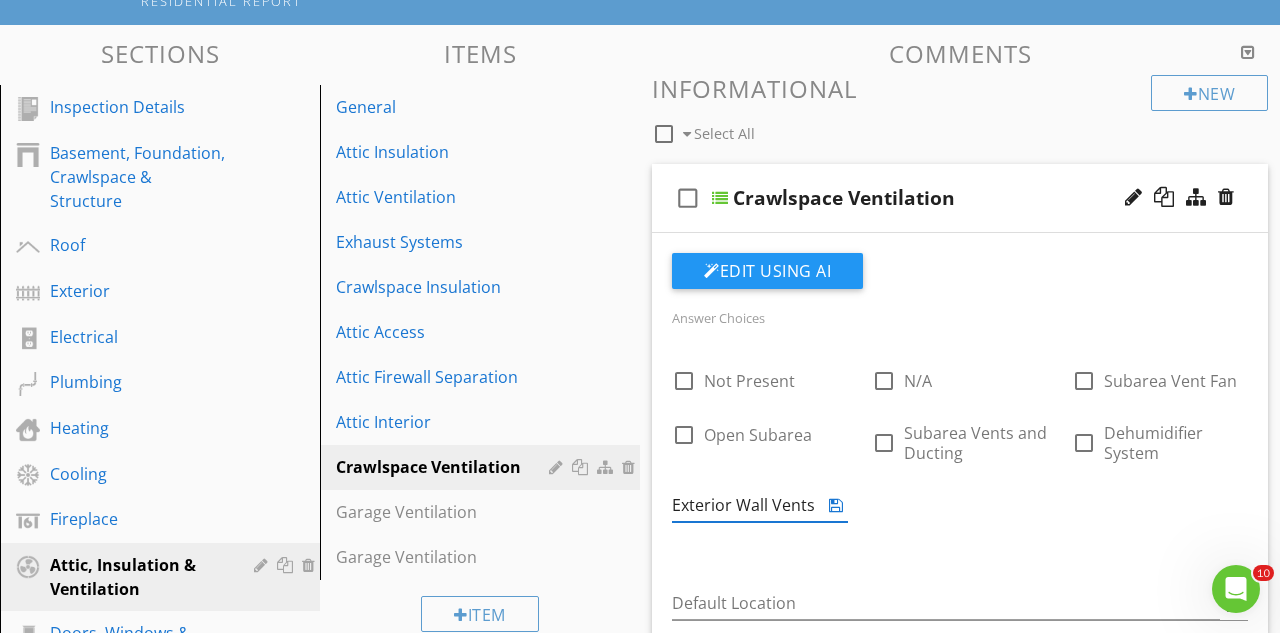 click at bounding box center [836, 505] 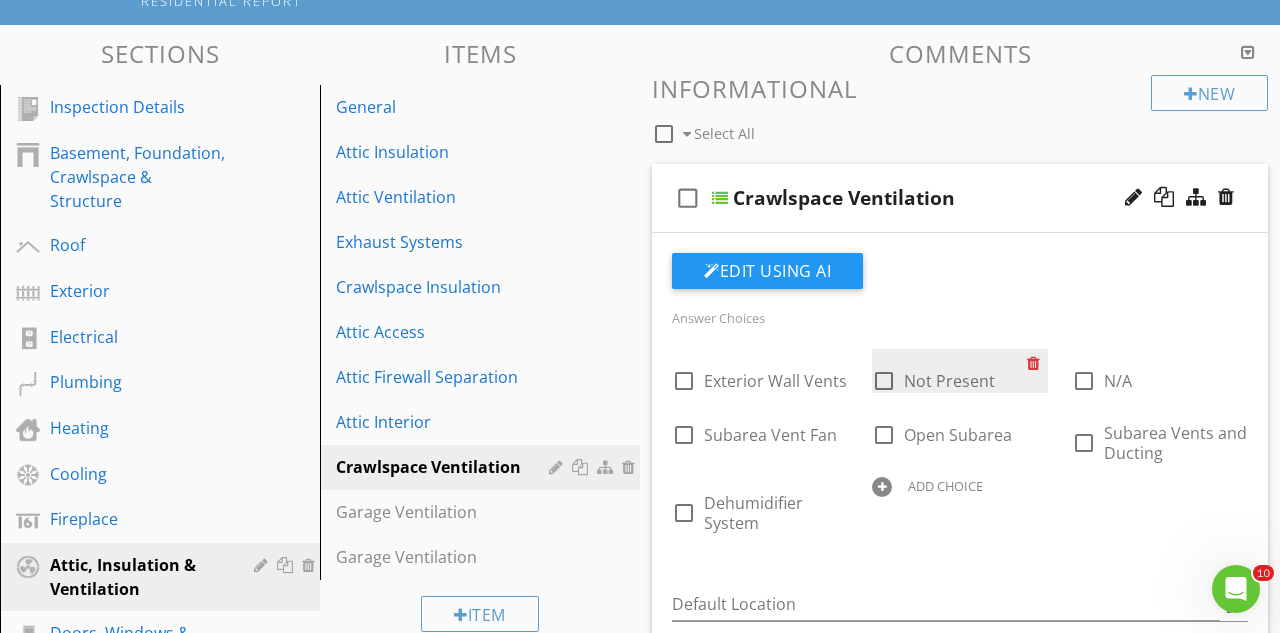 click at bounding box center (1037, 363) 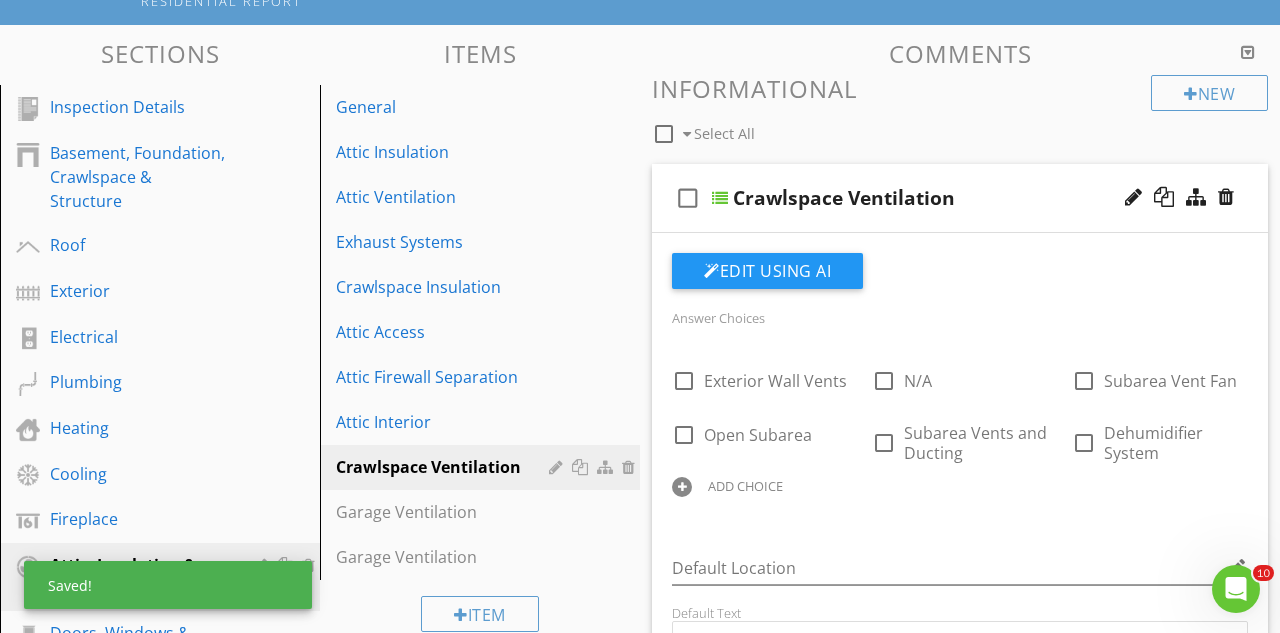 click at bounding box center [682, 487] 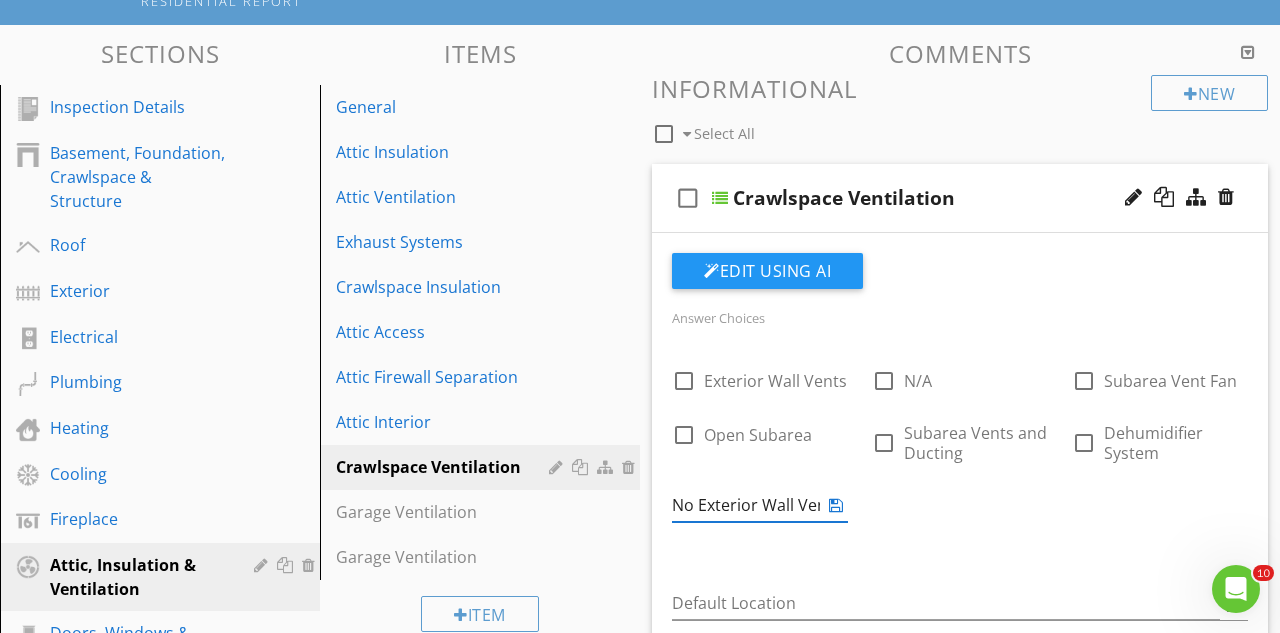 type on "No Exterior Wall Vents" 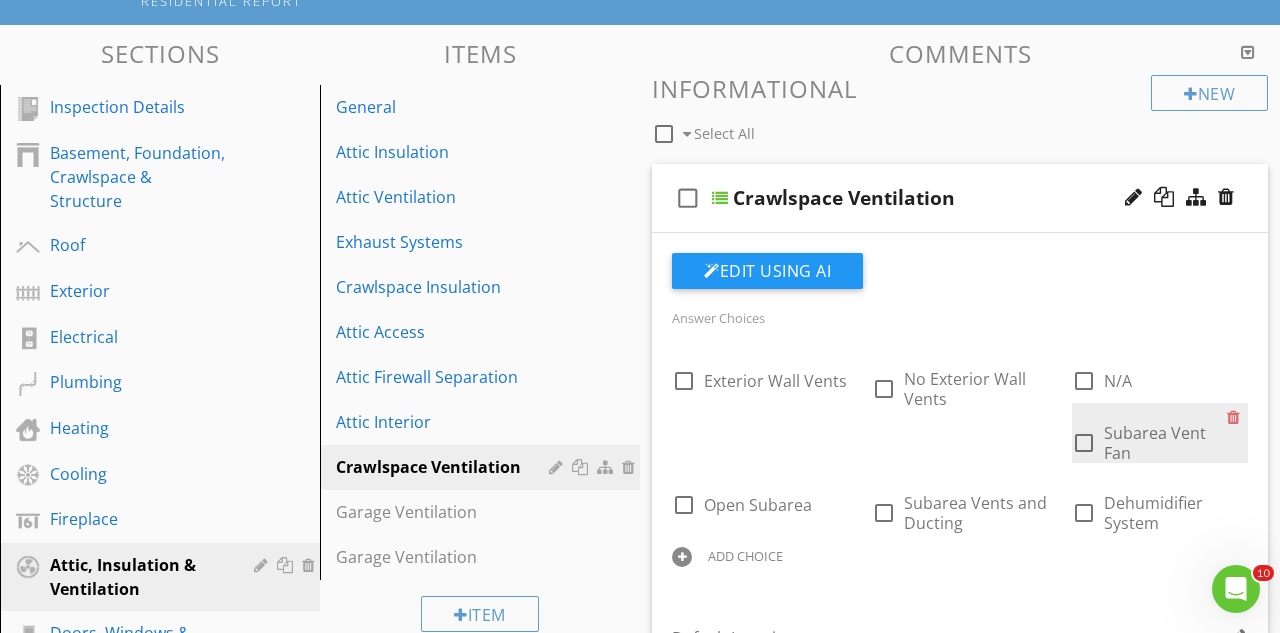 drag, startPoint x: 1146, startPoint y: 434, endPoint x: 1172, endPoint y: 440, distance: 26.683329 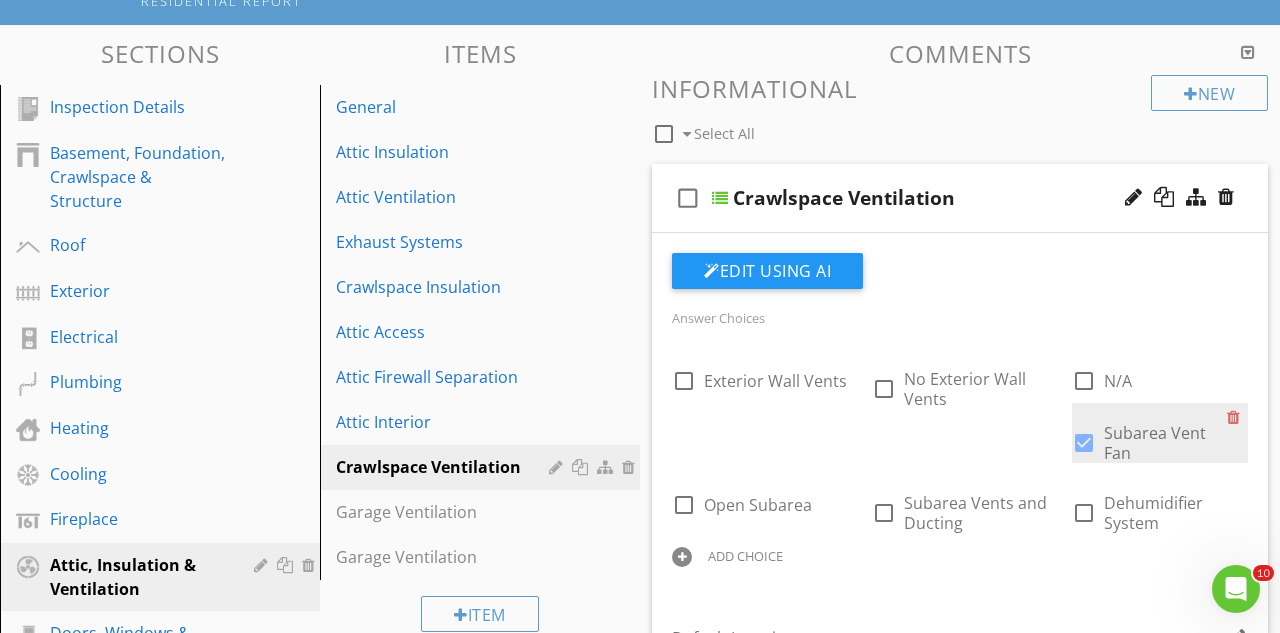 click at bounding box center (1084, 443) 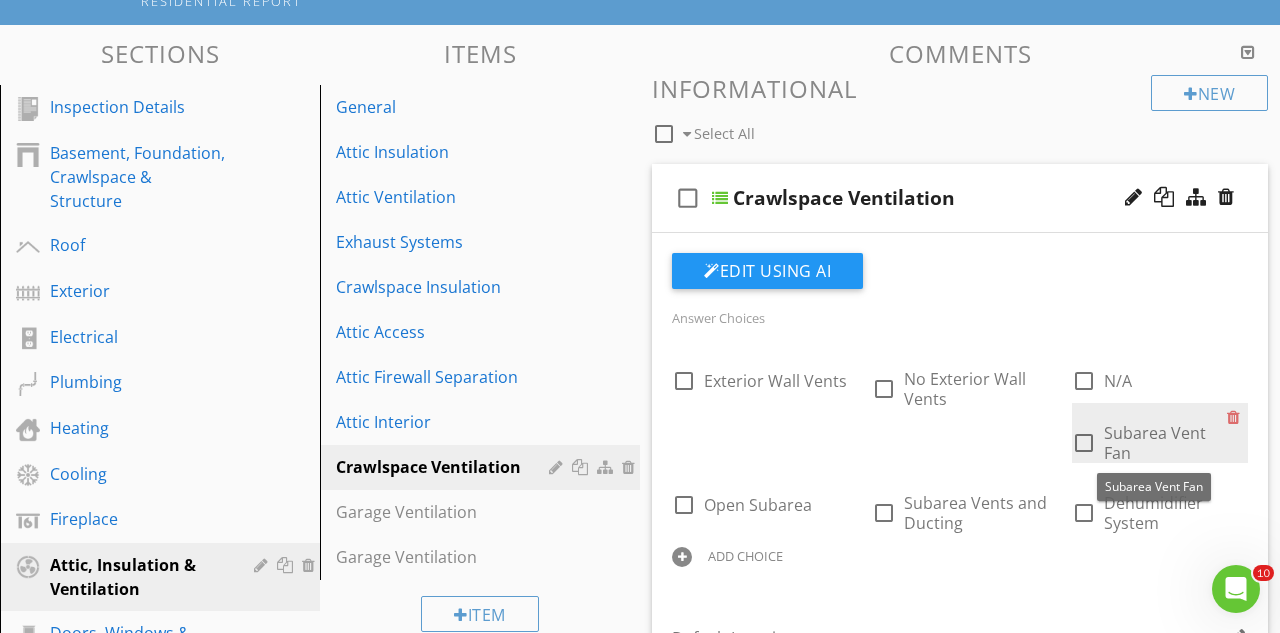 drag, startPoint x: 1166, startPoint y: 431, endPoint x: 1155, endPoint y: 431, distance: 11 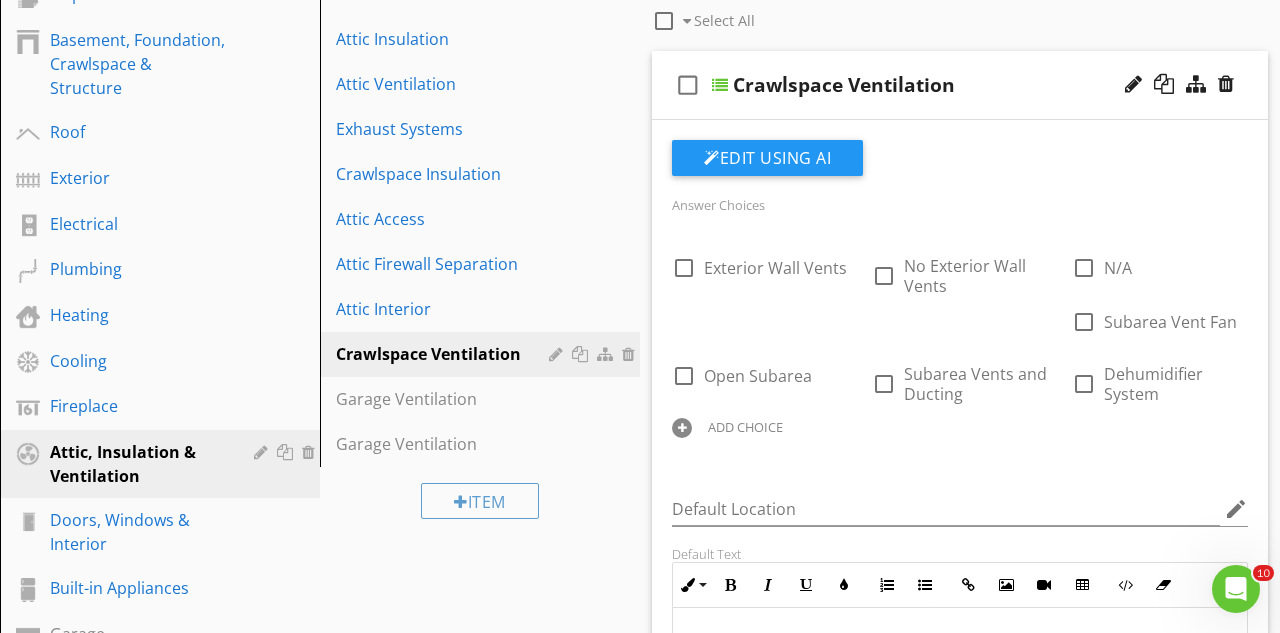 scroll, scrollTop: 310, scrollLeft: 0, axis: vertical 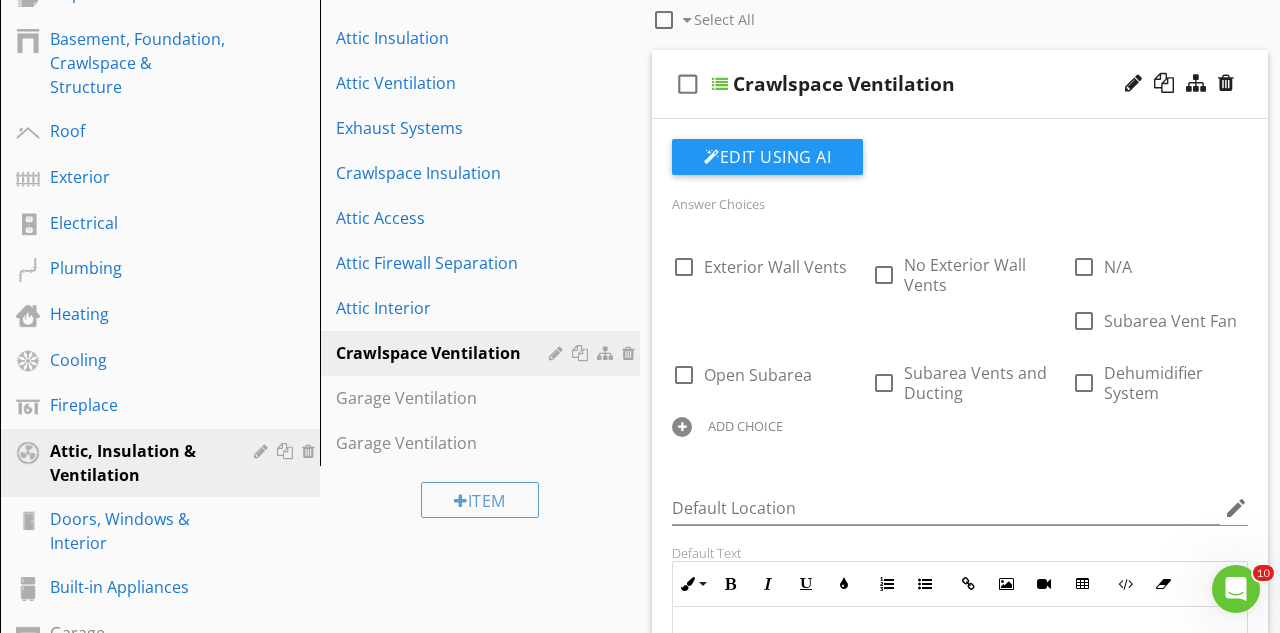 click at bounding box center (682, 427) 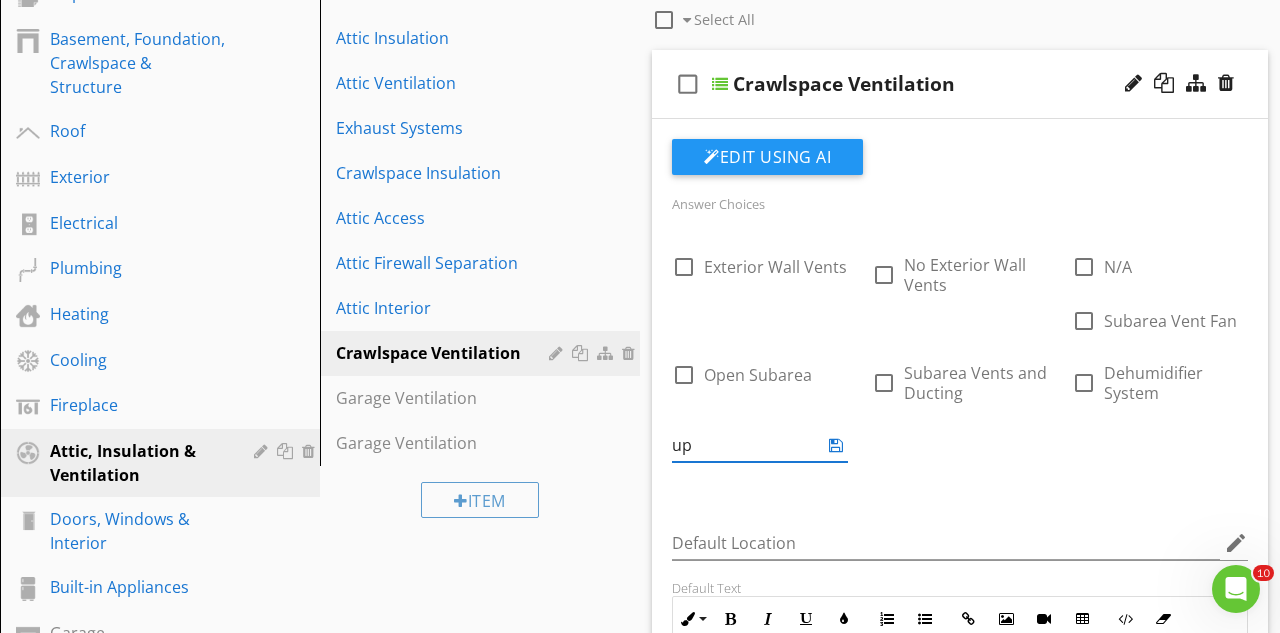 type on "u" 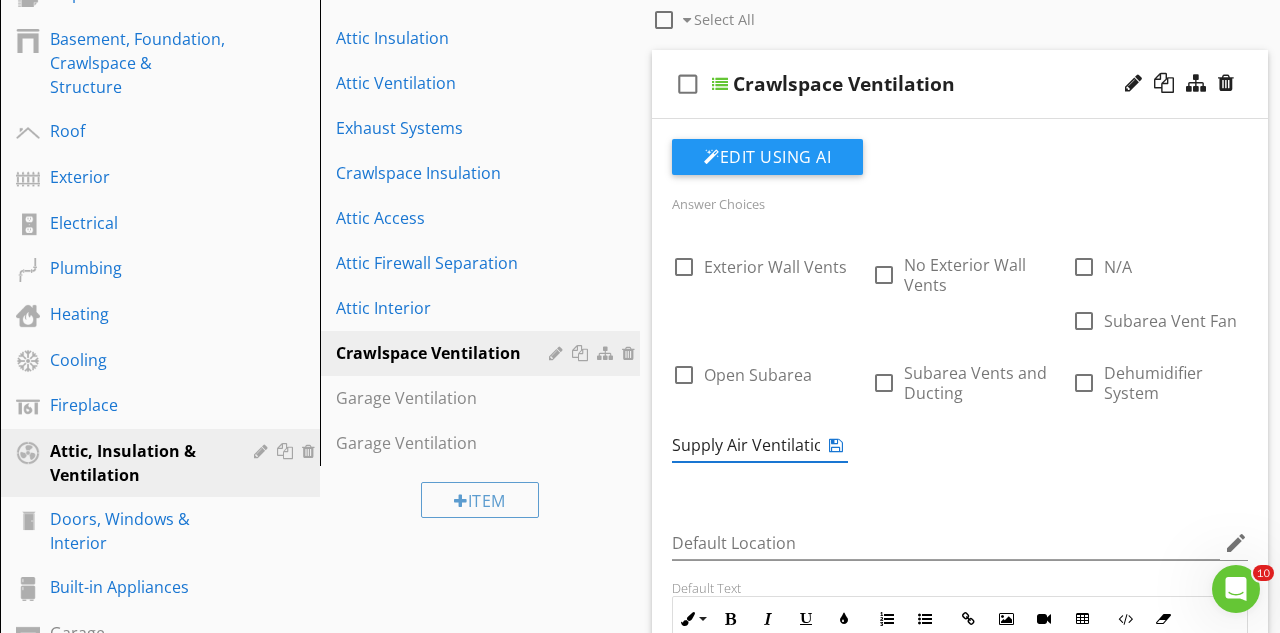type on "Supply Air Ventilation" 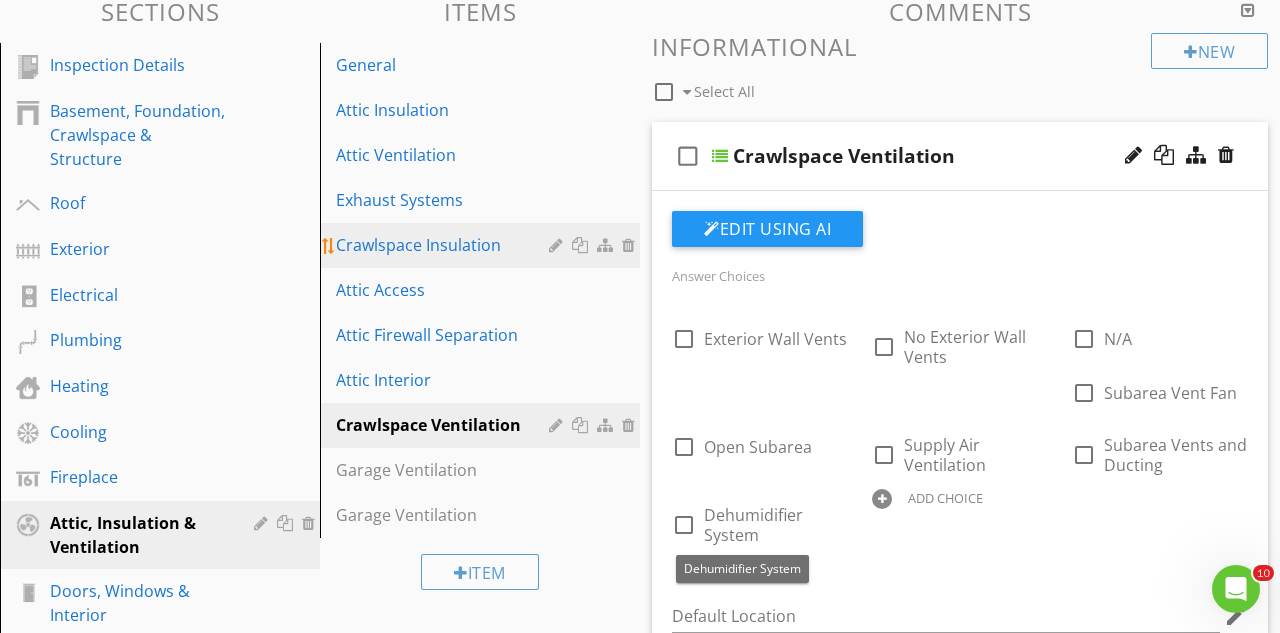 scroll, scrollTop: 261, scrollLeft: 0, axis: vertical 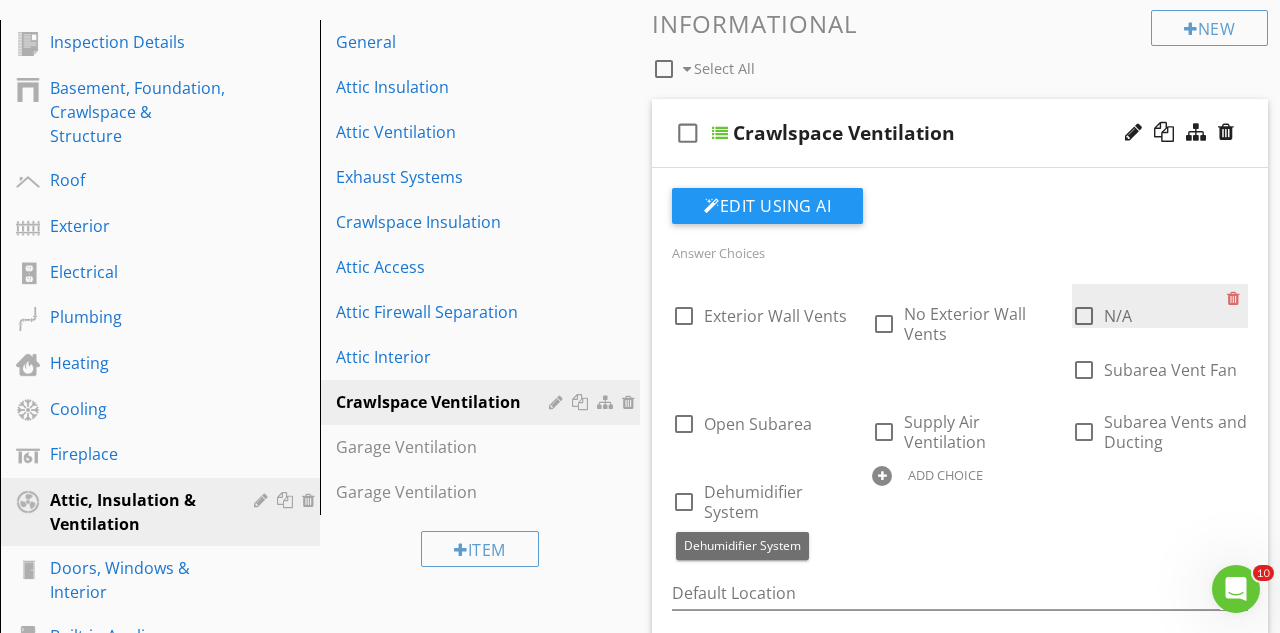 drag, startPoint x: 1156, startPoint y: 376, endPoint x: 1142, endPoint y: 320, distance: 57.72348 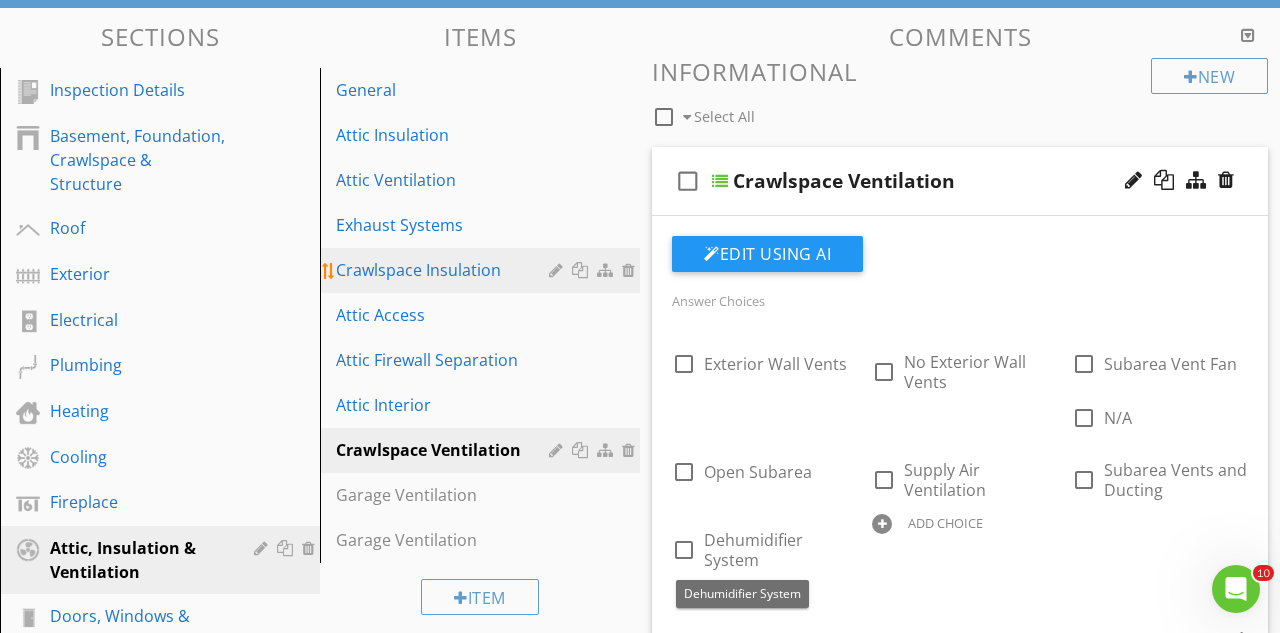 scroll, scrollTop: 213, scrollLeft: 0, axis: vertical 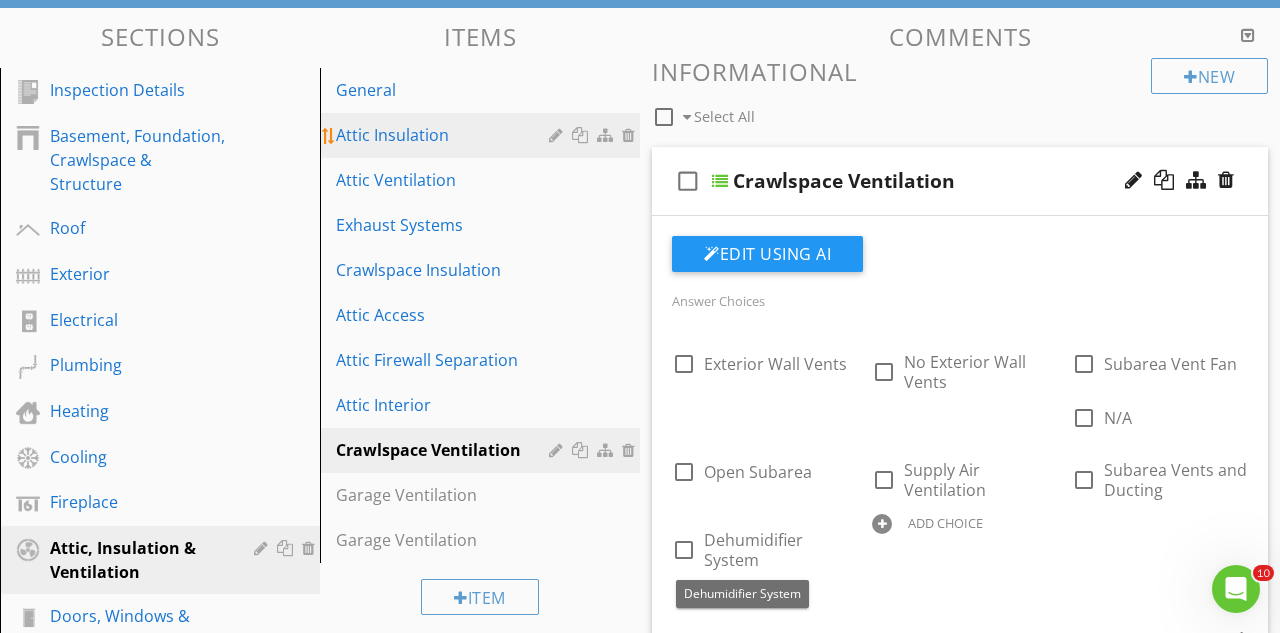 click at bounding box center [582, 135] 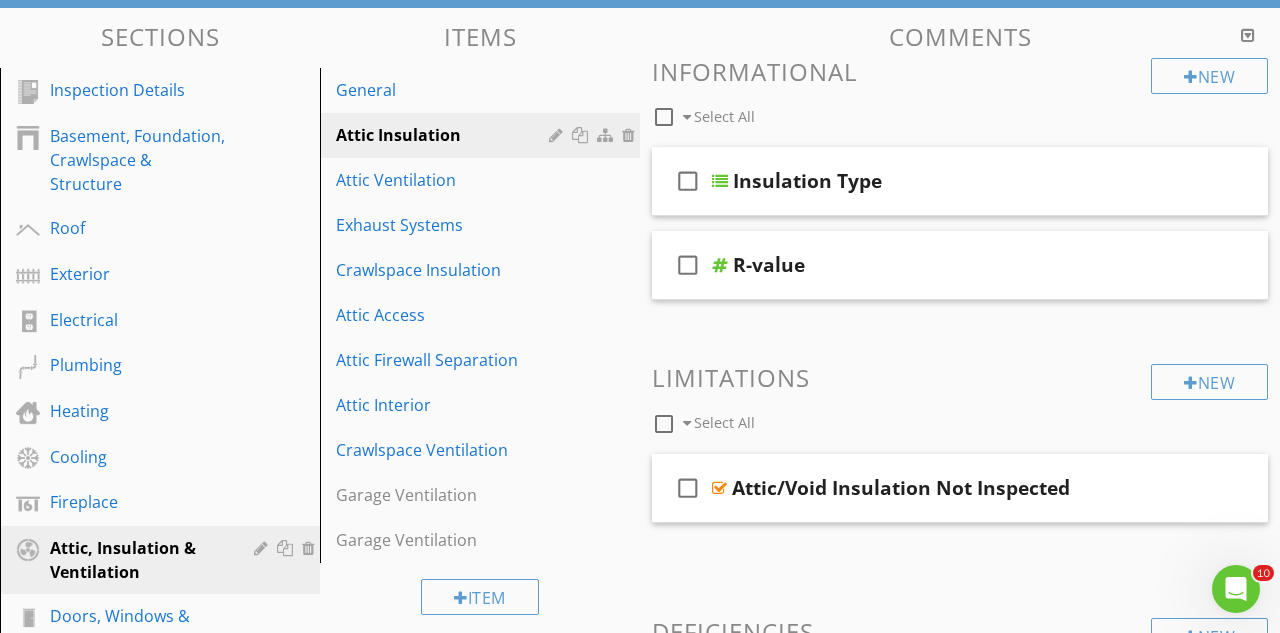 click at bounding box center [640, 316] 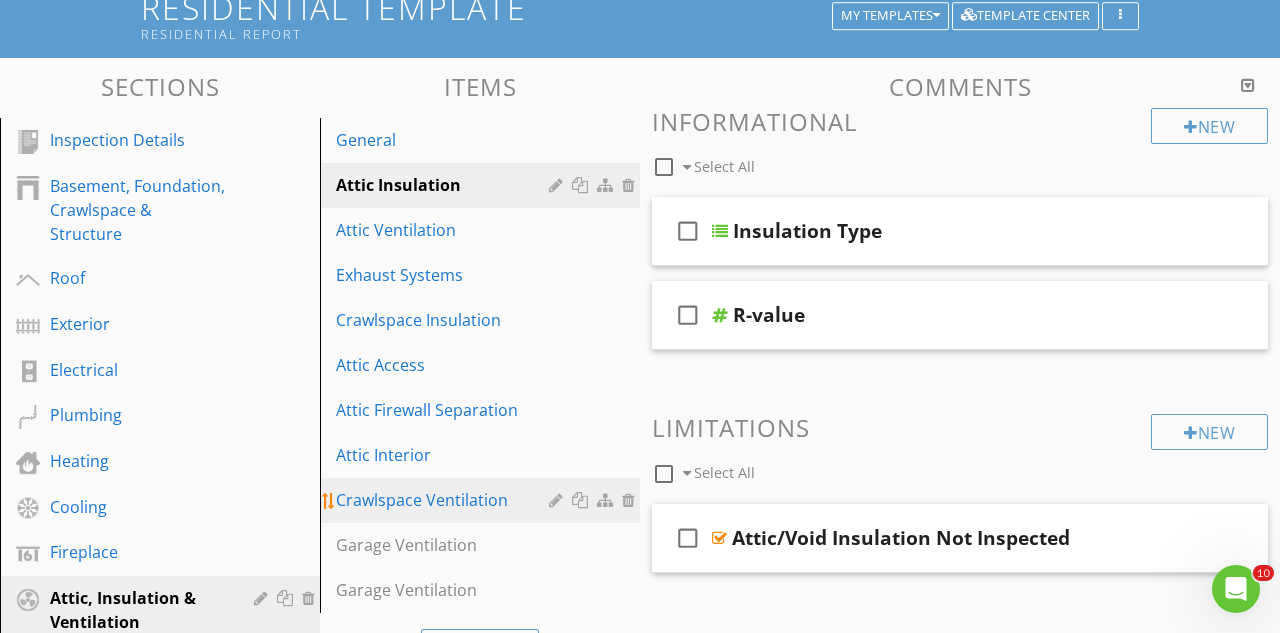 scroll, scrollTop: 178, scrollLeft: 0, axis: vertical 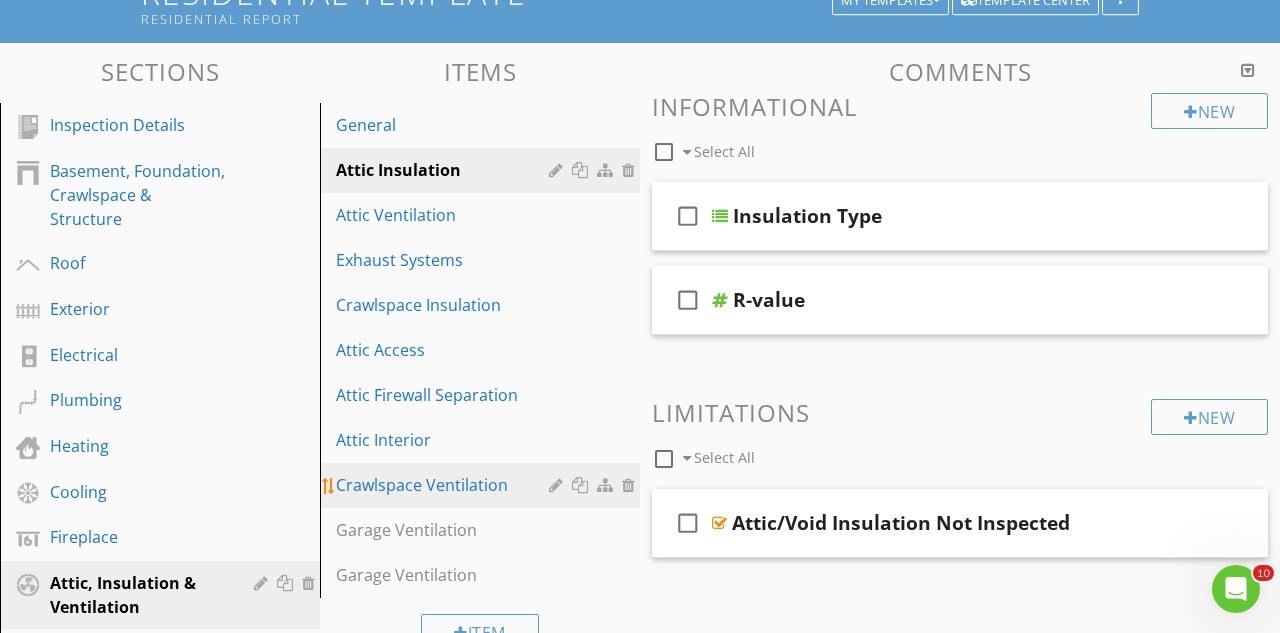 click on "Crawlspace Ventilation" at bounding box center [445, 485] 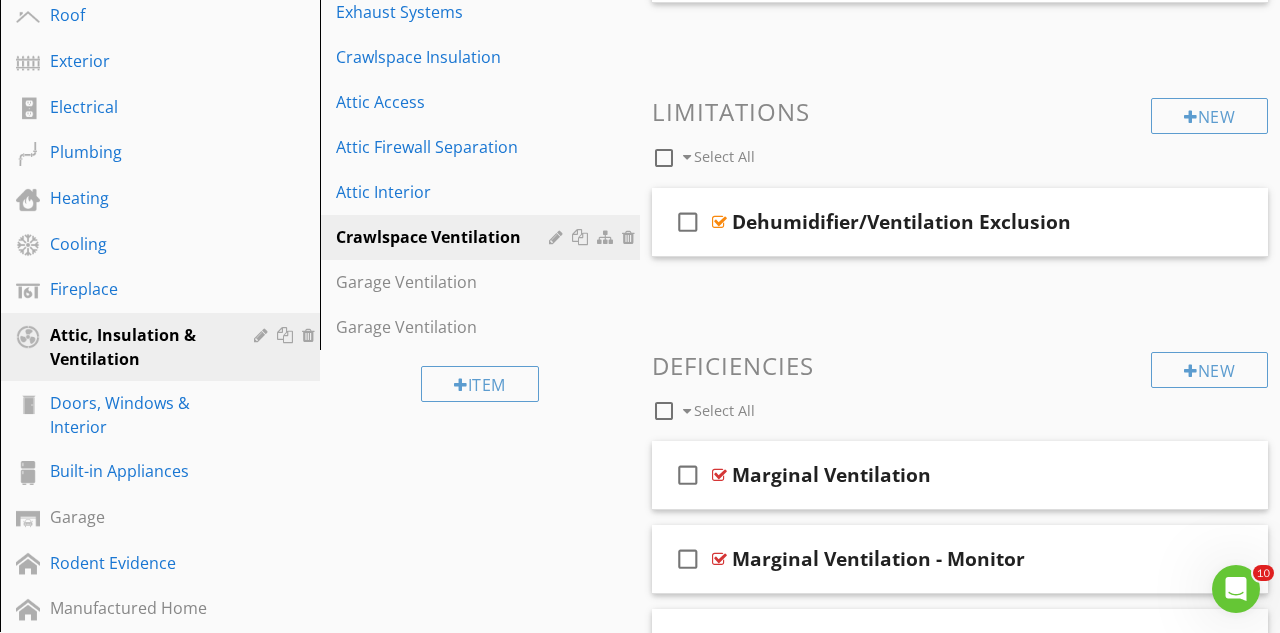 scroll, scrollTop: 427, scrollLeft: 0, axis: vertical 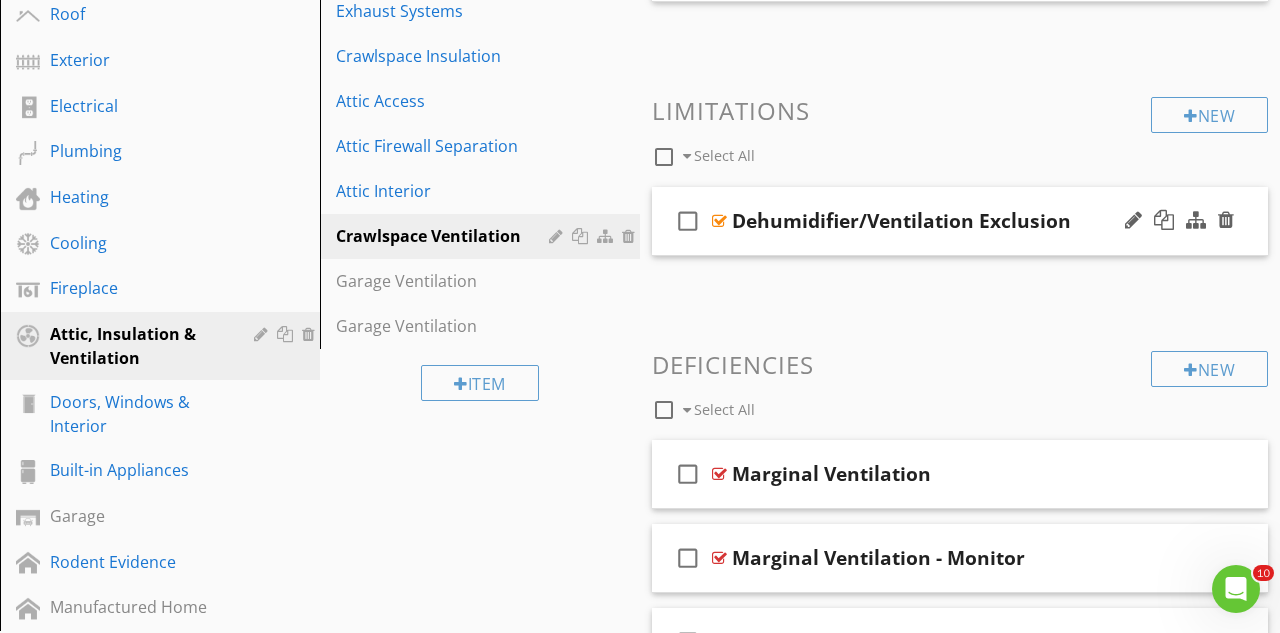 click on "check_box_outline_blank
Dehumidifier/Ventilation Exclusion" at bounding box center [960, 221] 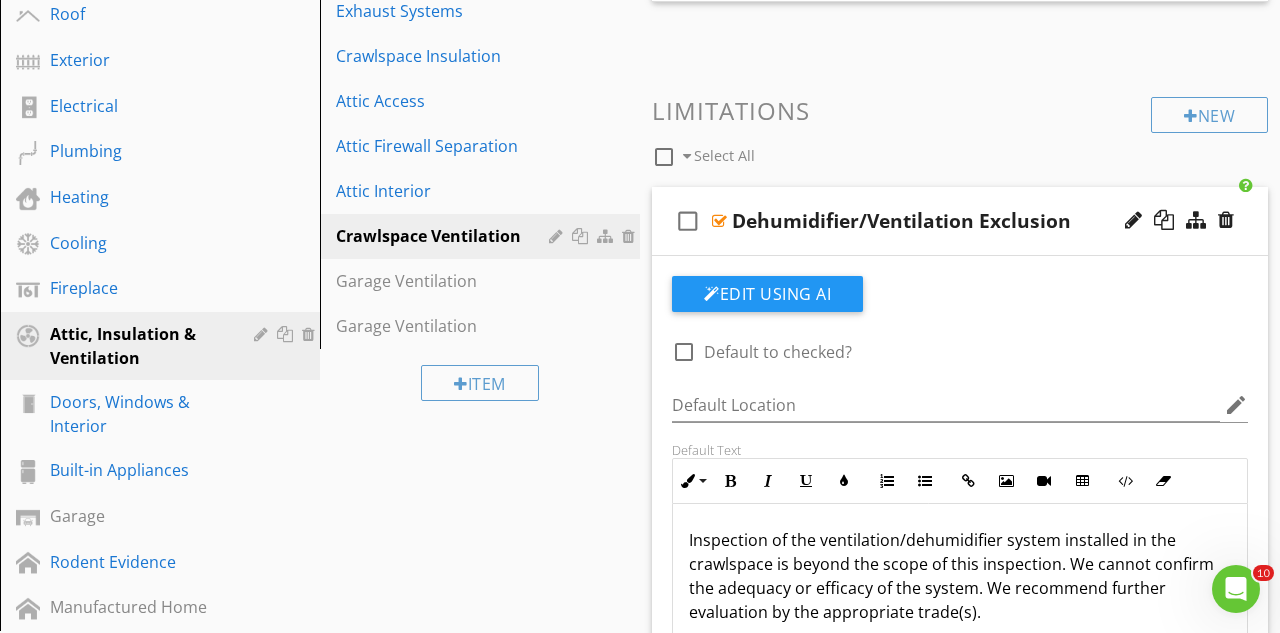 scroll, scrollTop: 508, scrollLeft: 0, axis: vertical 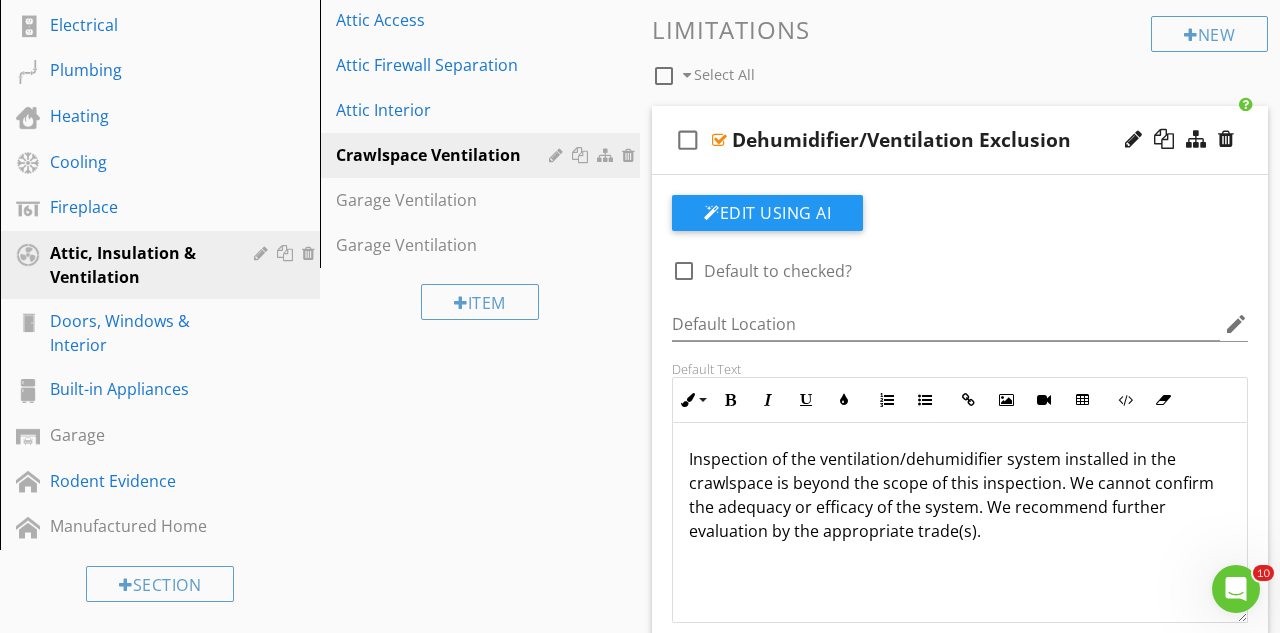 click on "Inspection of the ventilation/dehumidifier system installed in the crawlspace is beyond the scope of this inspection. We cannot confirm the adequacy or efficacy of the system. We recommend further evaluation by the appropriate trade(s)." at bounding box center [960, 495] 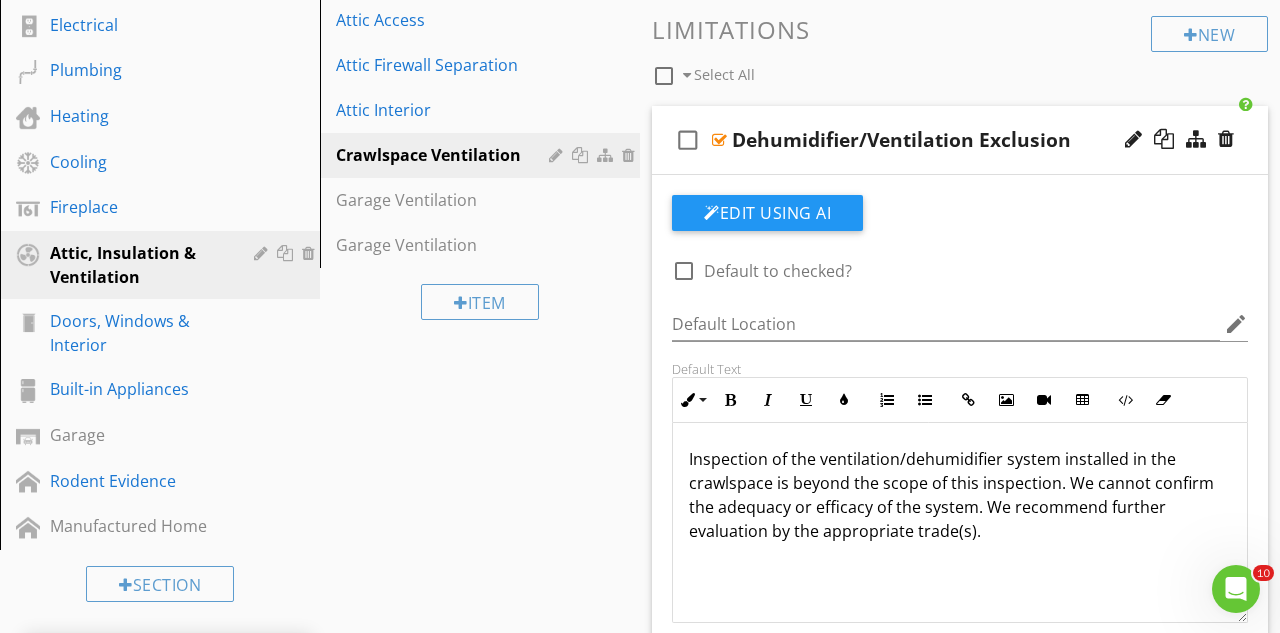 click on "Inspection of the ventilation/dehumidifier system installed in the crawlspace is beyond the scope of this inspection. We cannot confirm the adequacy or efficacy of the system. We recommend further evaluation by the appropriate trade(s)." at bounding box center (960, 495) 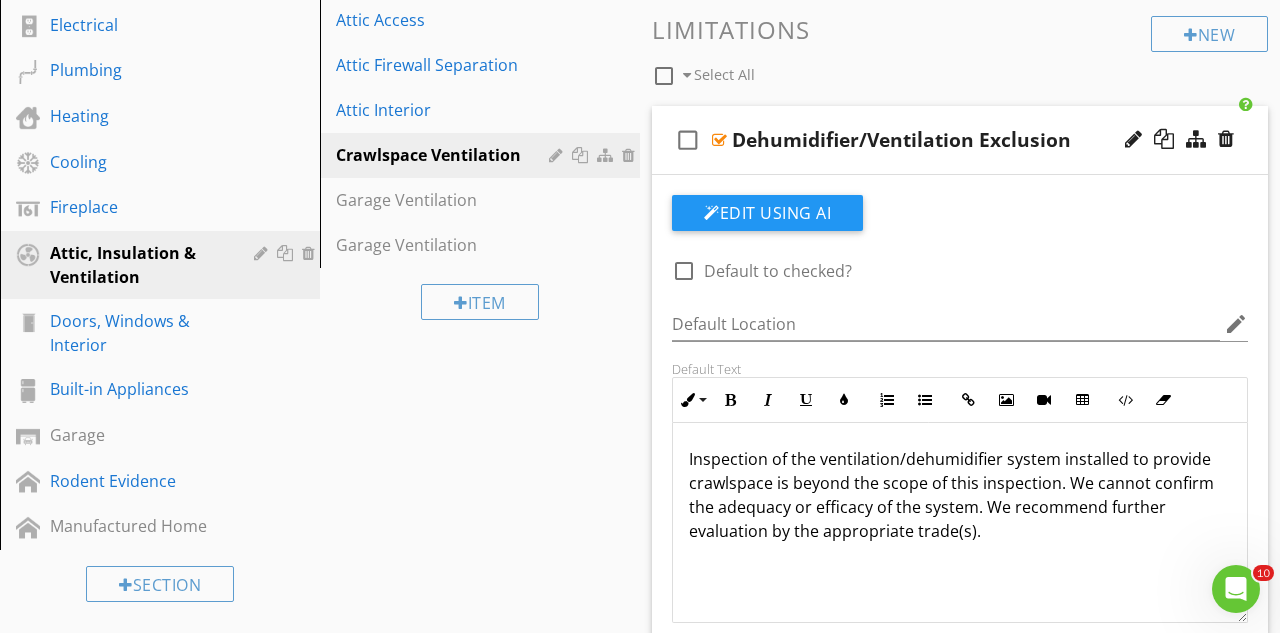 click on "Inspection of the ventilation/dehumidifier system installed to provide crawlspace is beyond the scope of this inspection. We cannot confirm the adequacy or efficacy of the system. We recommend further evaluation by the appropriate trade(s)." at bounding box center [960, 495] 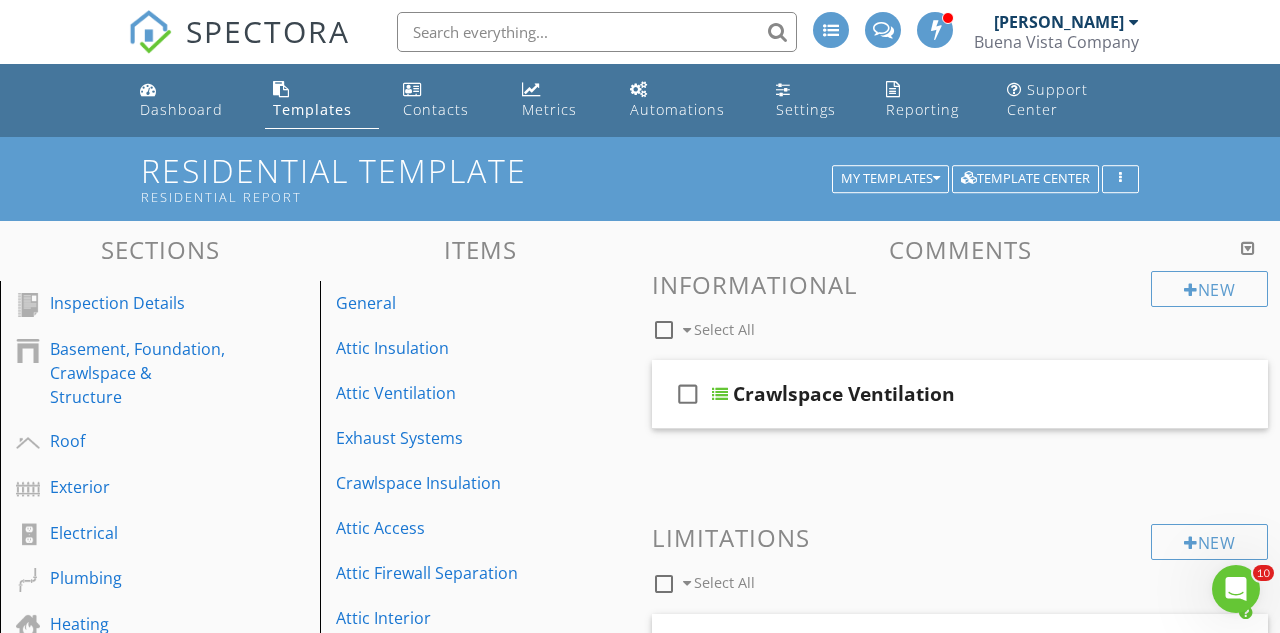 scroll, scrollTop: 0, scrollLeft: 0, axis: both 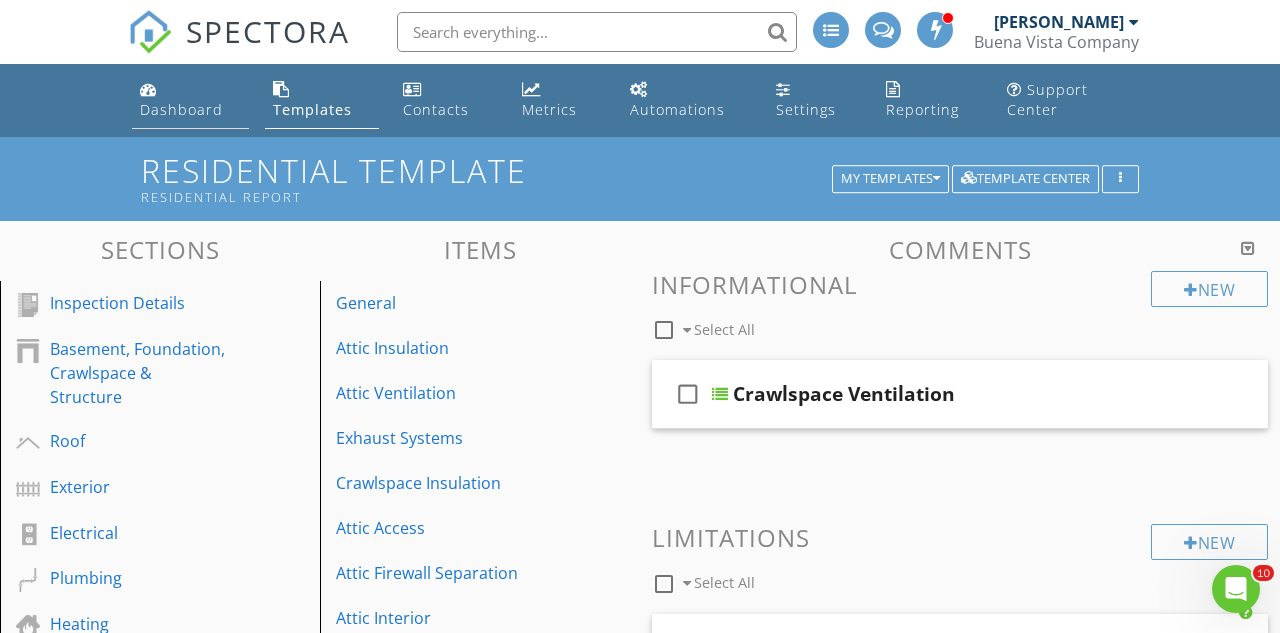 click on "Dashboard" at bounding box center [181, 109] 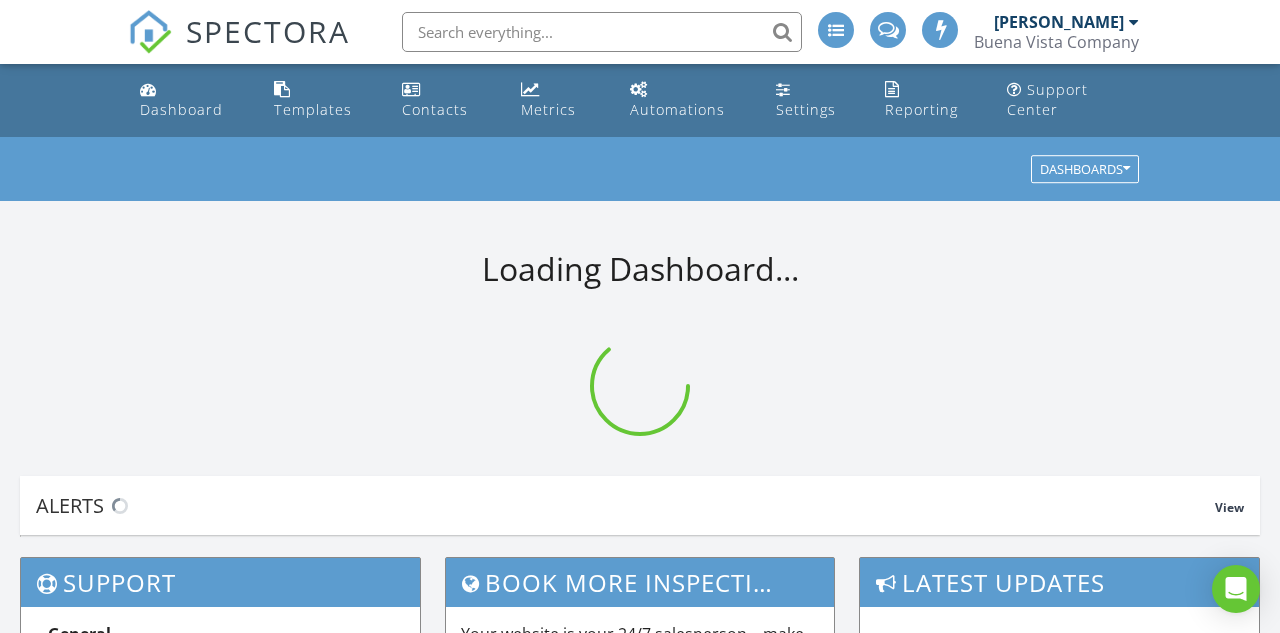 scroll, scrollTop: 0, scrollLeft: 0, axis: both 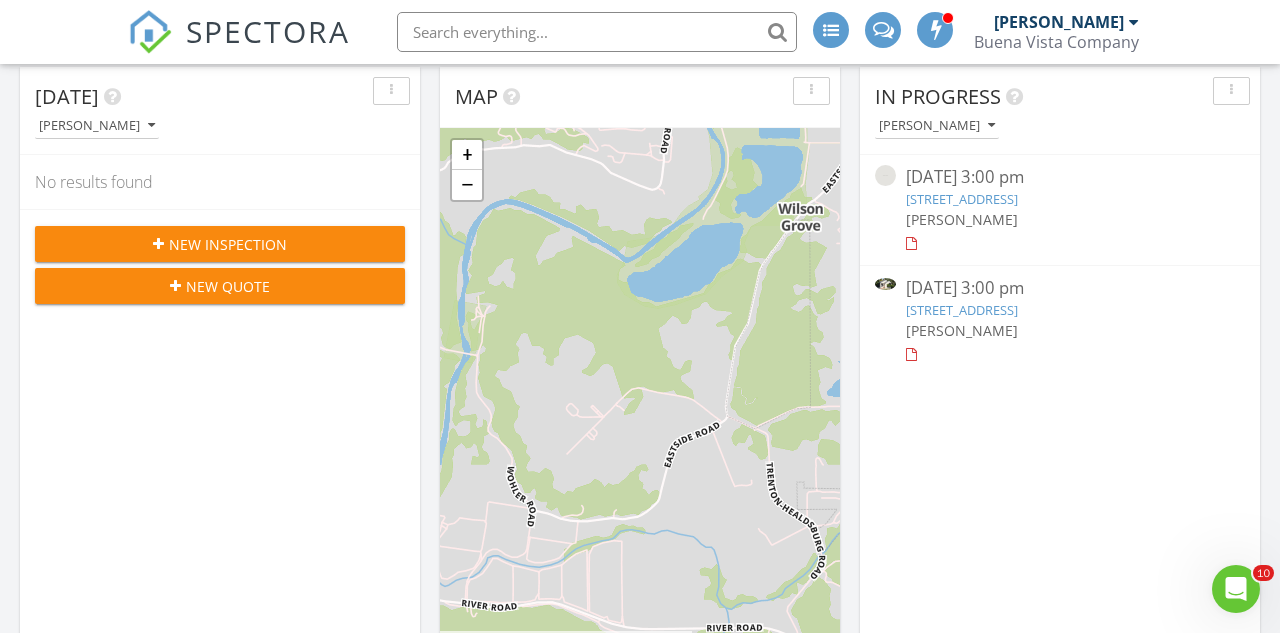 click on "114 Tamal Vista Dr, San Rafael, CA 94901" at bounding box center [962, 310] 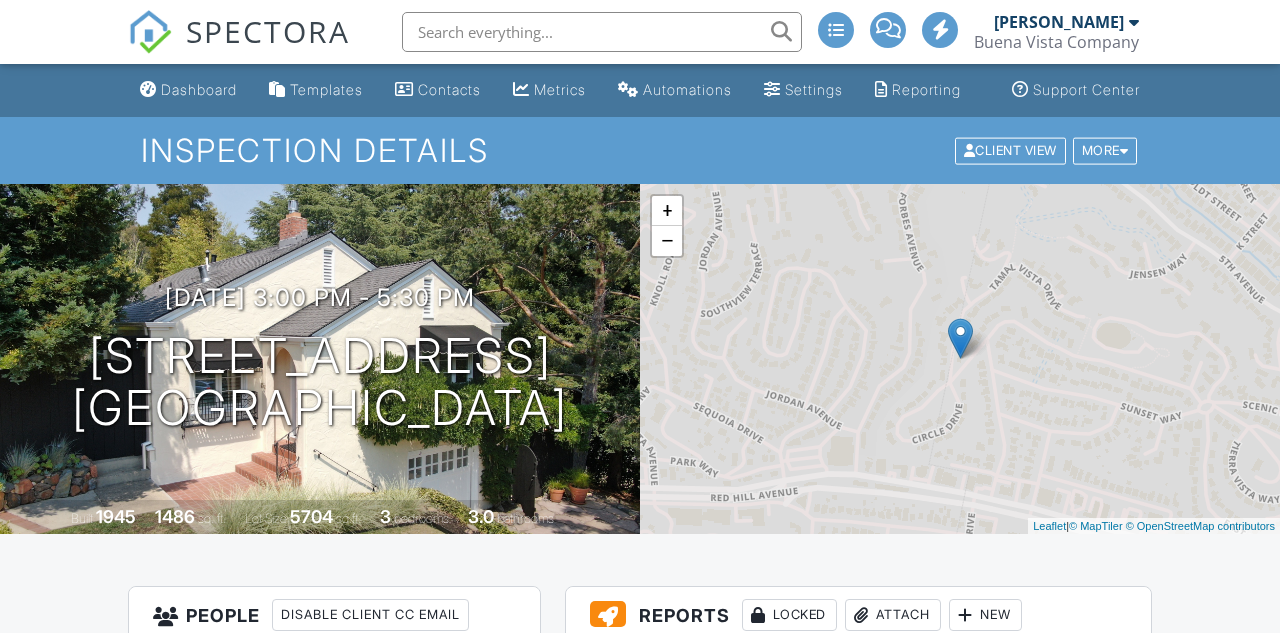 scroll, scrollTop: 0, scrollLeft: 0, axis: both 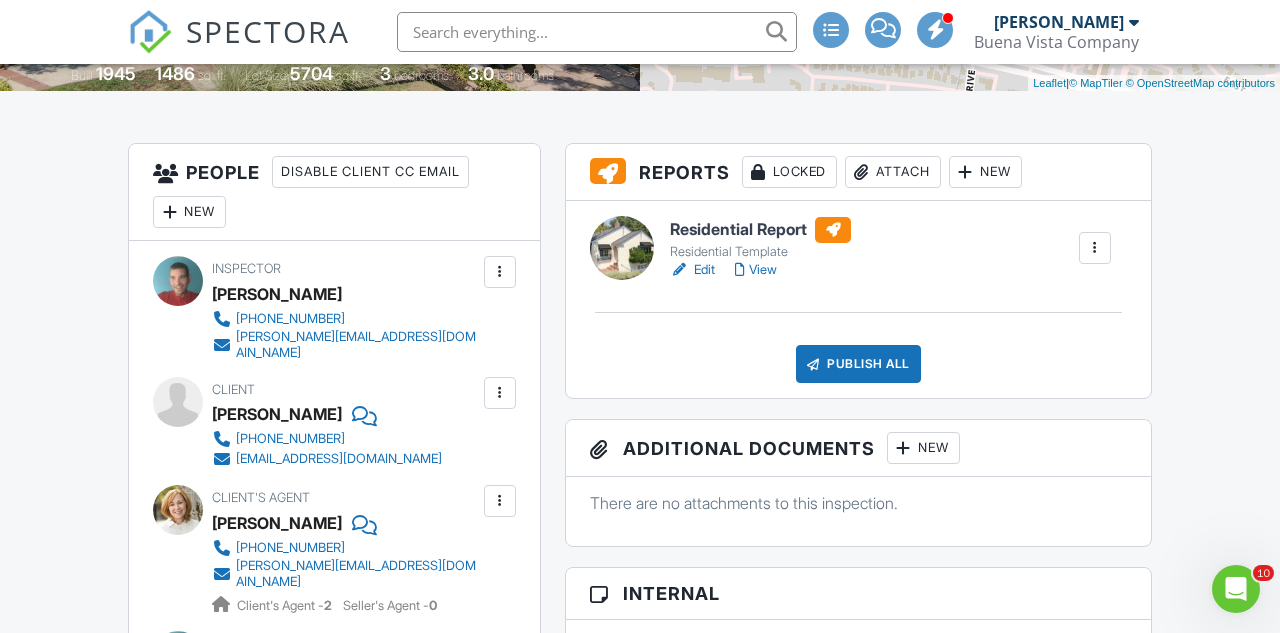 click on "View" at bounding box center [756, 270] 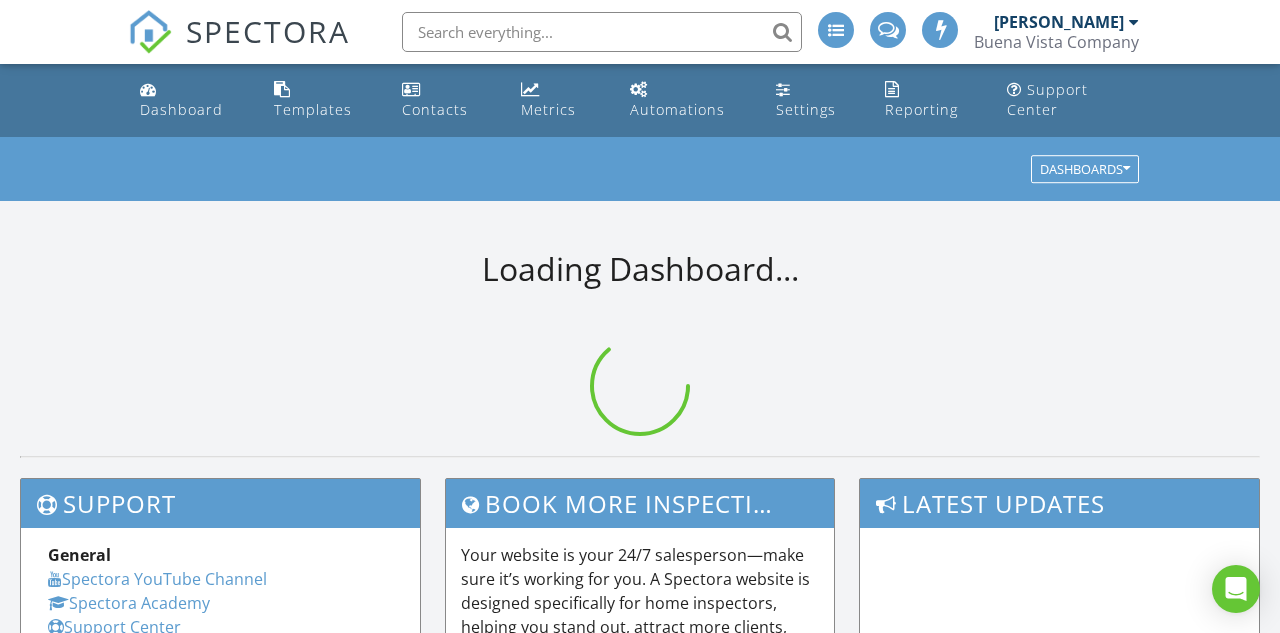 scroll, scrollTop: 0, scrollLeft: 0, axis: both 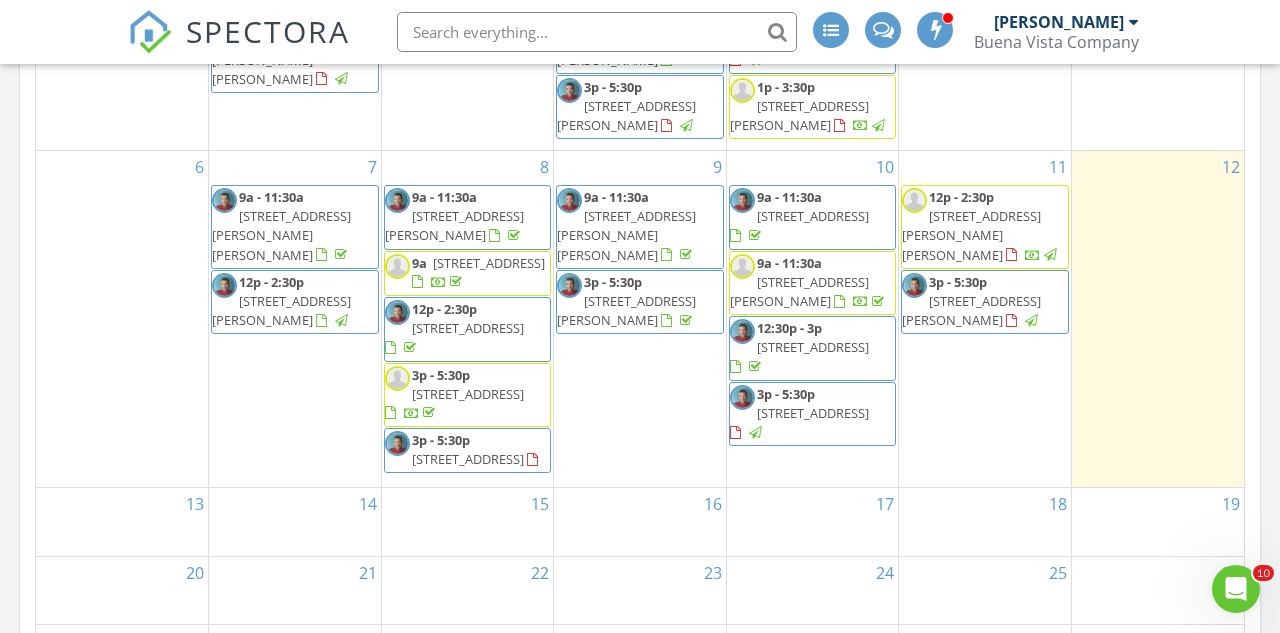 click on "[STREET_ADDRESS][PERSON_NAME]" at bounding box center [971, 310] 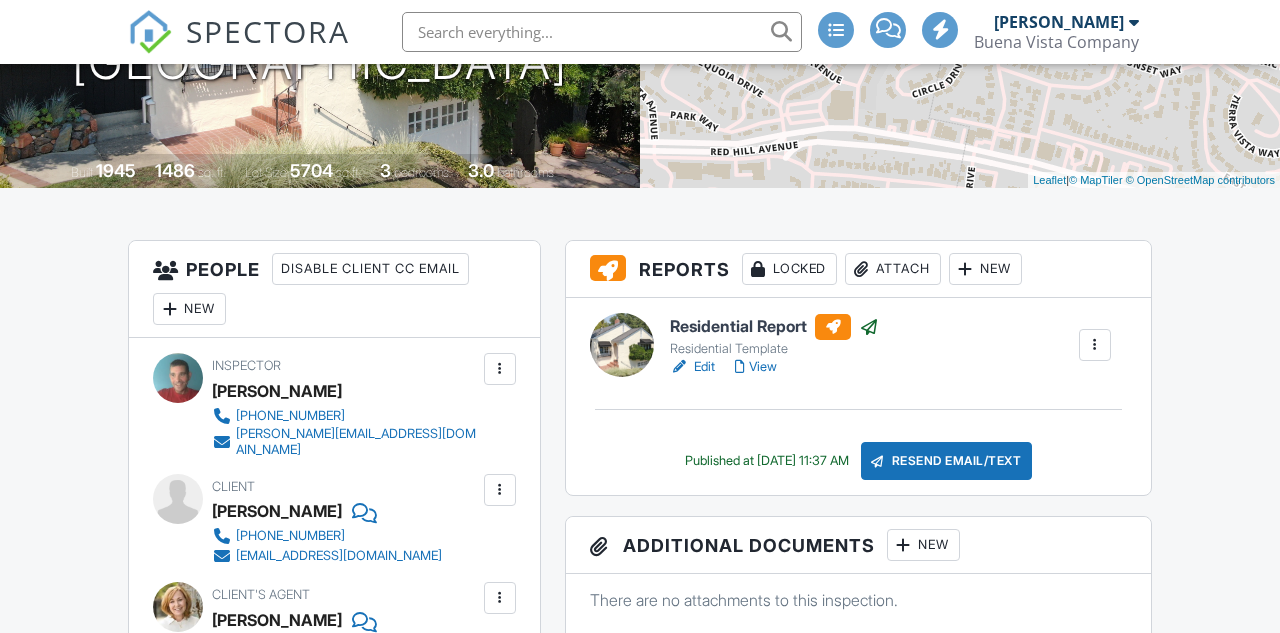 scroll, scrollTop: 0, scrollLeft: 0, axis: both 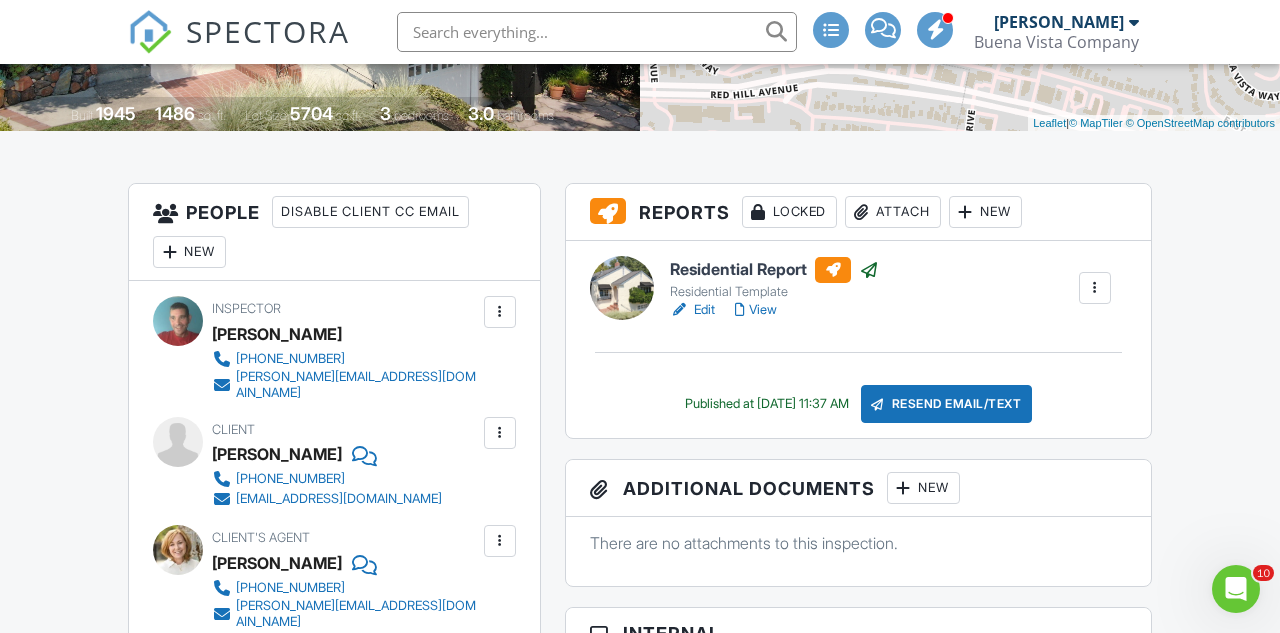 click on "View" at bounding box center [756, 310] 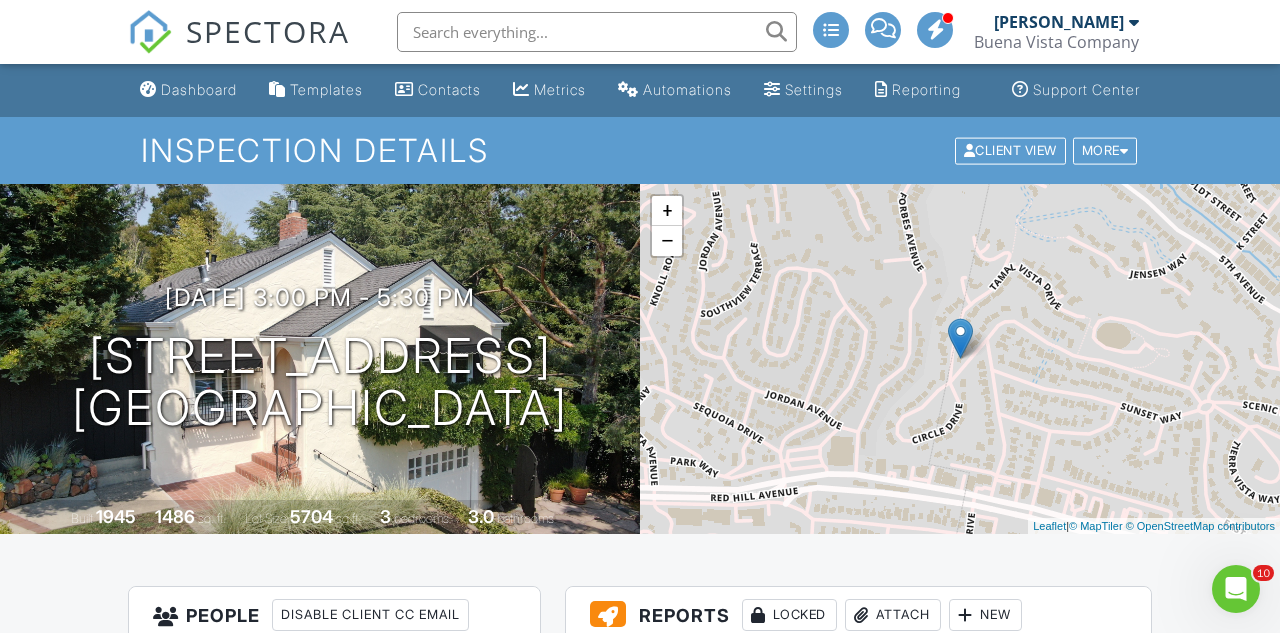 scroll, scrollTop: 0, scrollLeft: 0, axis: both 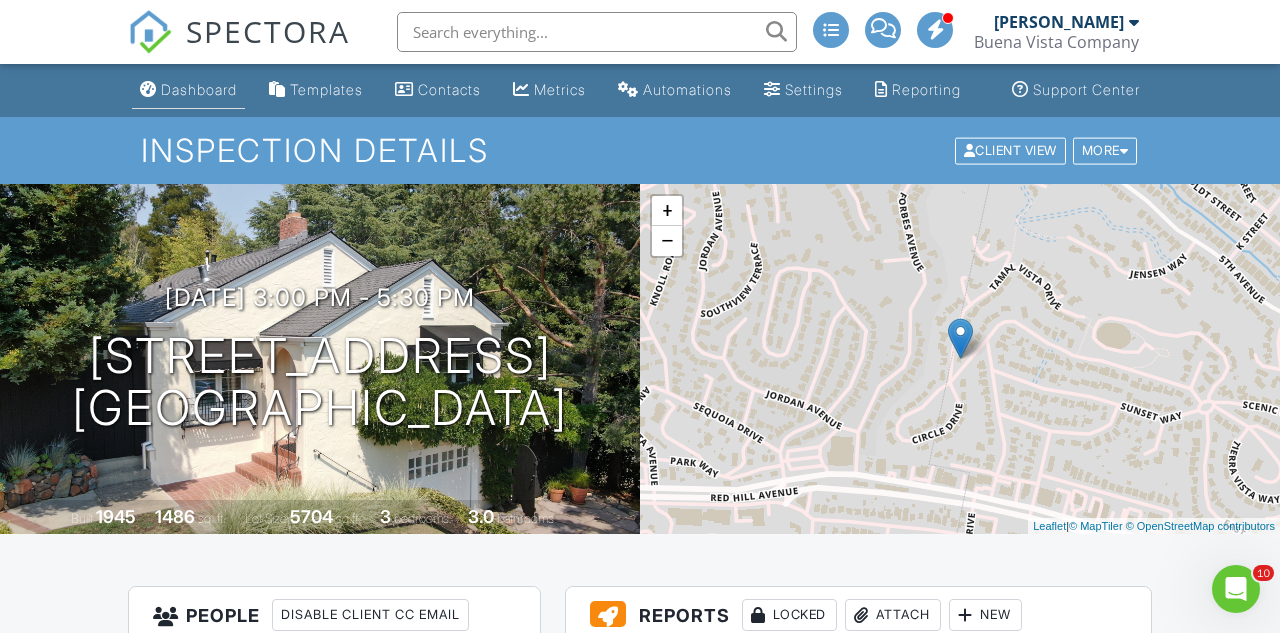 click on "Dashboard" at bounding box center (199, 89) 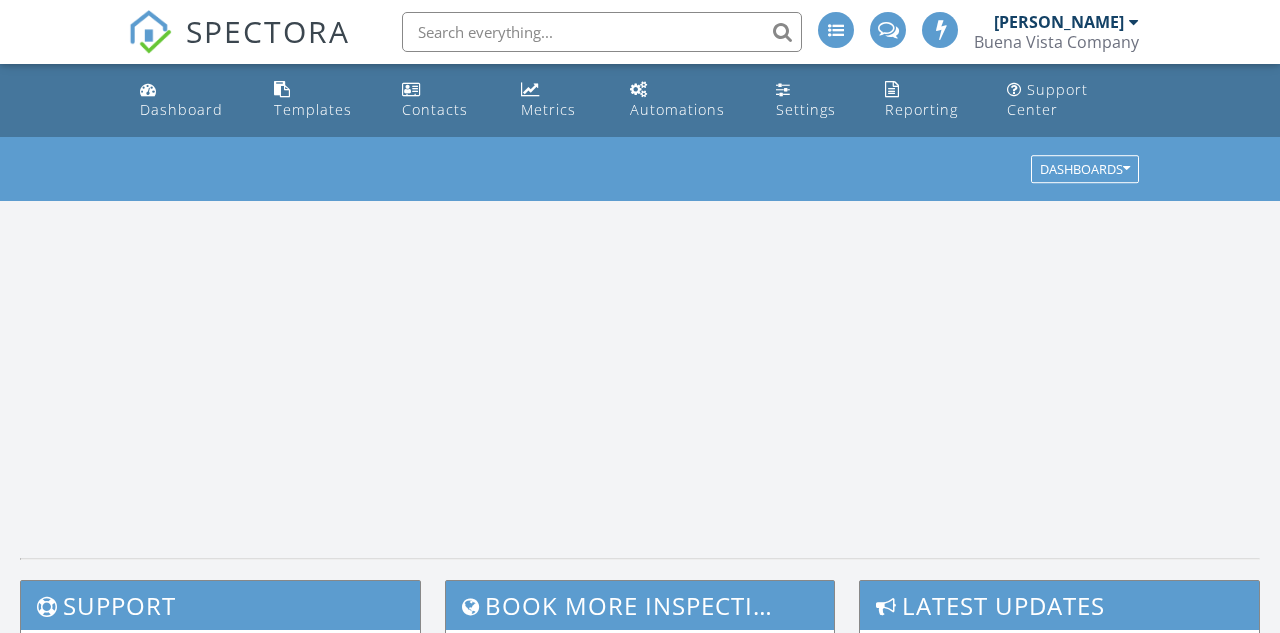 scroll, scrollTop: 0, scrollLeft: 0, axis: both 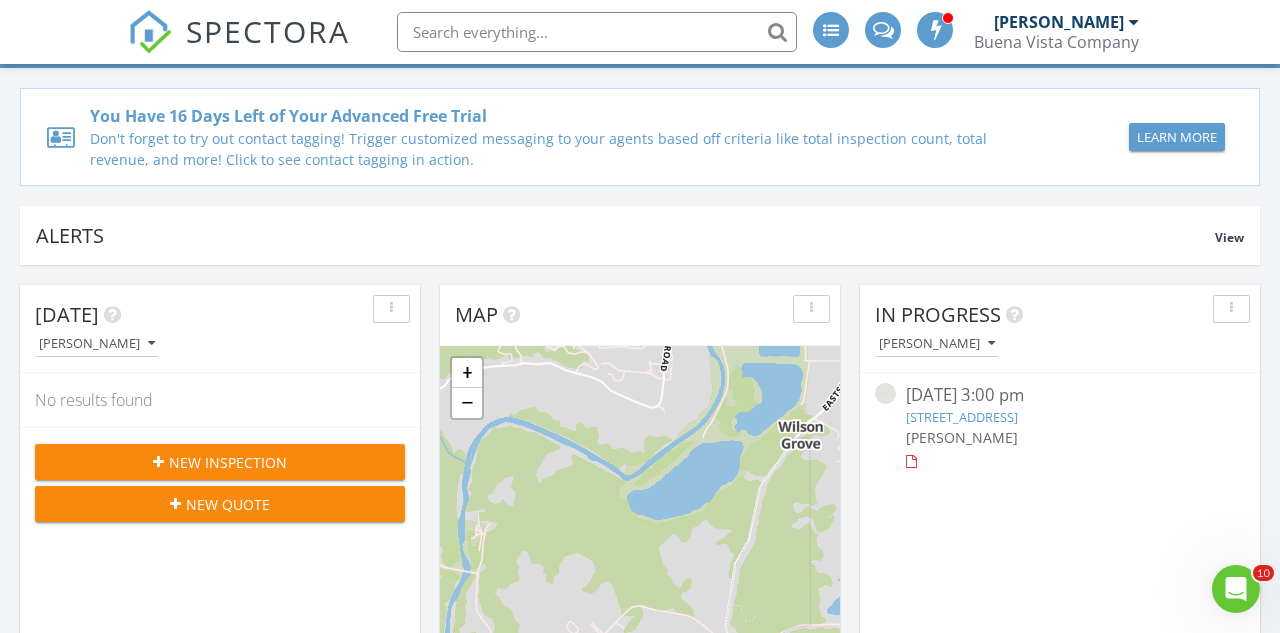click on "New Inspection" at bounding box center [228, 462] 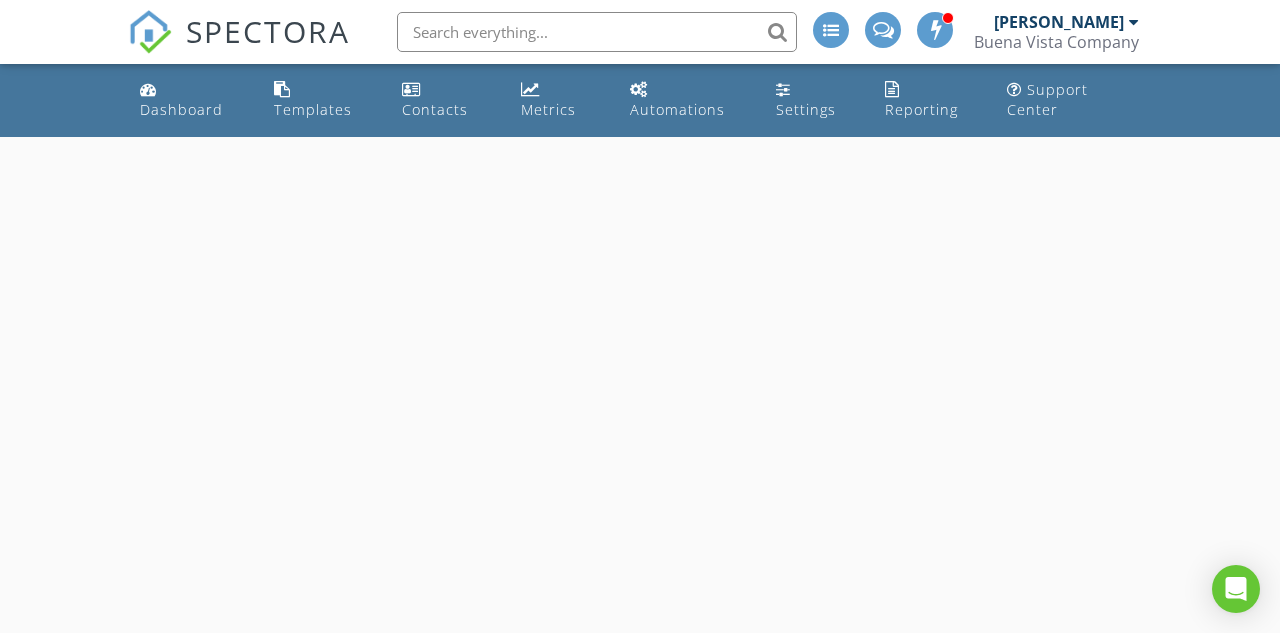 scroll, scrollTop: 0, scrollLeft: 0, axis: both 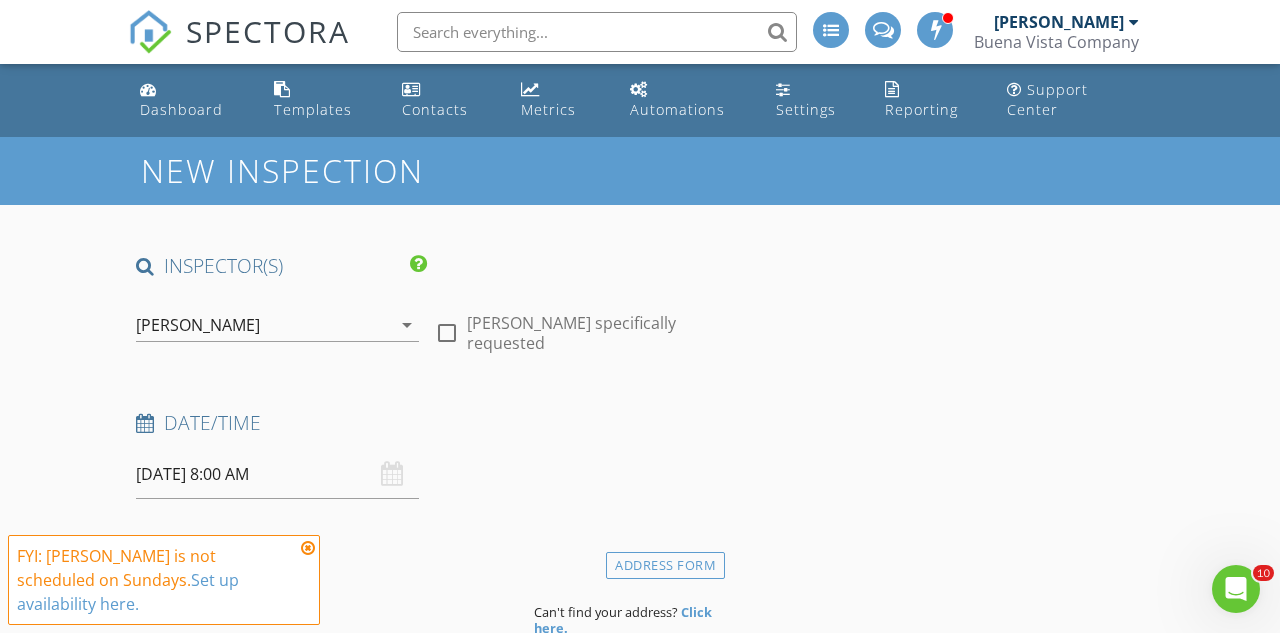 click on "[DATE] 8:00 AM" at bounding box center (277, 474) 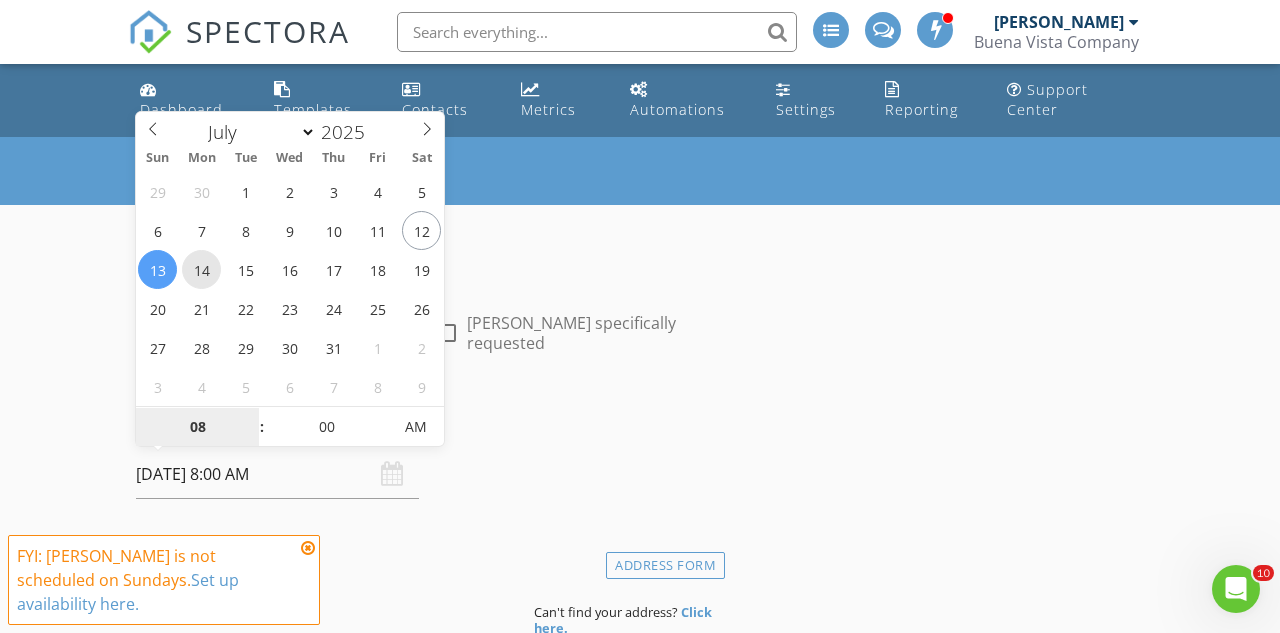 type on "07/14/2025 8:00 AM" 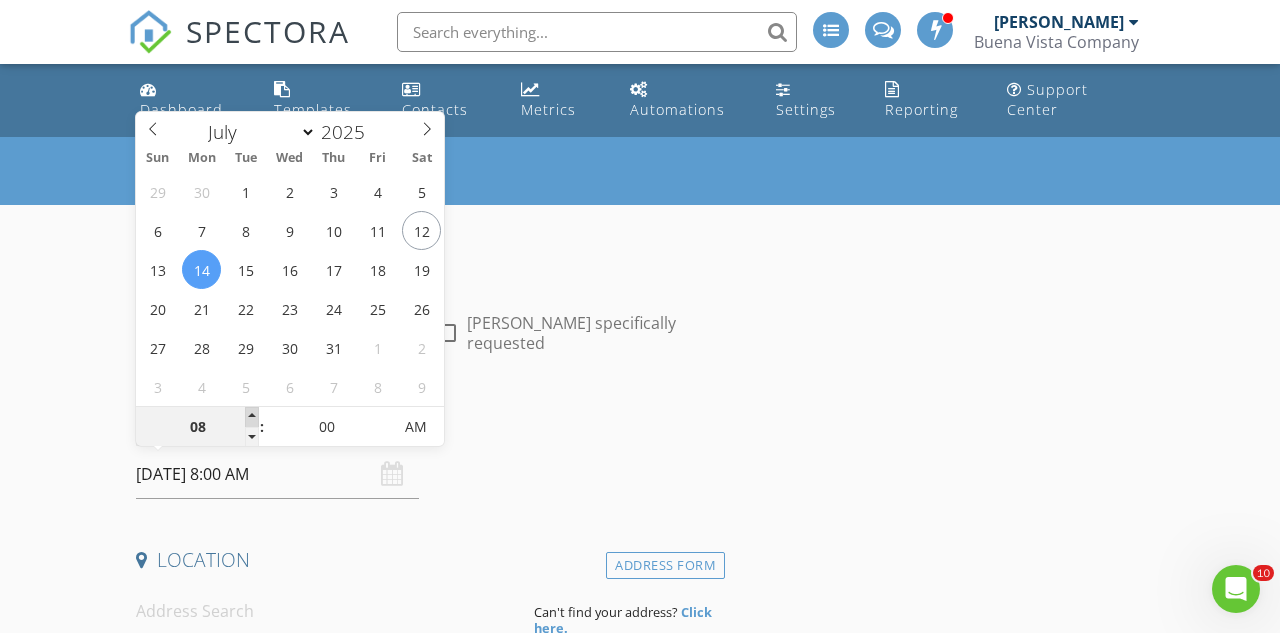 type on "09" 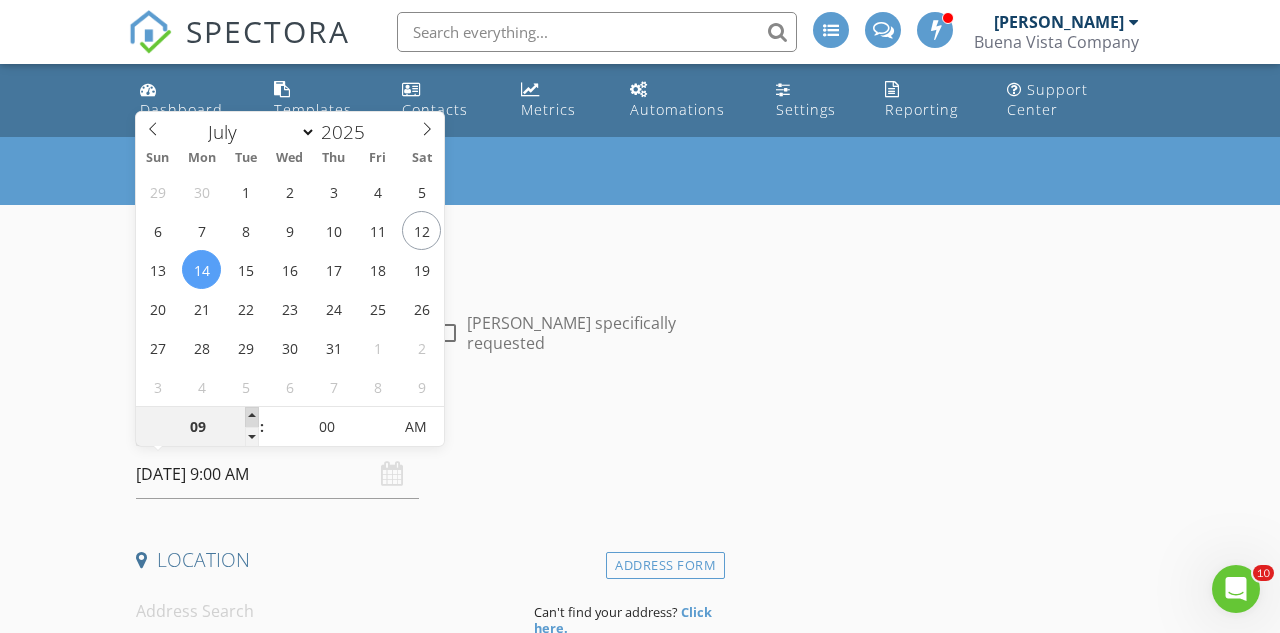 click at bounding box center [252, 417] 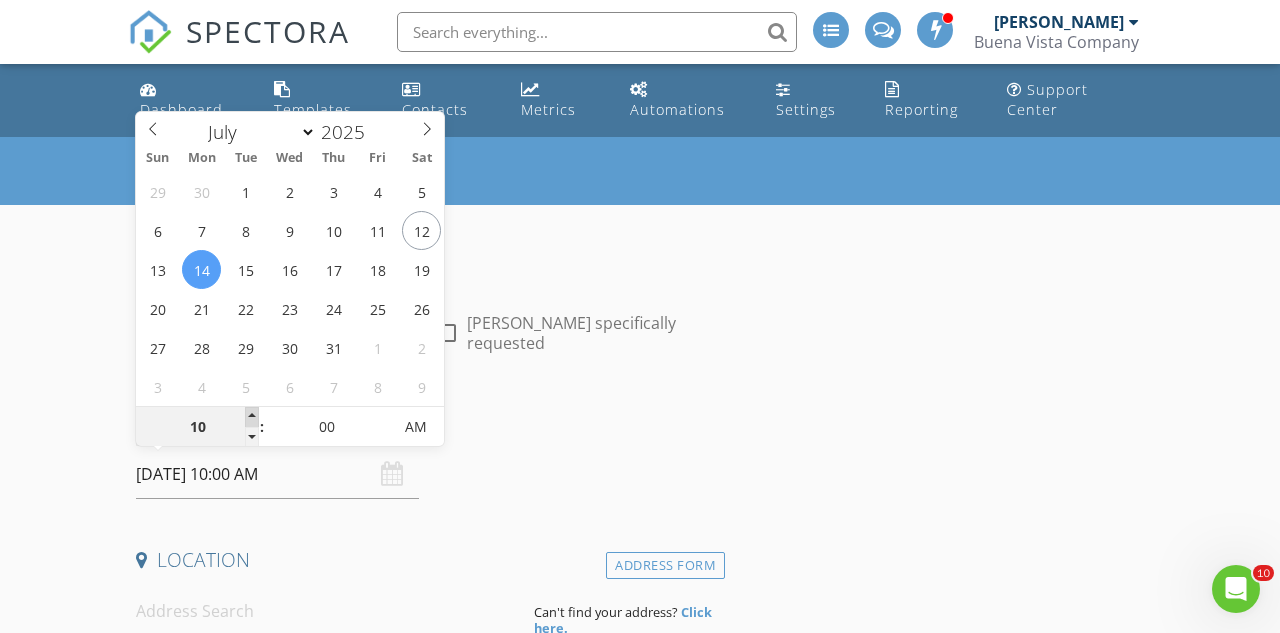 click at bounding box center [252, 417] 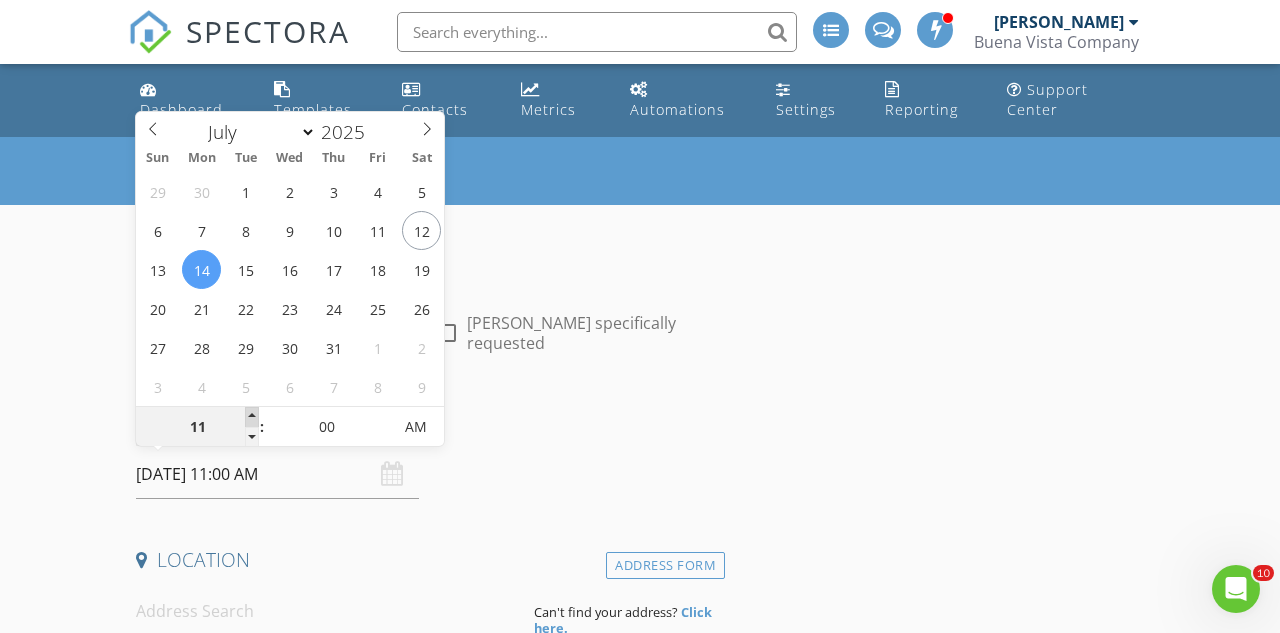 click at bounding box center [252, 417] 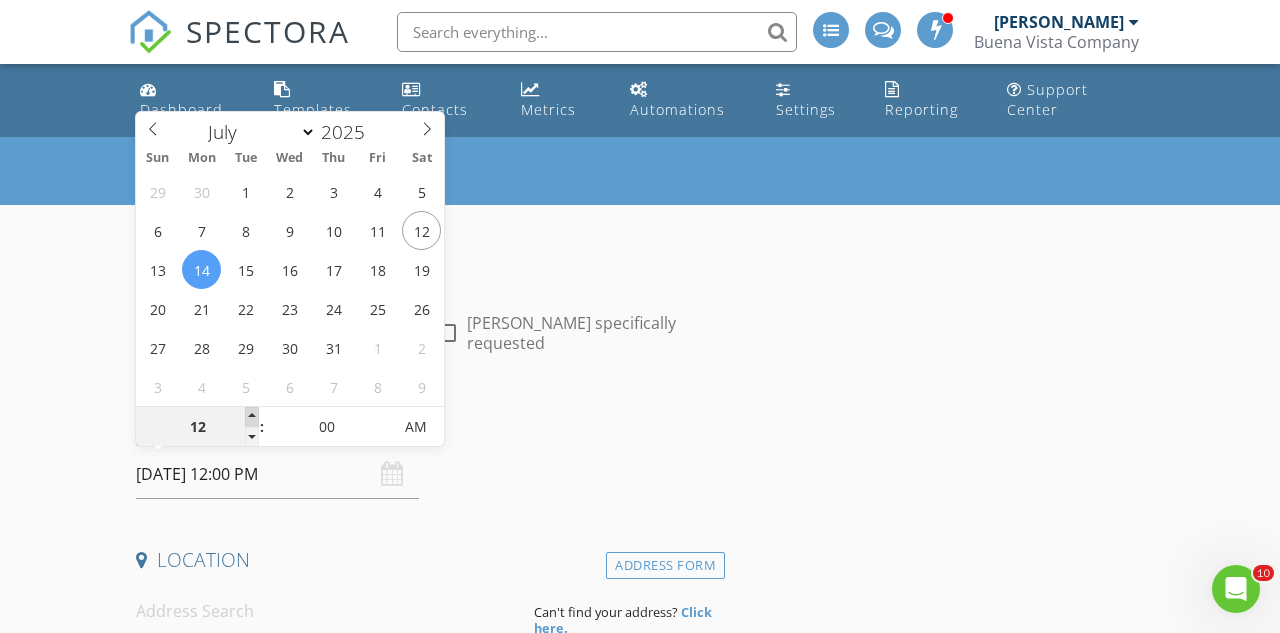 click at bounding box center (252, 417) 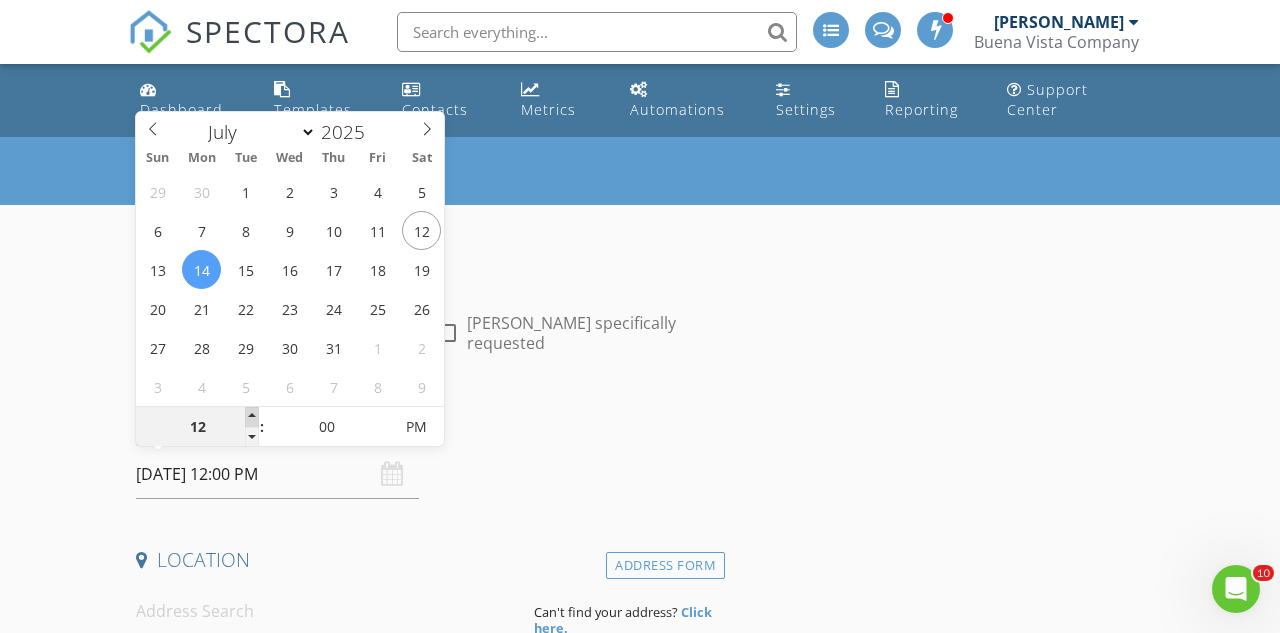 type on "01" 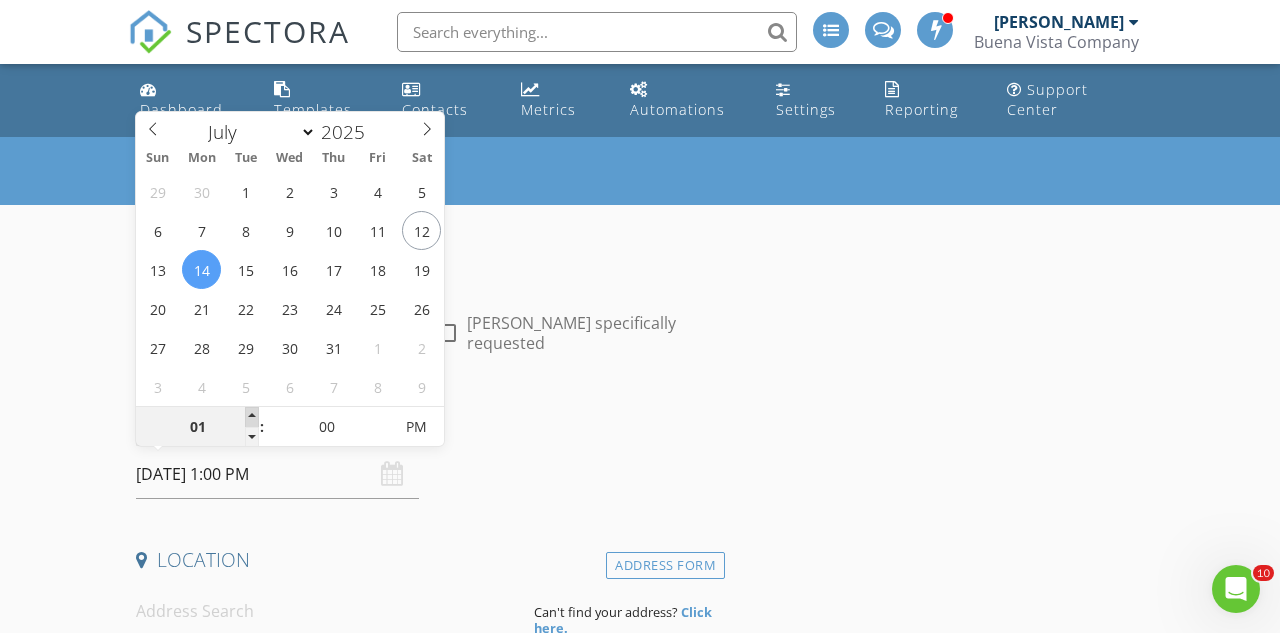 click at bounding box center [252, 417] 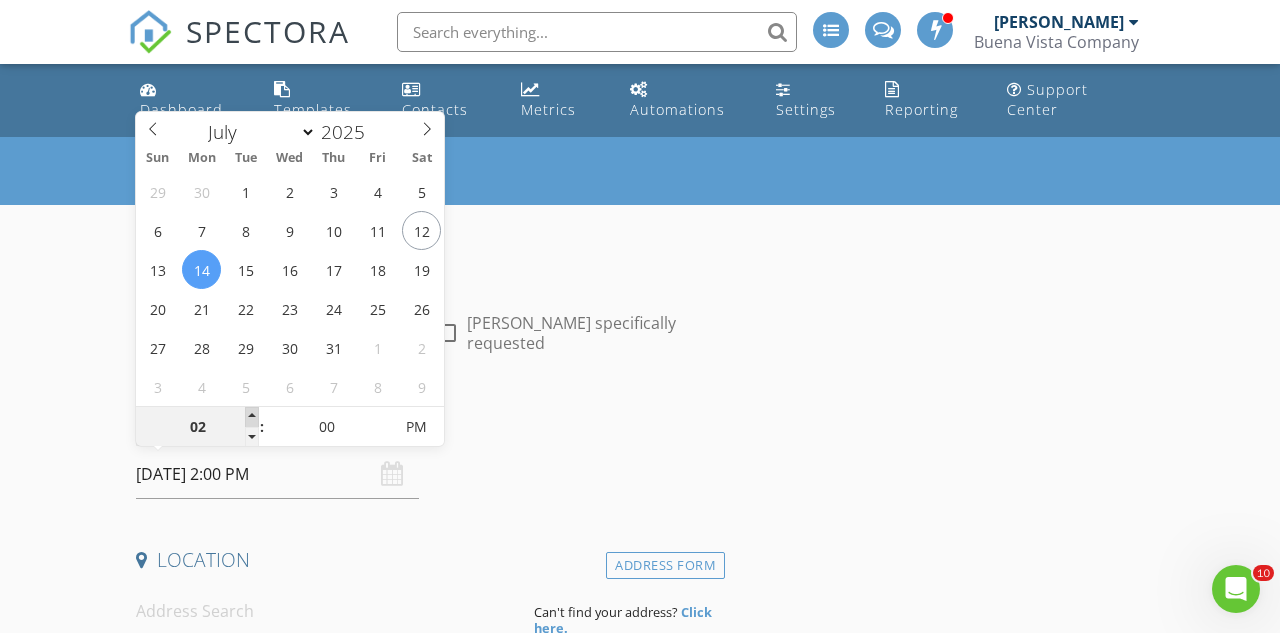 click at bounding box center [252, 417] 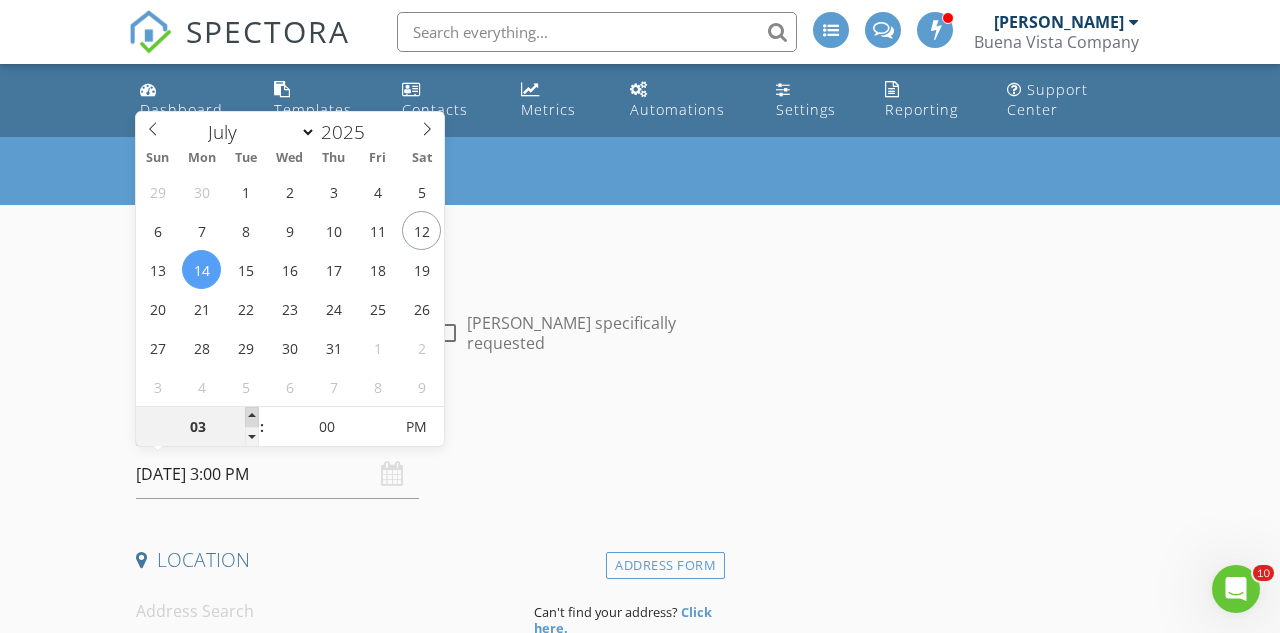 click at bounding box center [252, 417] 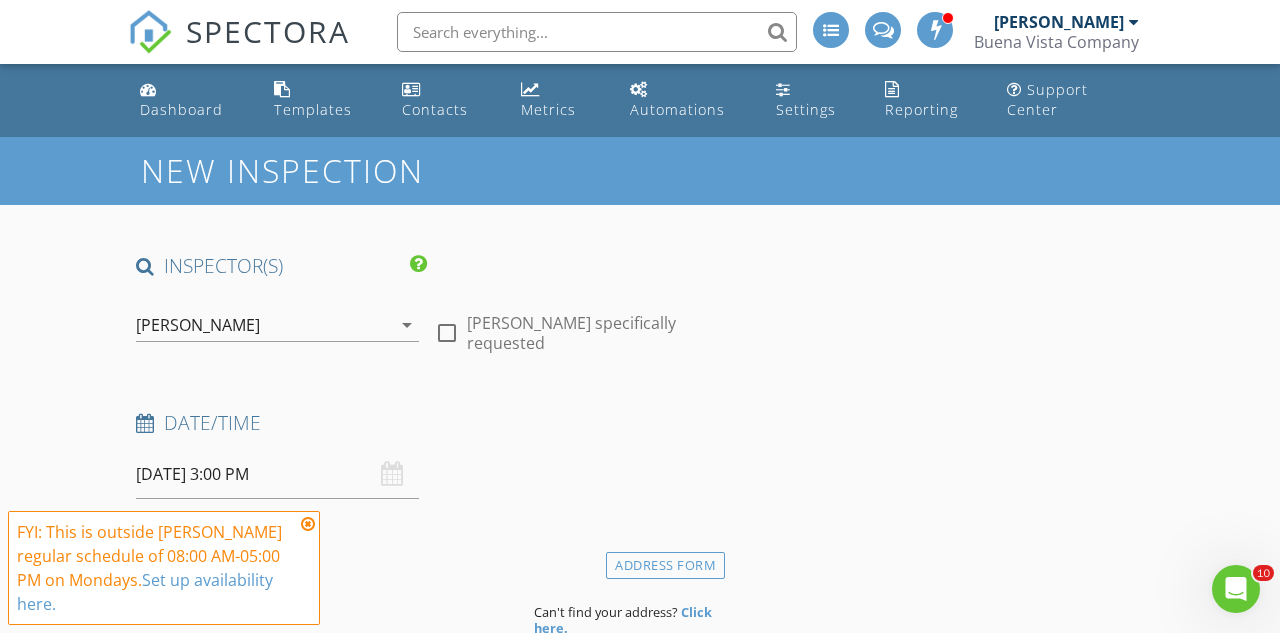 click at bounding box center [308, 524] 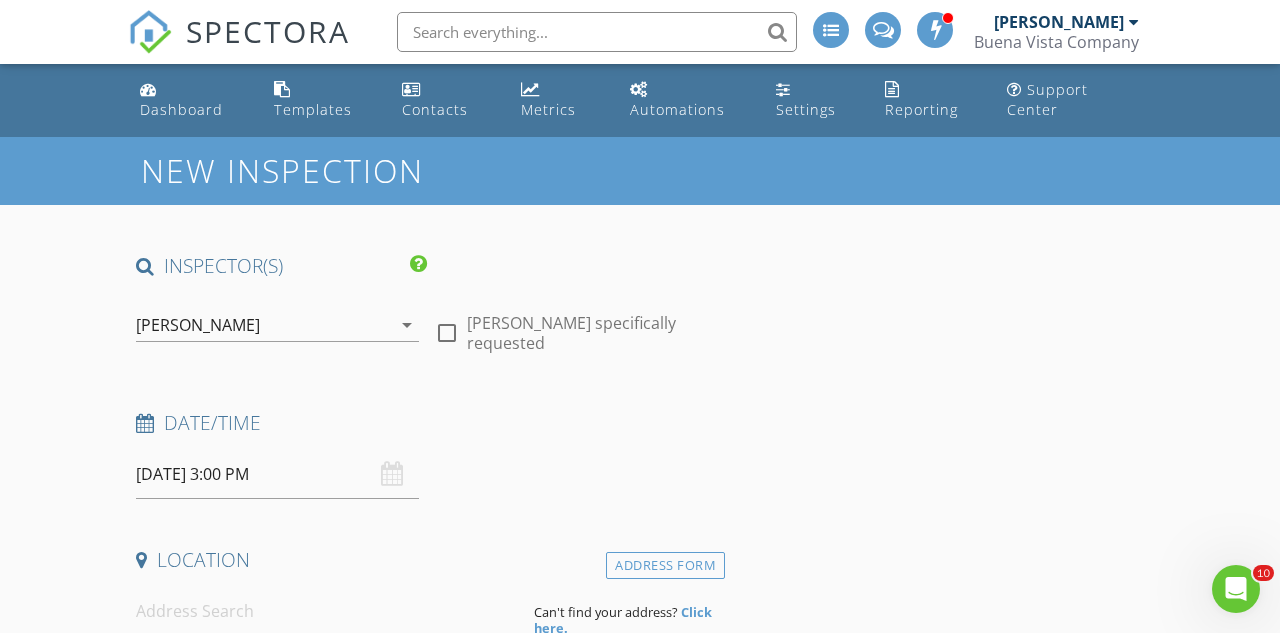 click at bounding box center [327, 611] 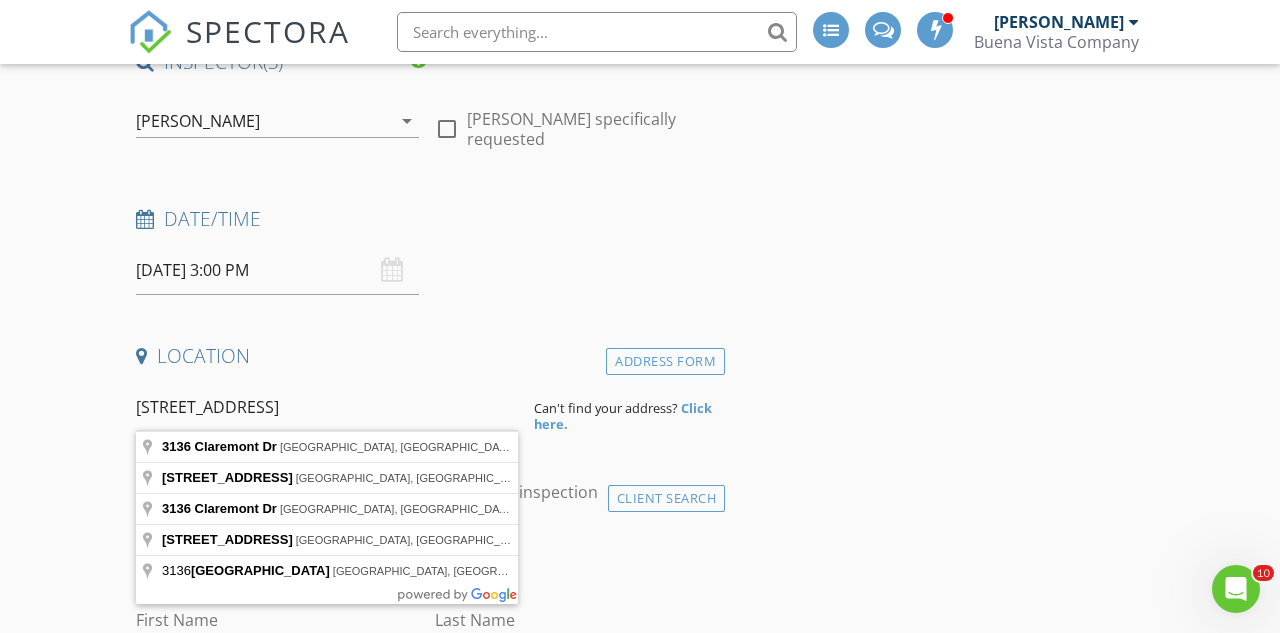 scroll, scrollTop: 229, scrollLeft: 0, axis: vertical 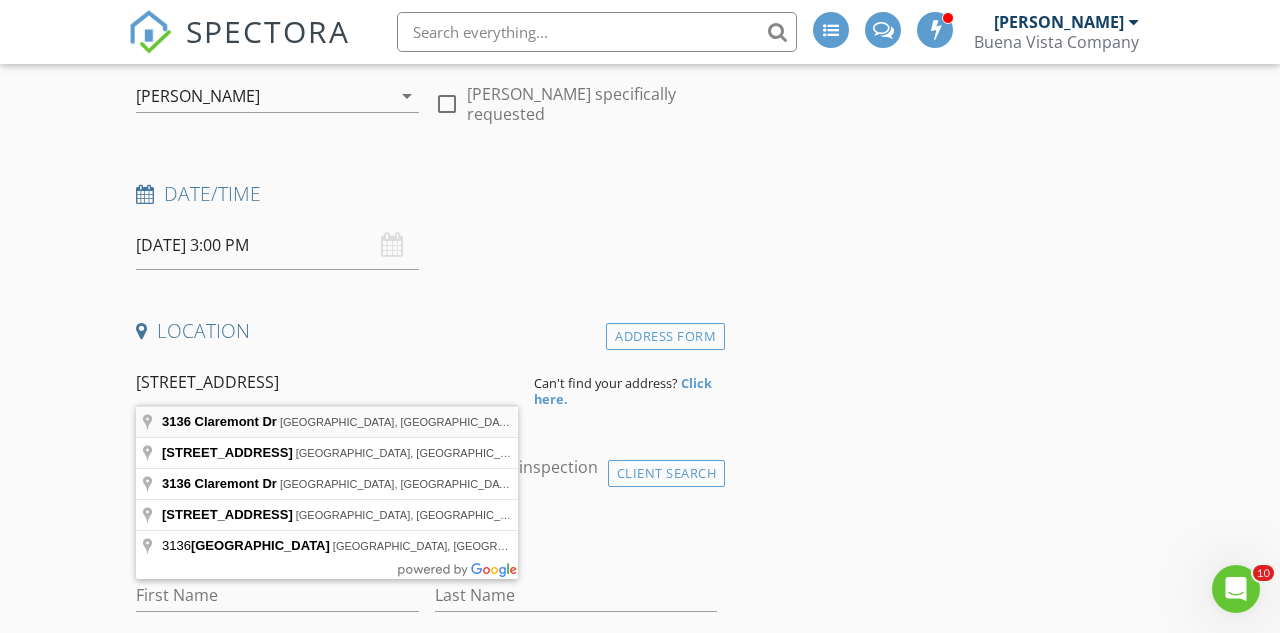 type on "3136 Claremont Dr, Santa Rosa, CA, USA" 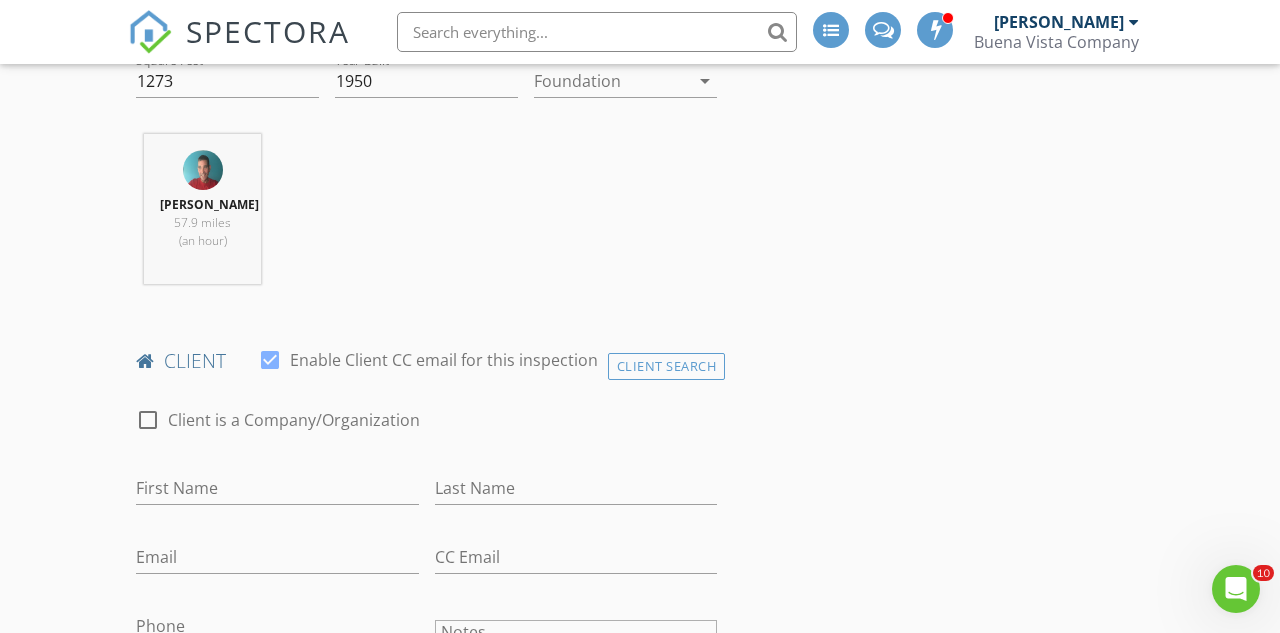 scroll, scrollTop: 746, scrollLeft: 0, axis: vertical 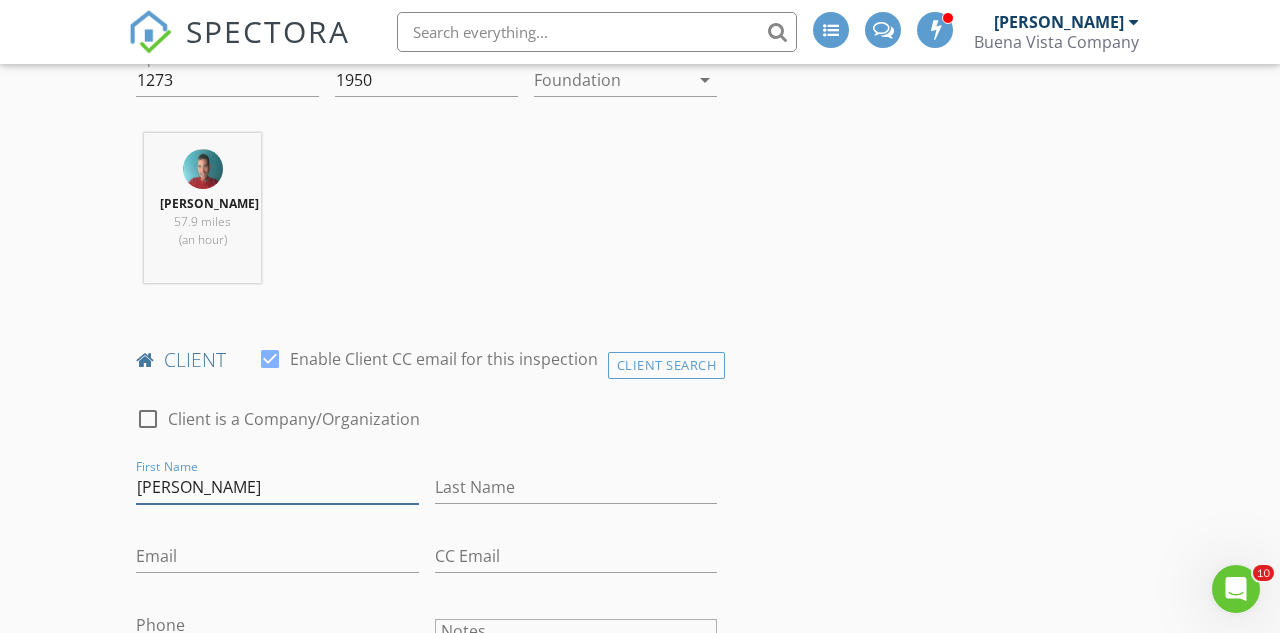 type on "Nadia" 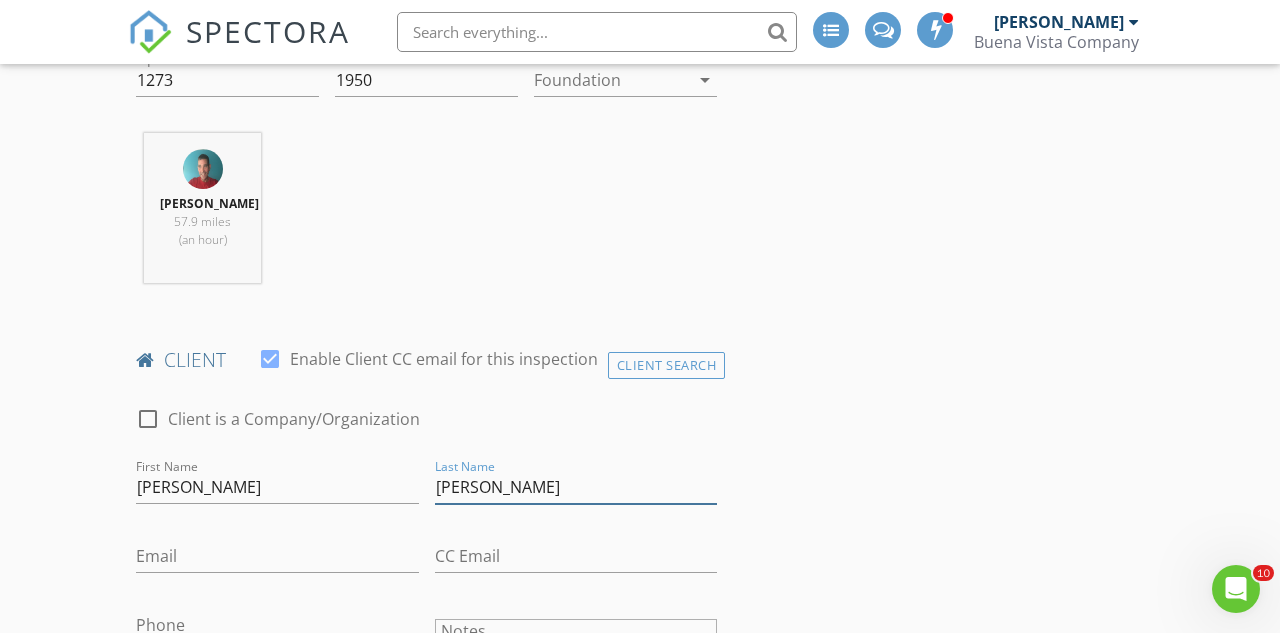 type on "Alrawi" 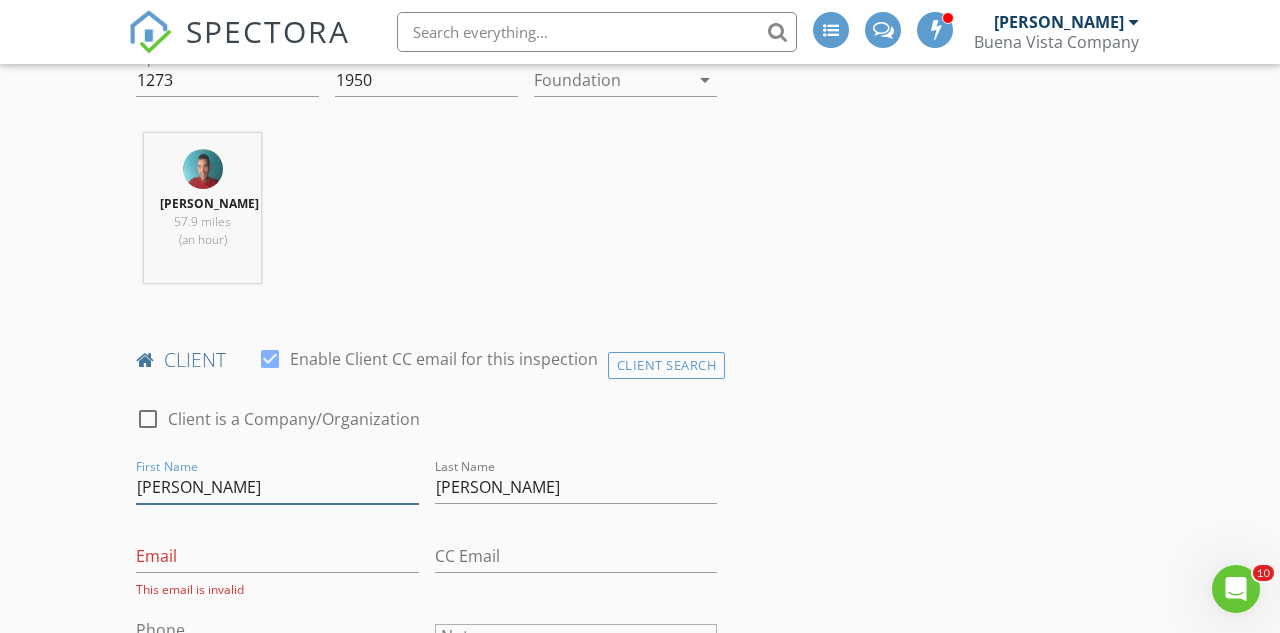click on "Nadia" at bounding box center (277, 487) 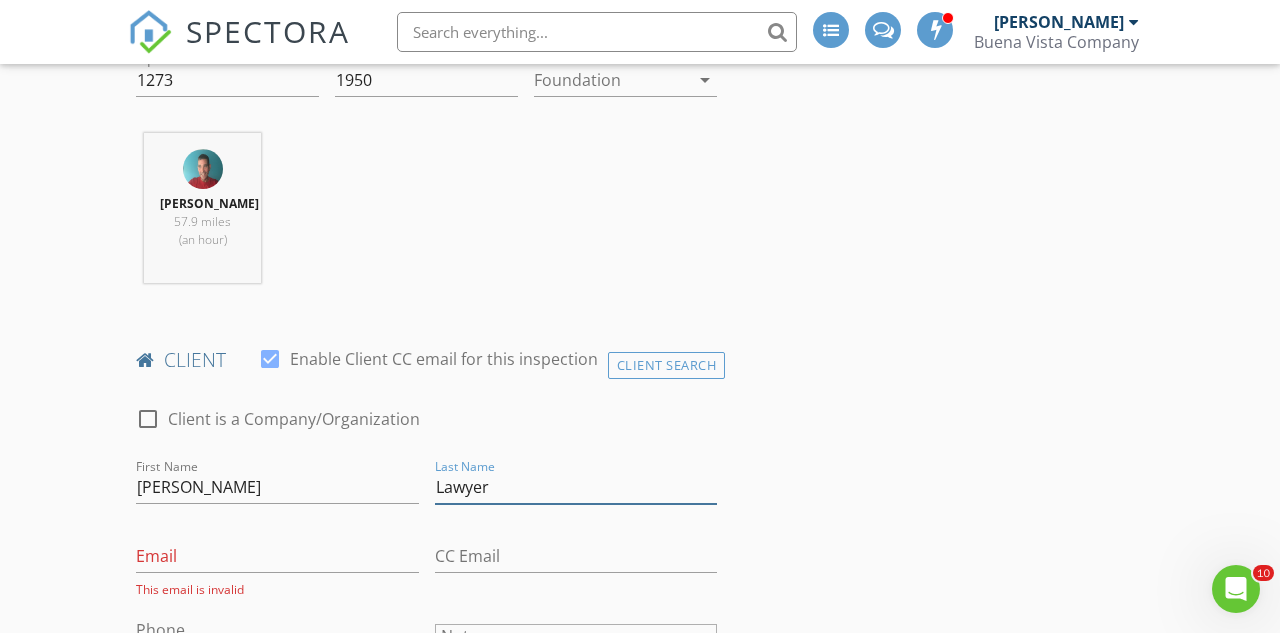 type on "Lawyer" 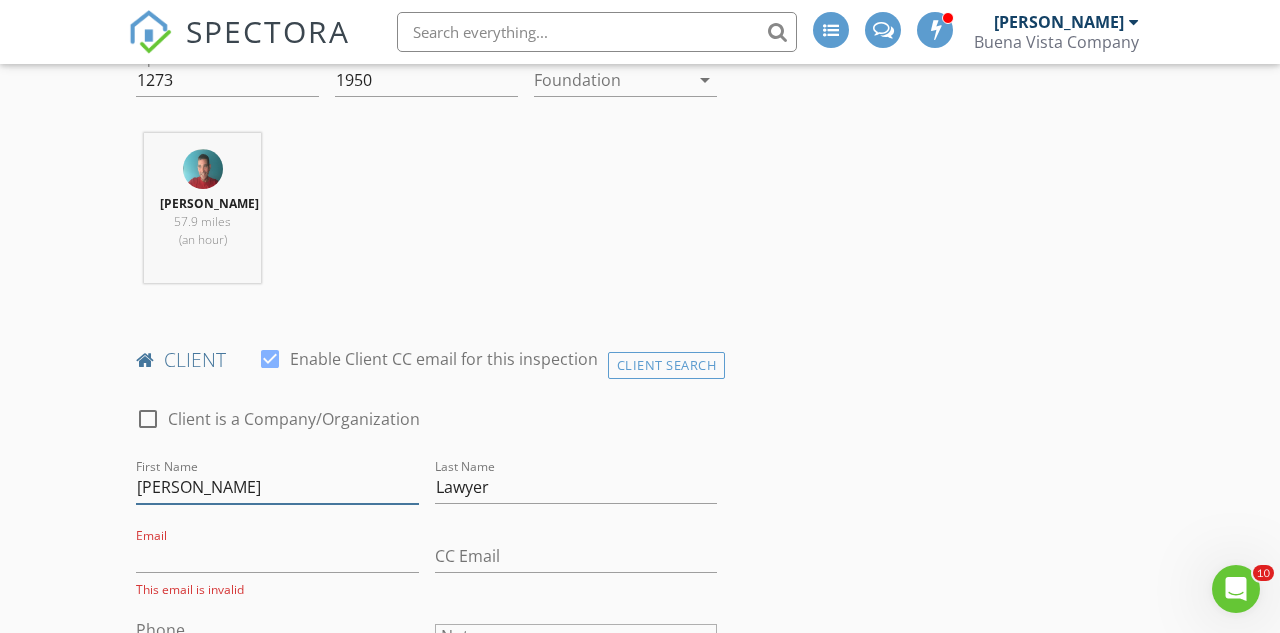 click on "Carter" at bounding box center (277, 487) 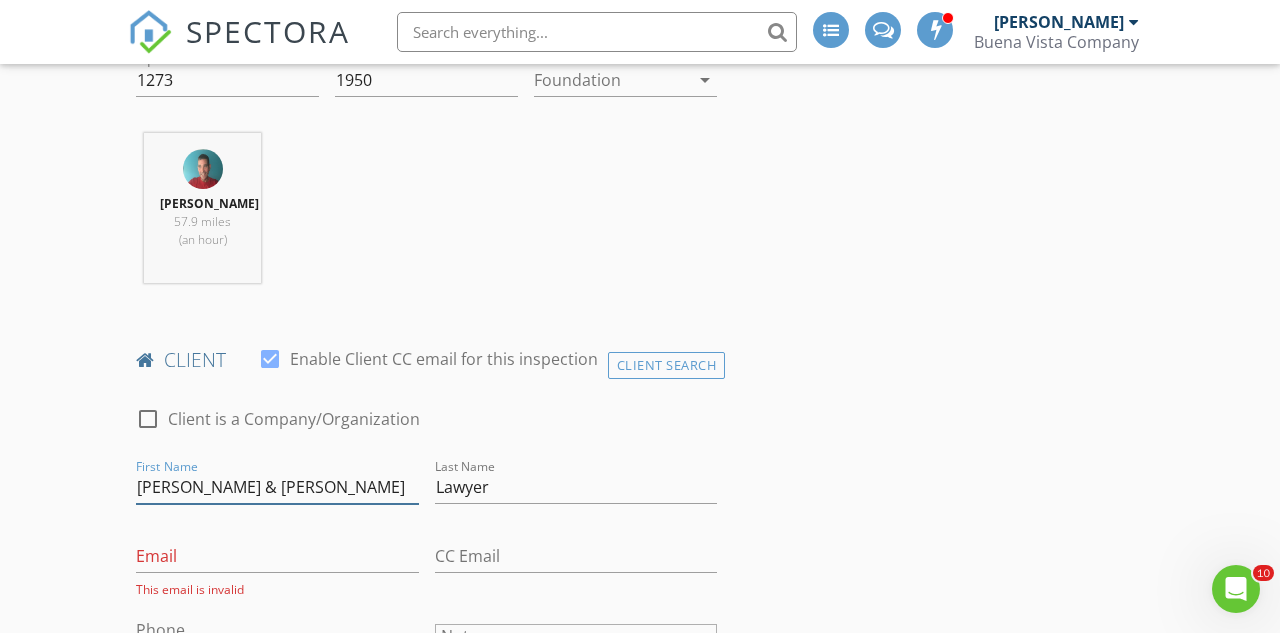 type on "Carter & Jana" 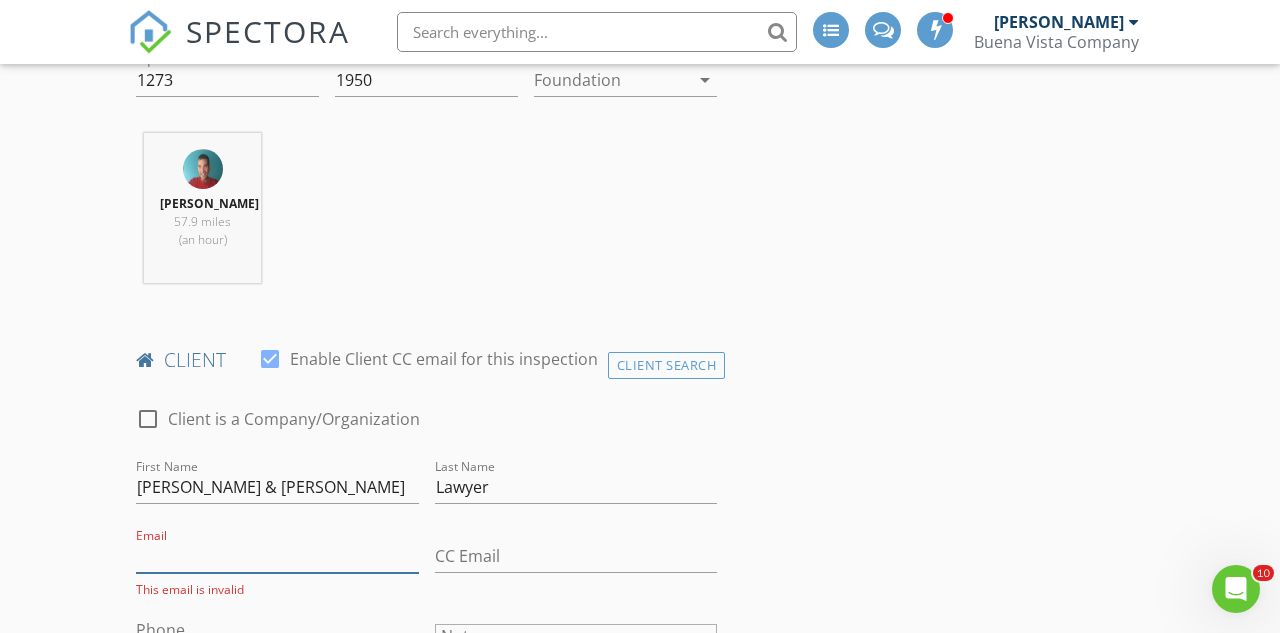 click on "Email" at bounding box center (277, 556) 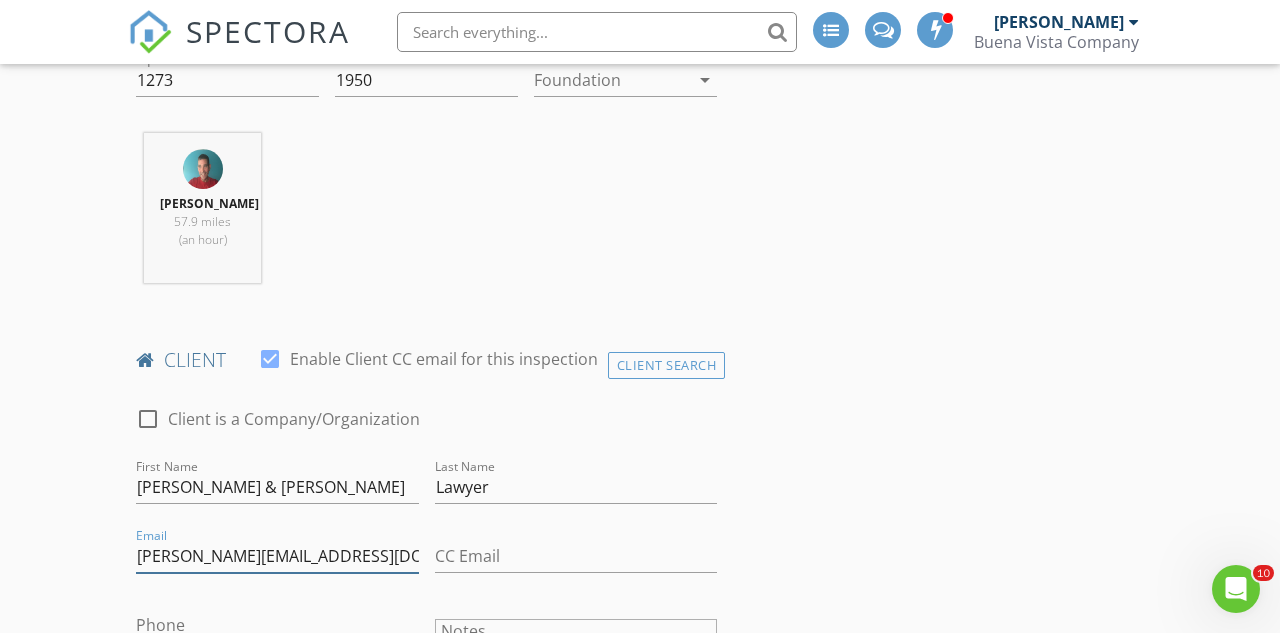 type on "nadia@cahomecollective.com" 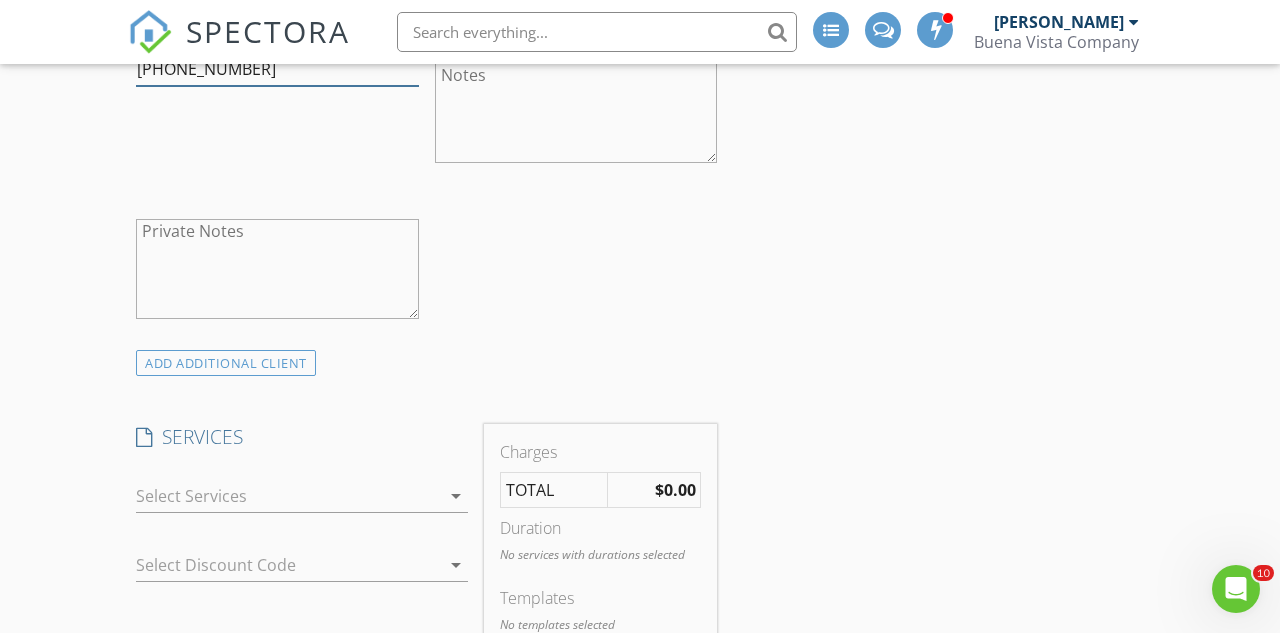 scroll, scrollTop: 1312, scrollLeft: 0, axis: vertical 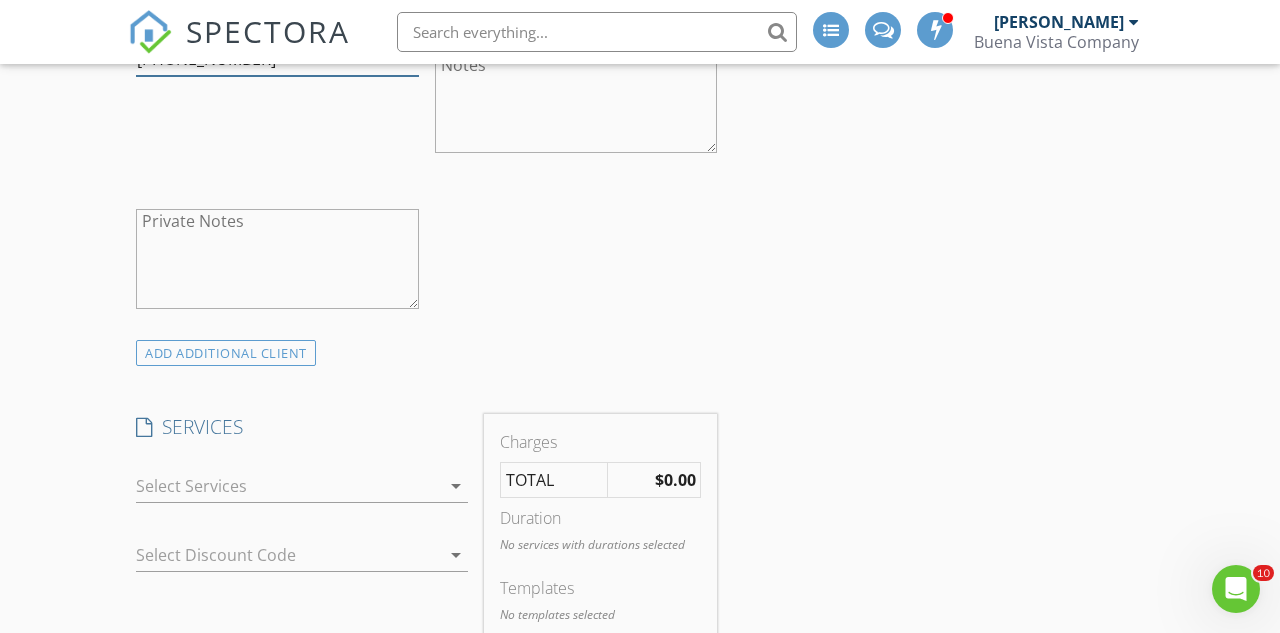 type on "707-494-5637" 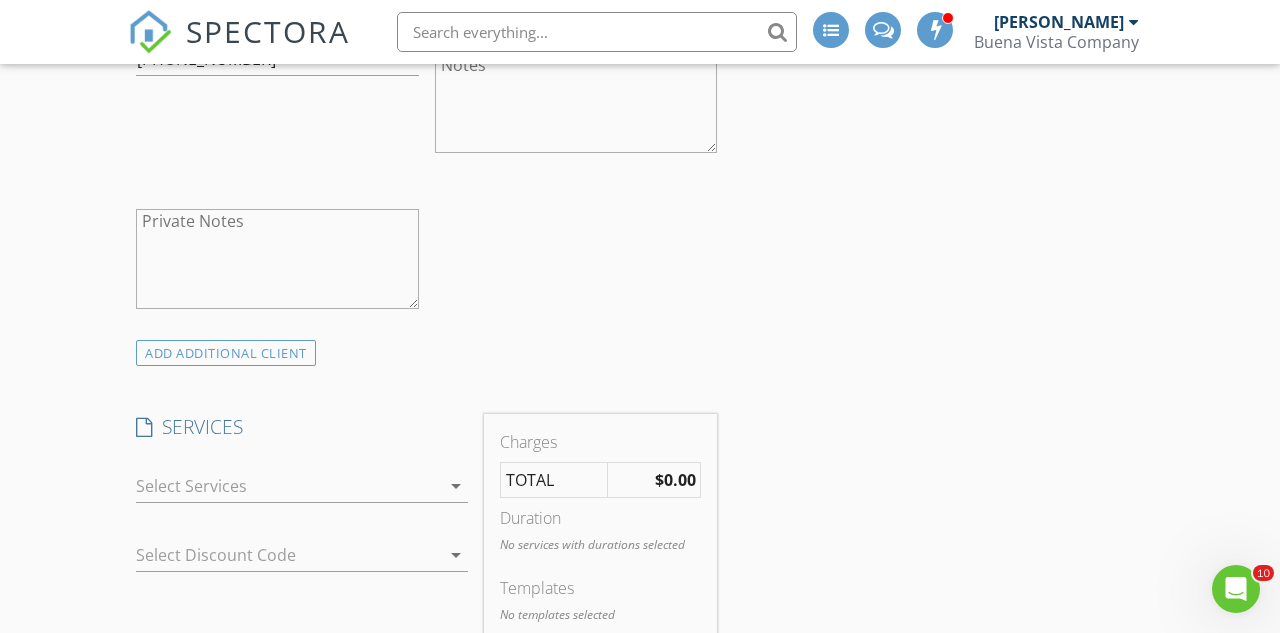 click on "arrow_drop_down" at bounding box center (456, 486) 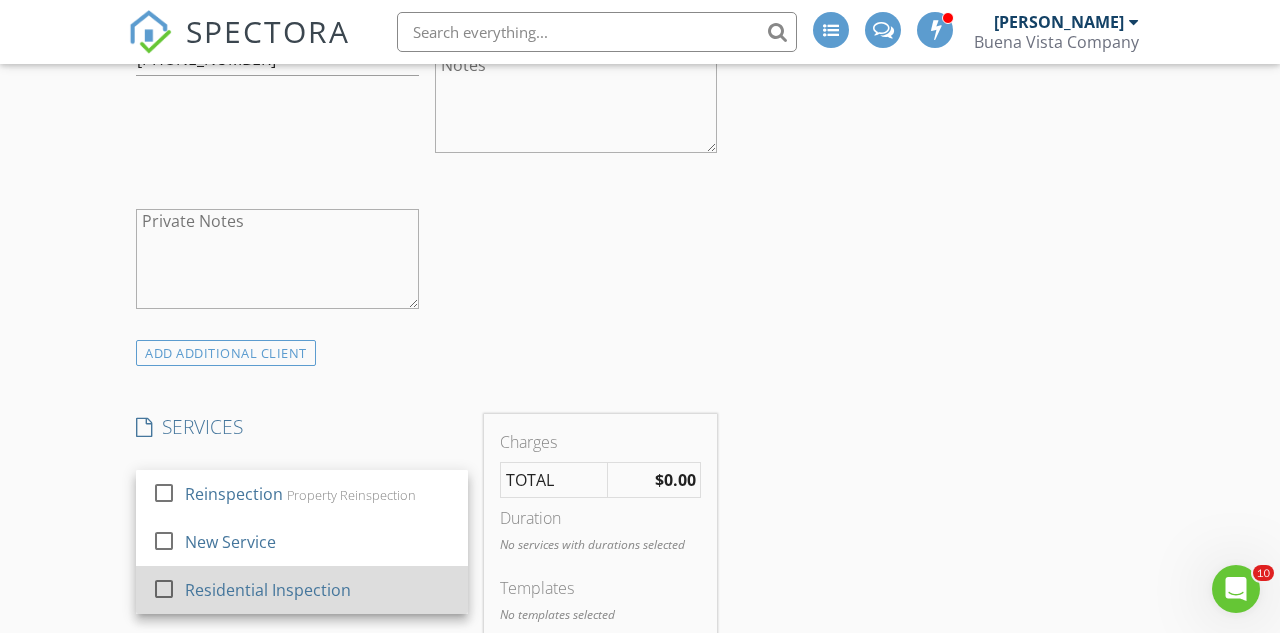 click on "Residential Inspection" at bounding box center [318, 590] 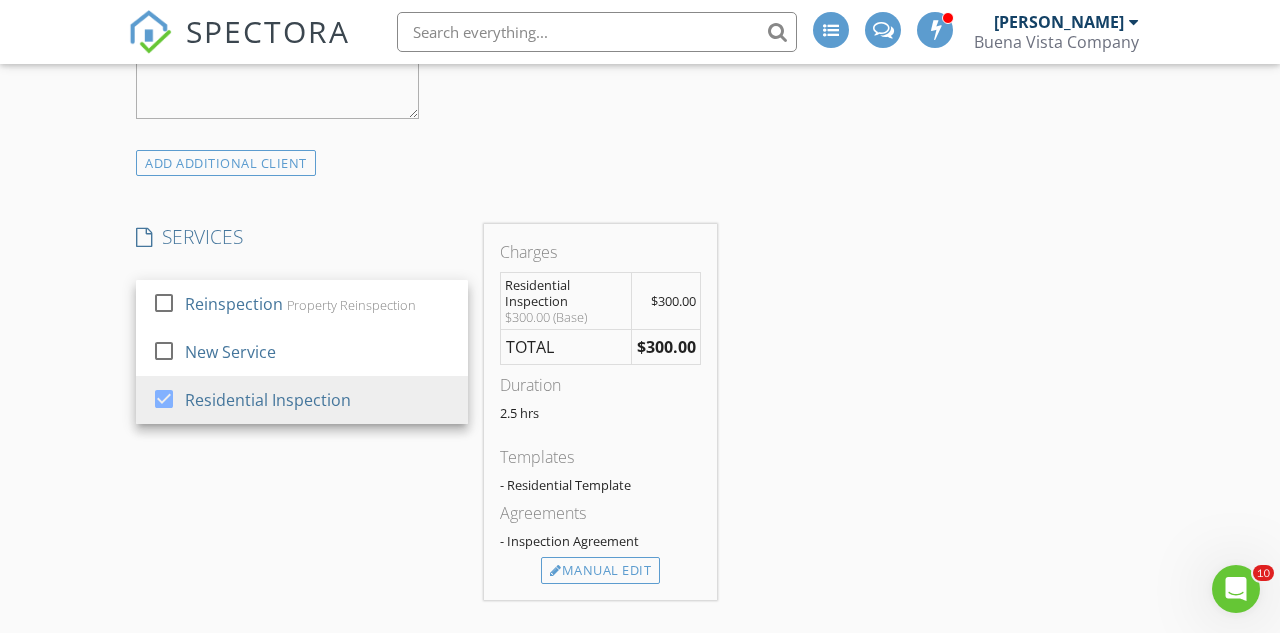 scroll, scrollTop: 1525, scrollLeft: 0, axis: vertical 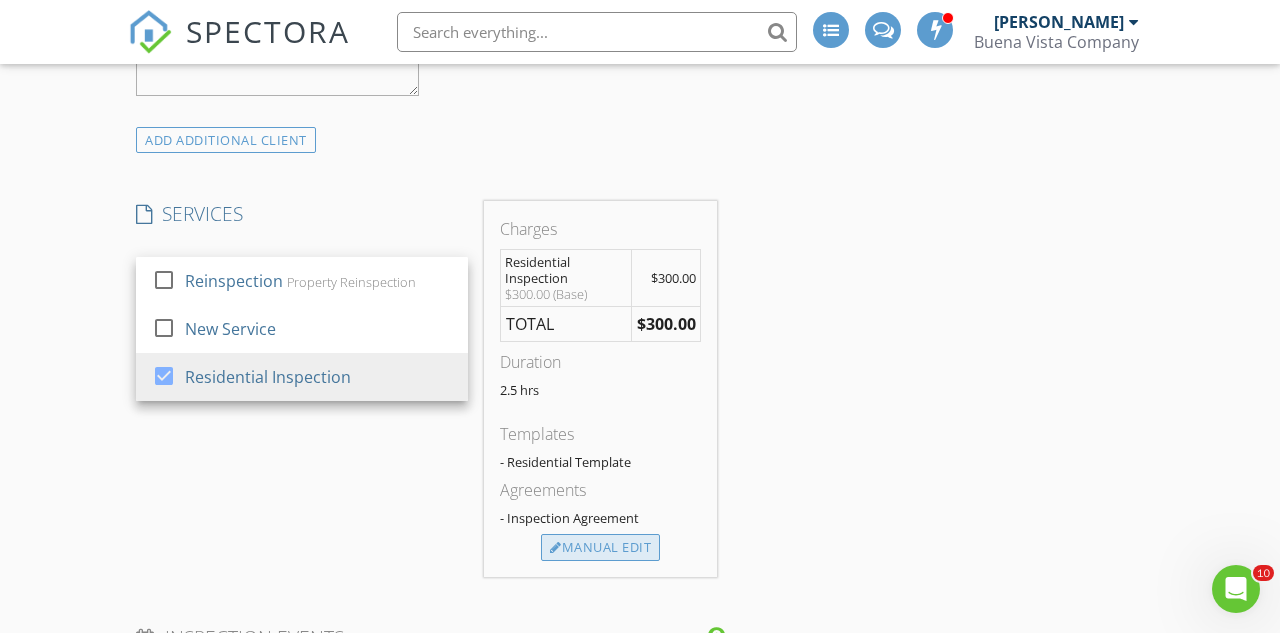 click on "Manual Edit" at bounding box center (600, 548) 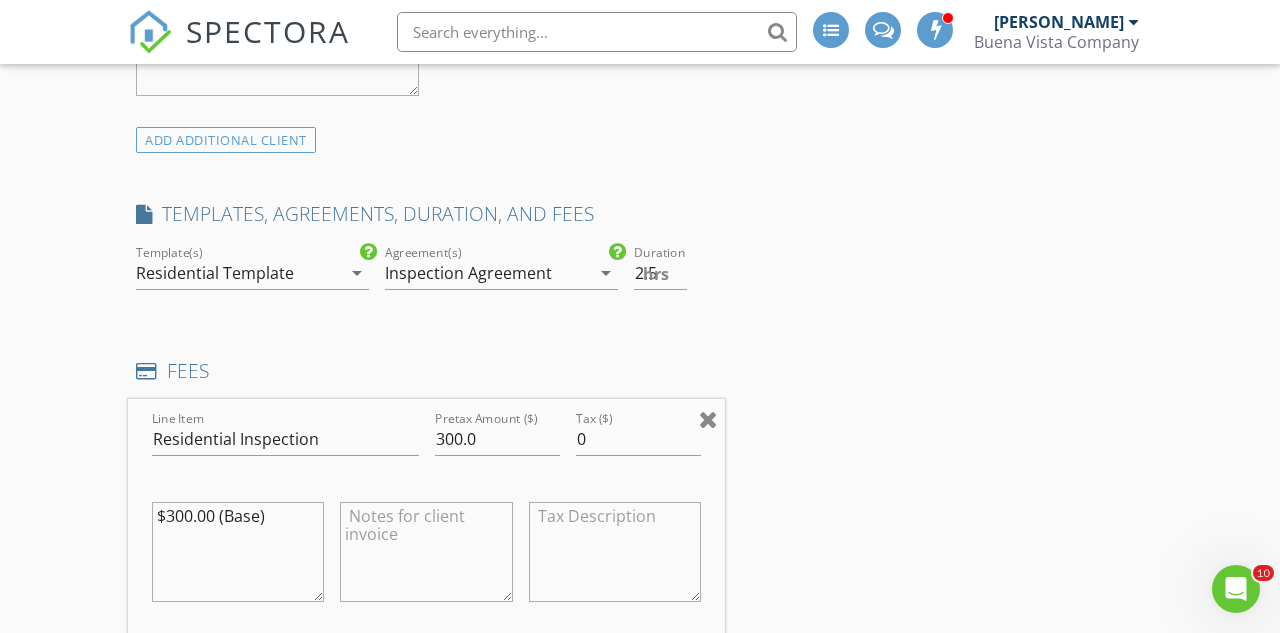 click at bounding box center [708, 419] 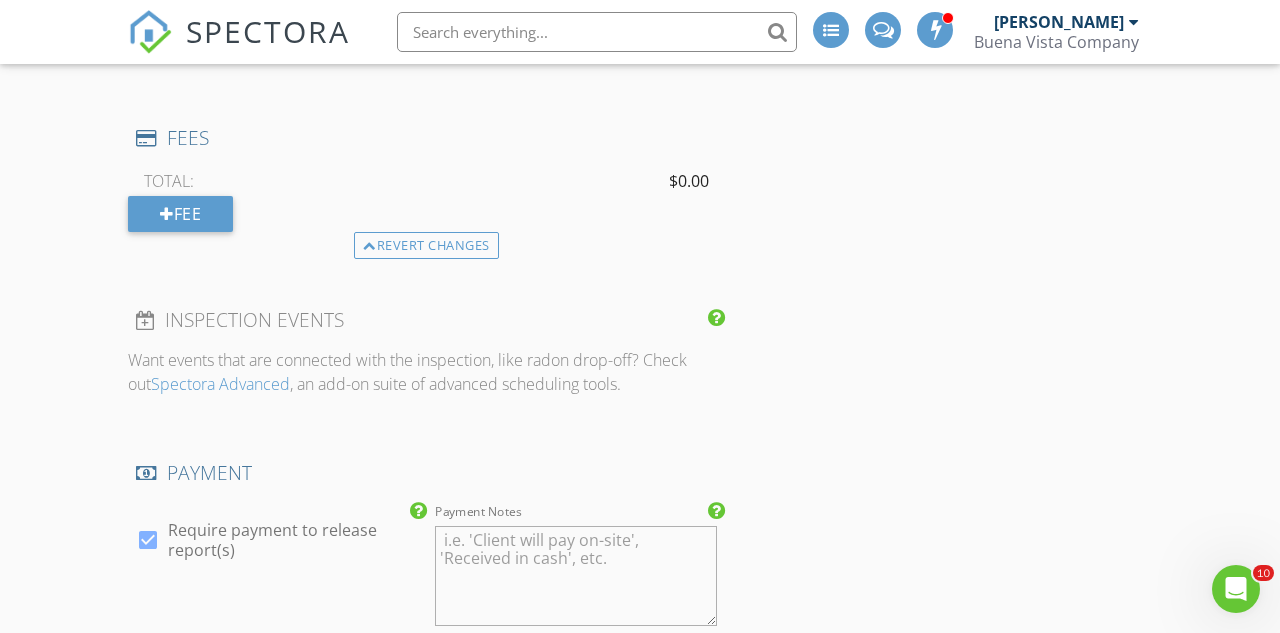 scroll, scrollTop: 1757, scrollLeft: 0, axis: vertical 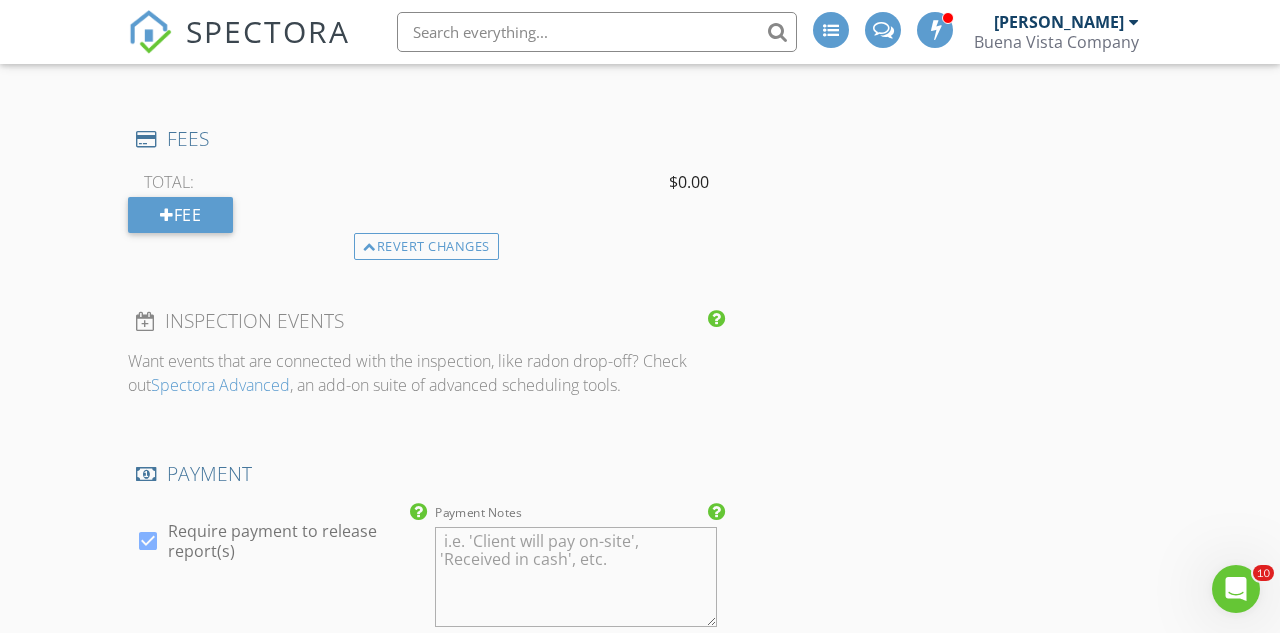 click at bounding box center (148, 541) 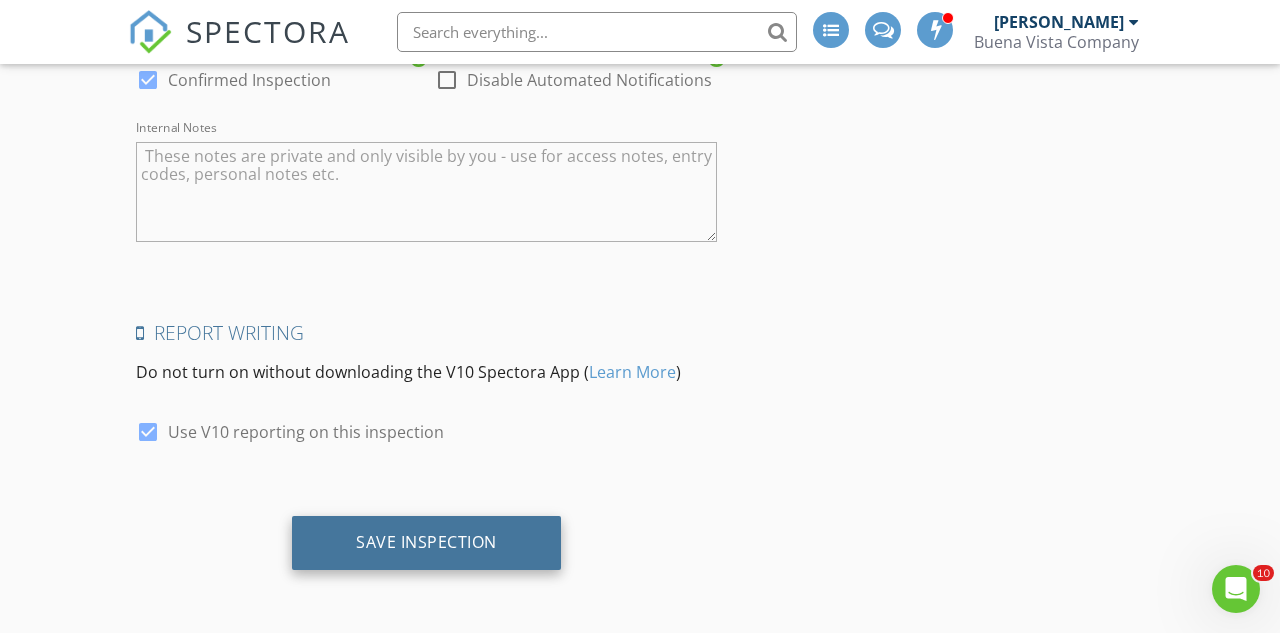 scroll, scrollTop: 3089, scrollLeft: 0, axis: vertical 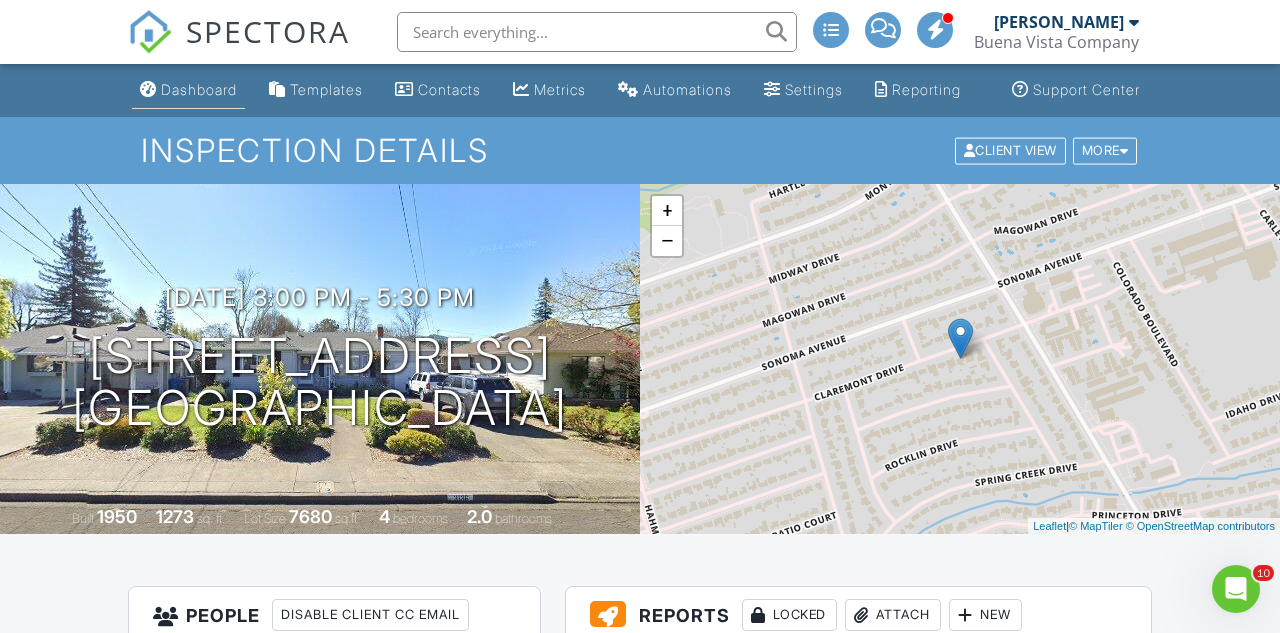 click on "Dashboard" at bounding box center (188, 90) 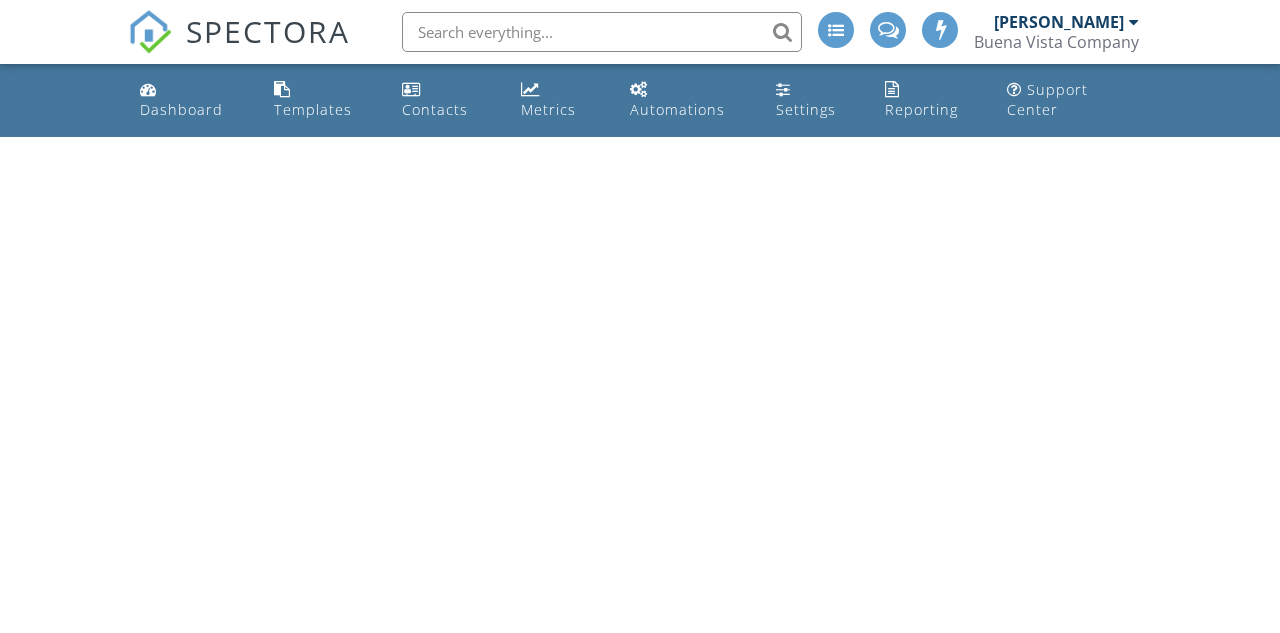 scroll, scrollTop: 0, scrollLeft: 0, axis: both 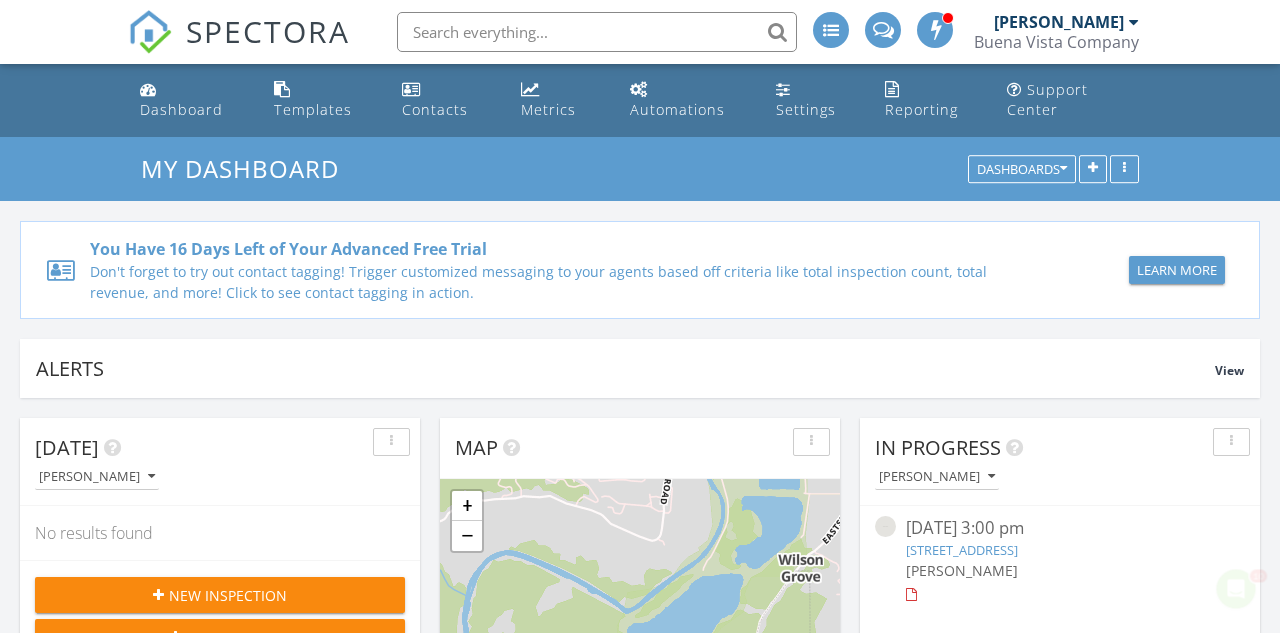 click on "New Inspection" at bounding box center (228, 595) 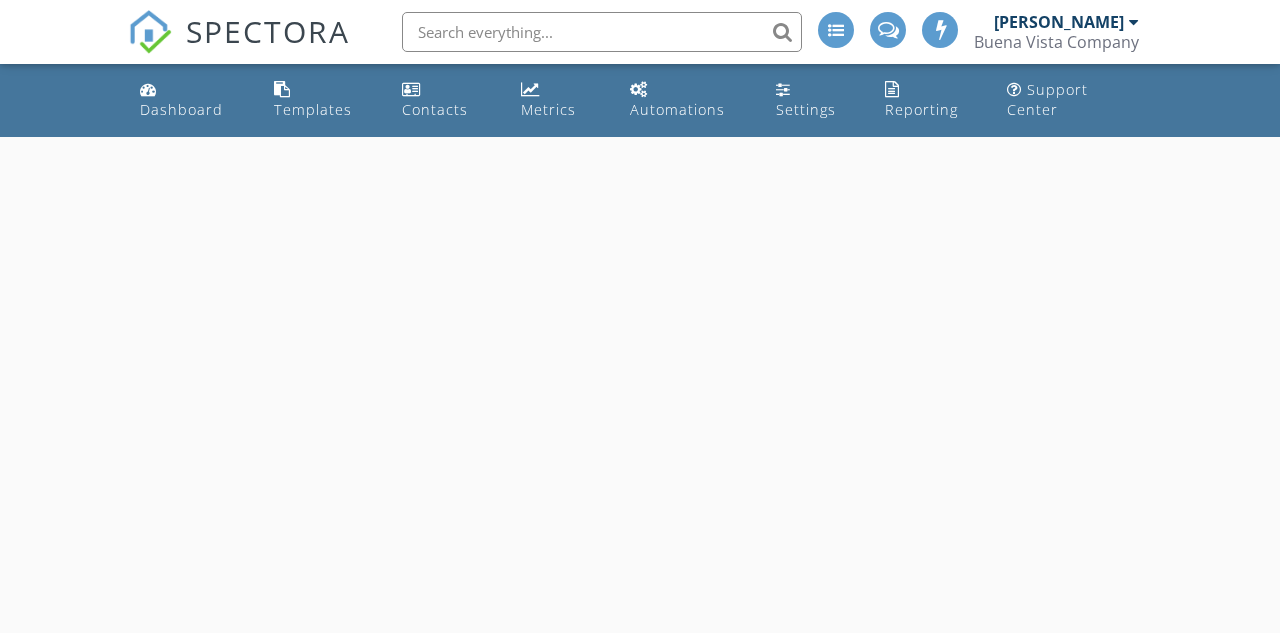 scroll, scrollTop: 0, scrollLeft: 0, axis: both 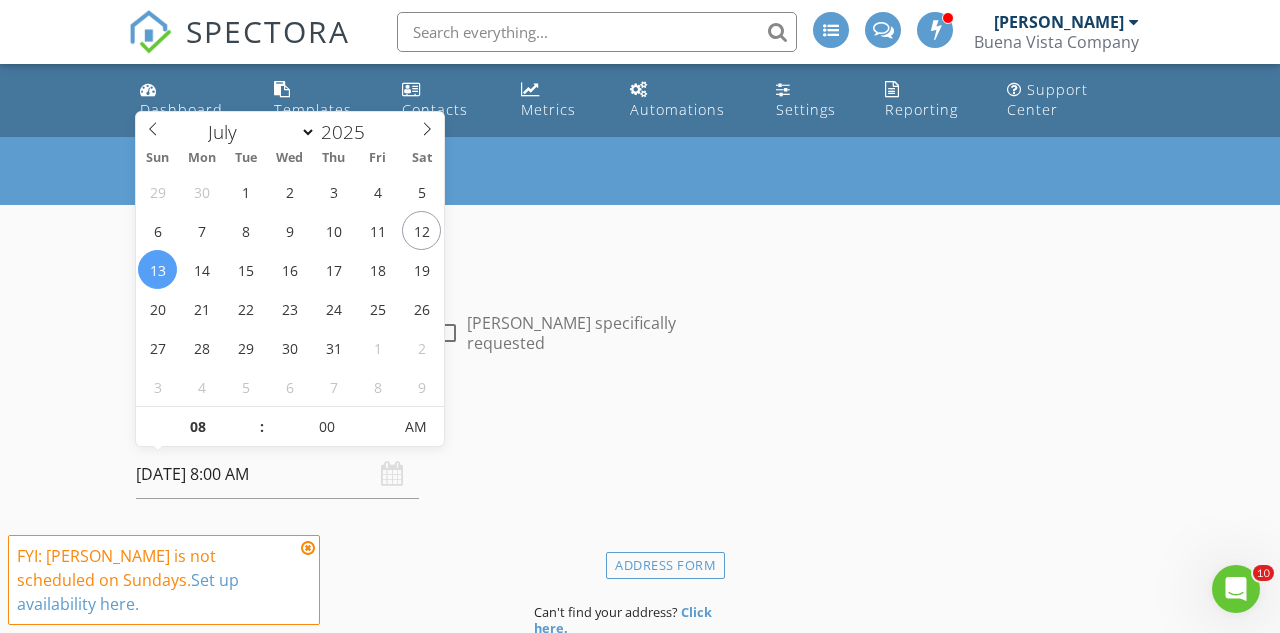 click on "[DATE] 8:00 AM" at bounding box center [277, 474] 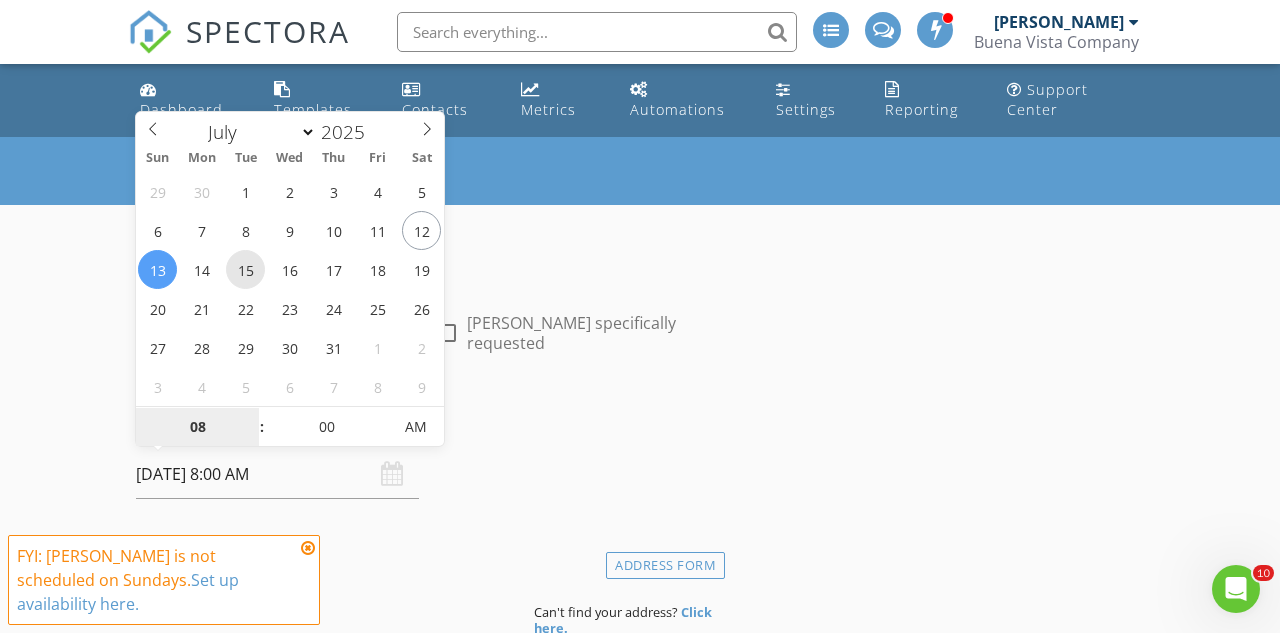 type on "[DATE] 8:00 AM" 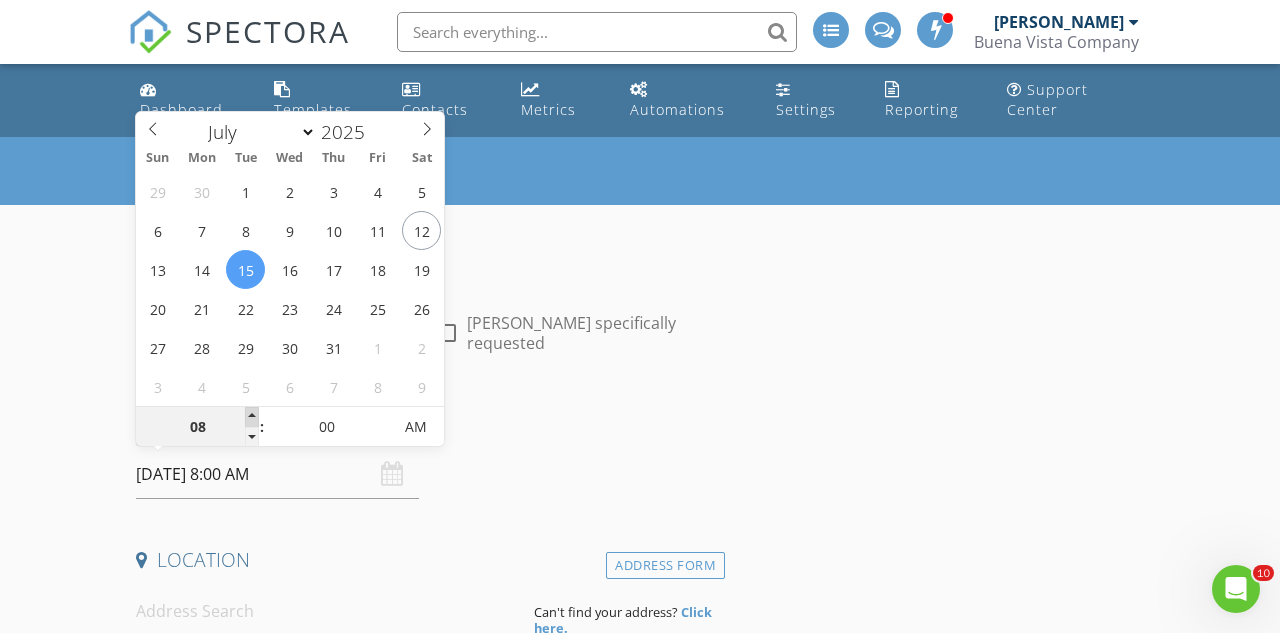 type on "09" 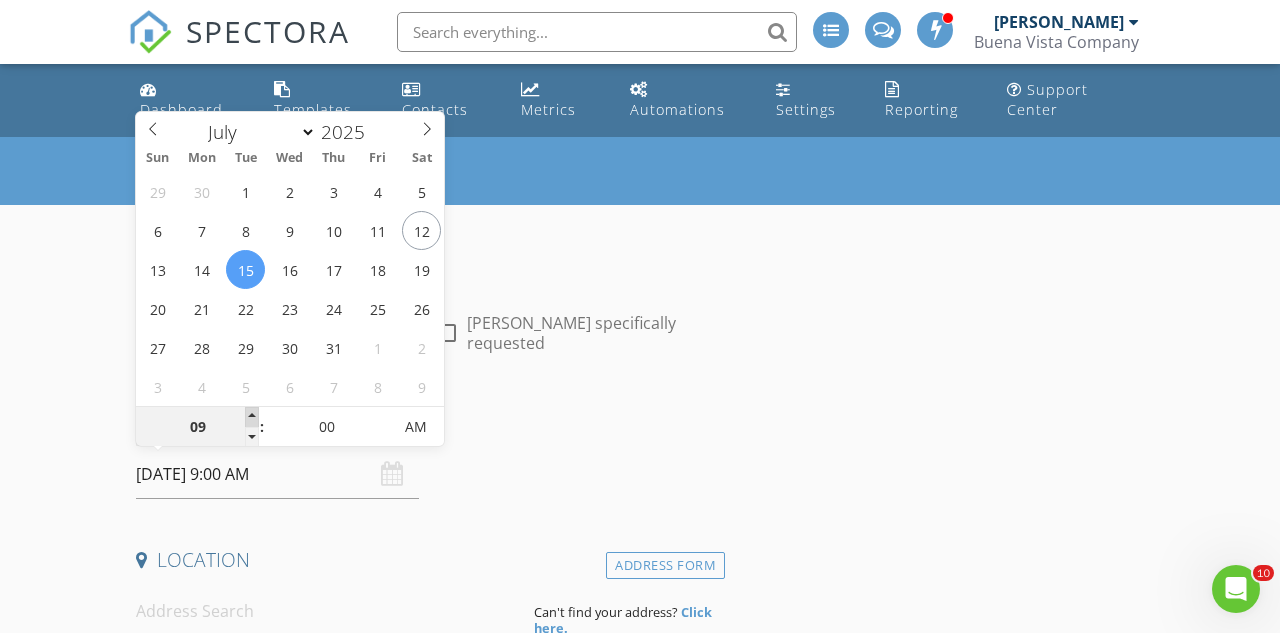 click at bounding box center [252, 417] 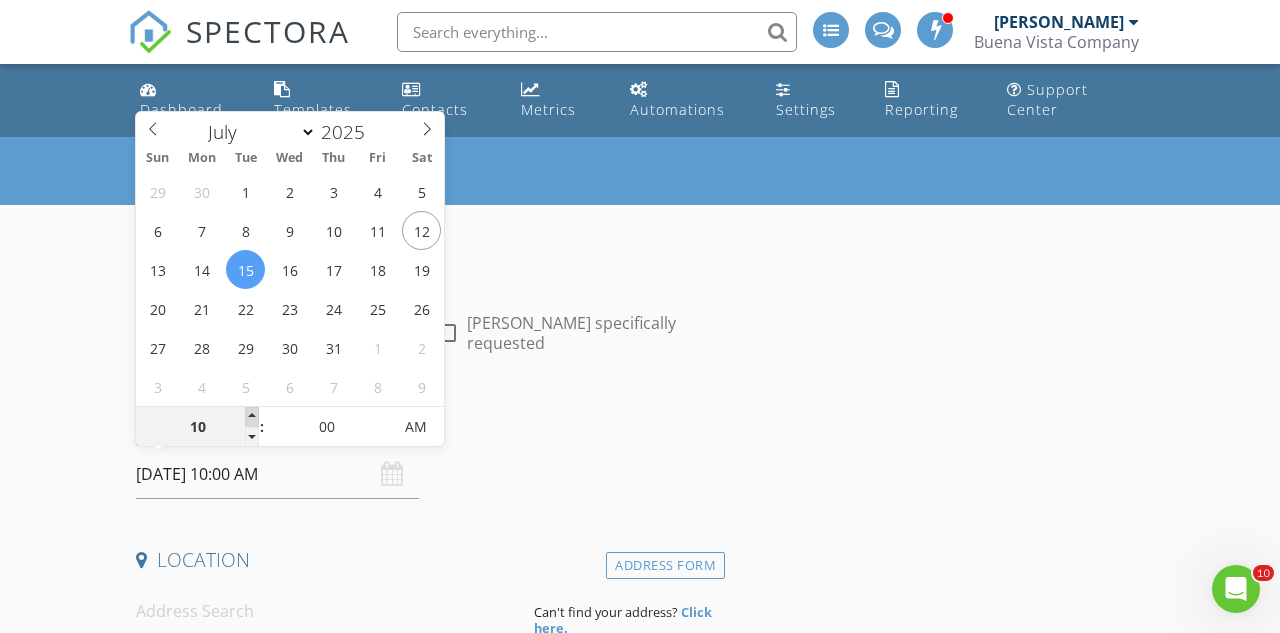 click at bounding box center [252, 417] 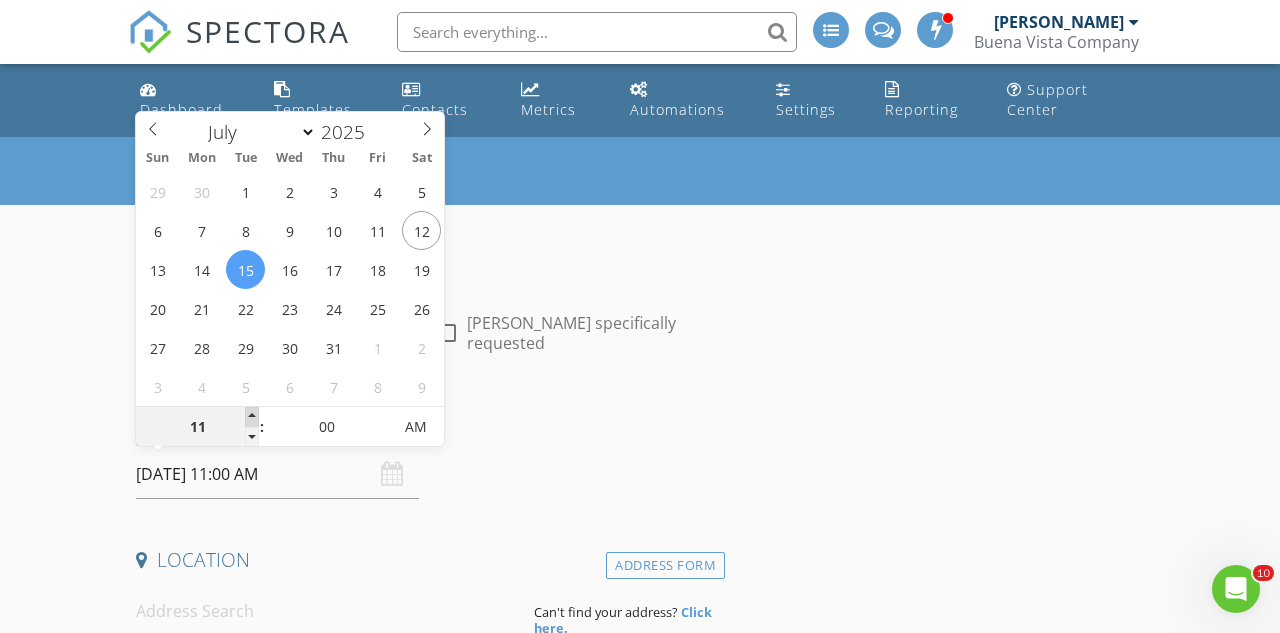 click at bounding box center [252, 417] 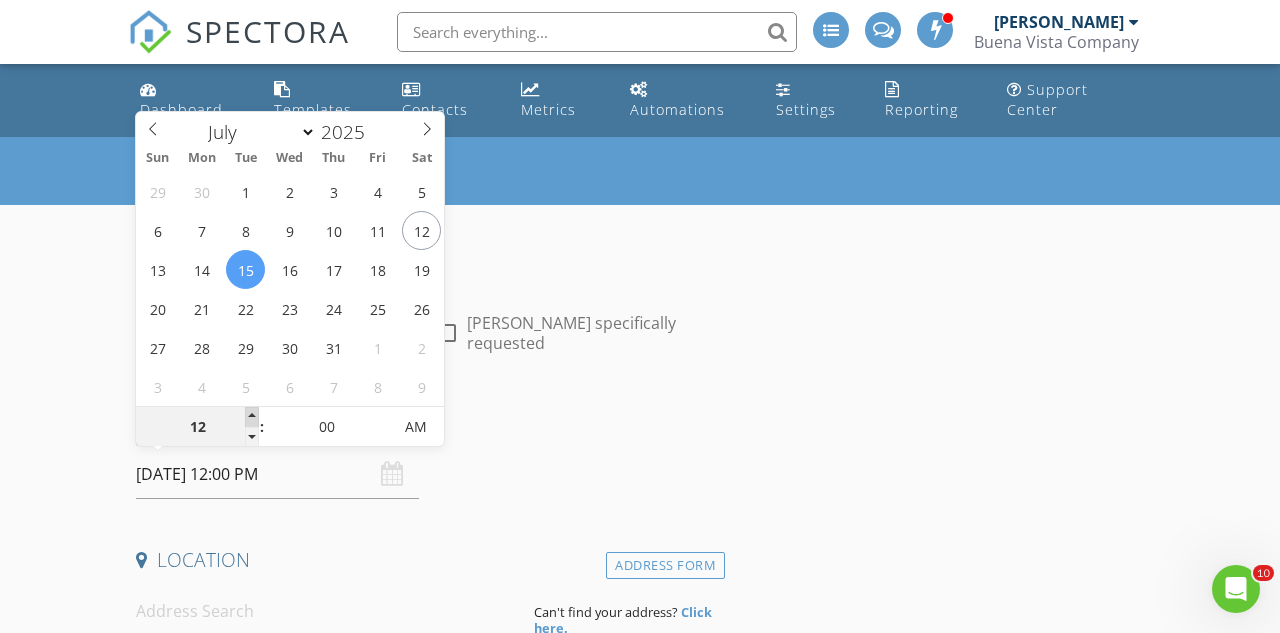 click at bounding box center (252, 417) 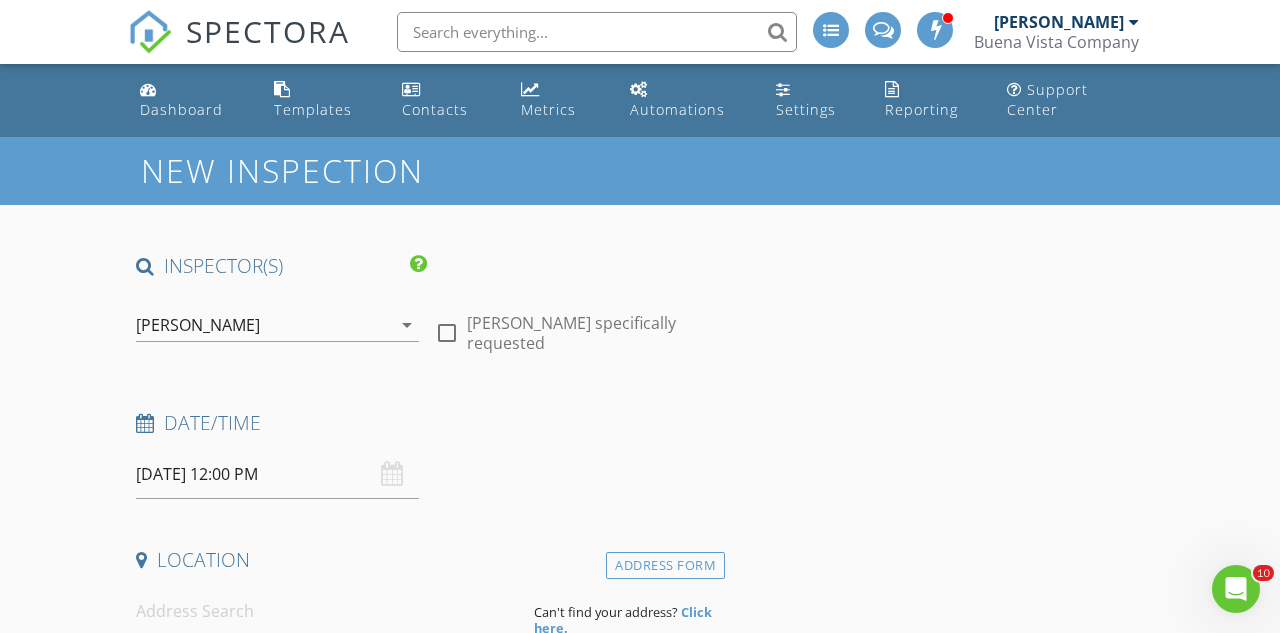 click at bounding box center (327, 611) 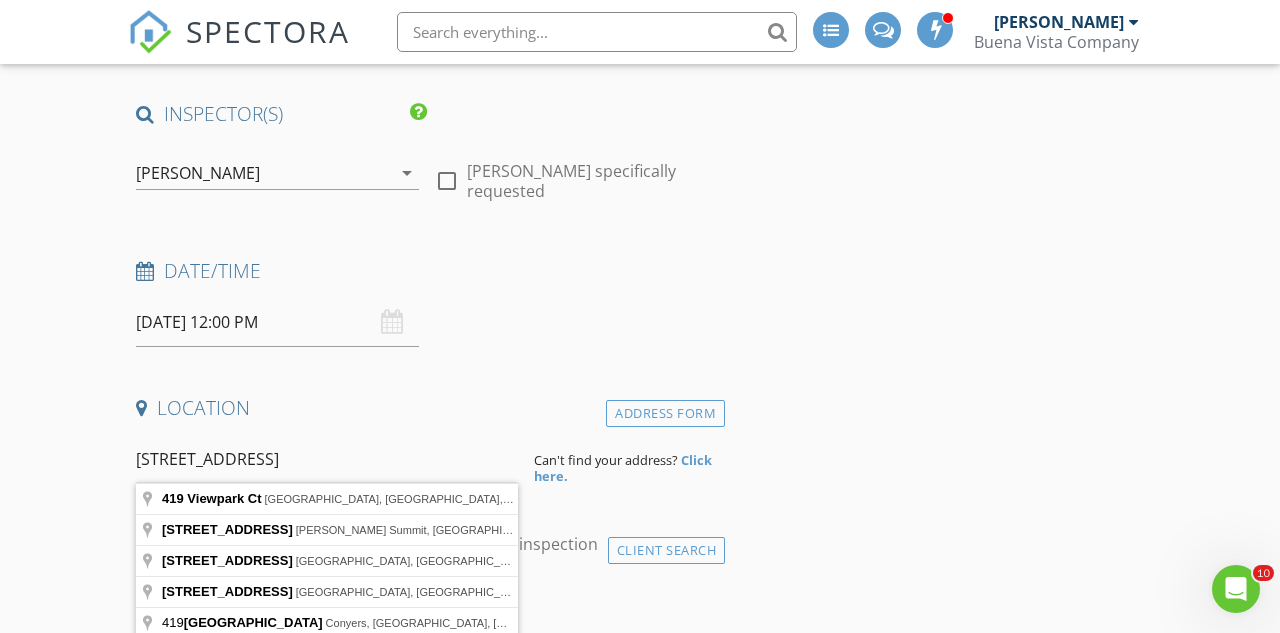 scroll, scrollTop: 214, scrollLeft: 0, axis: vertical 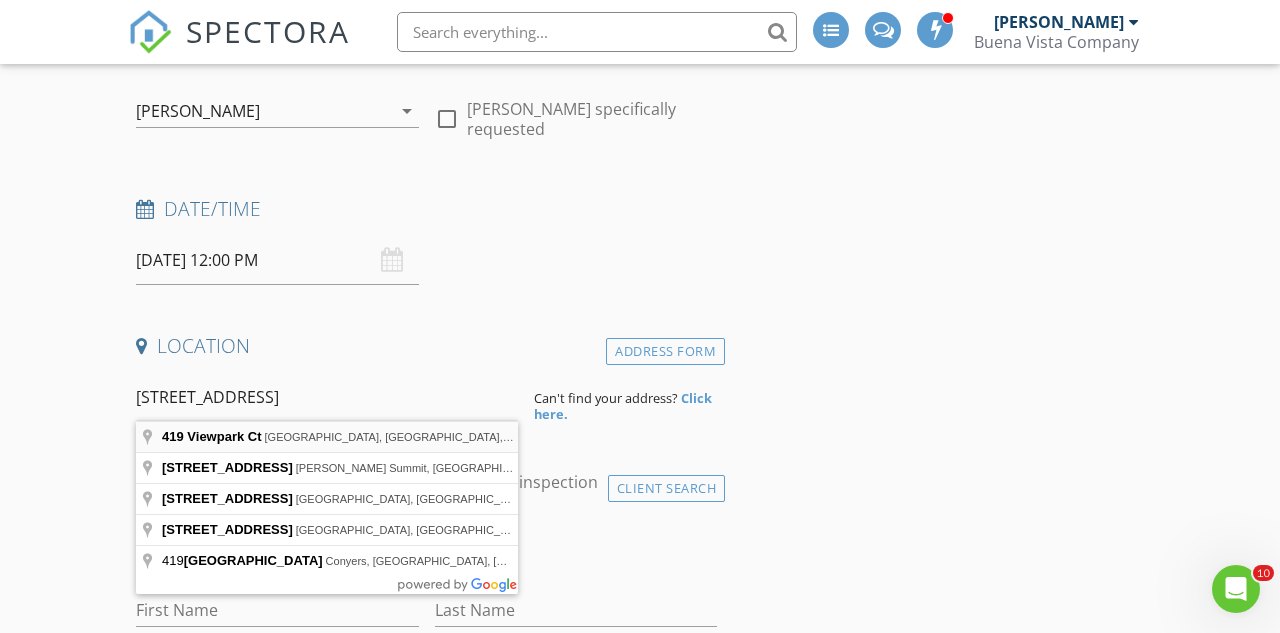 type on "419 Viewpark Ct, Mill Valley, CA, USA" 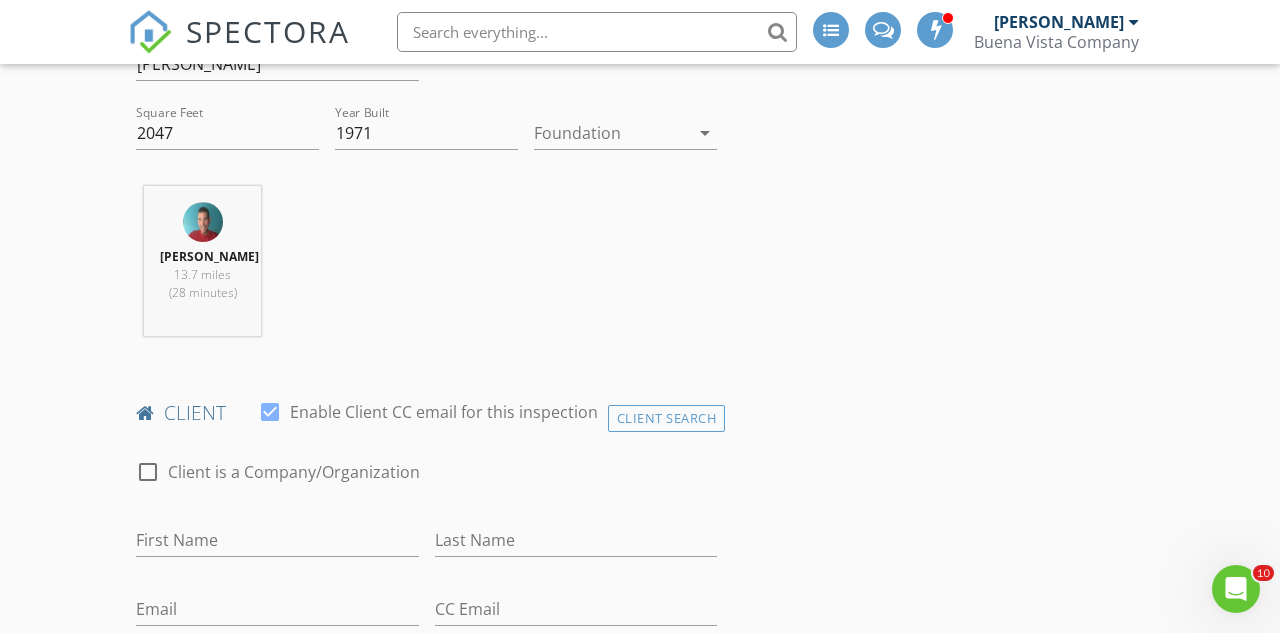 scroll, scrollTop: 774, scrollLeft: 0, axis: vertical 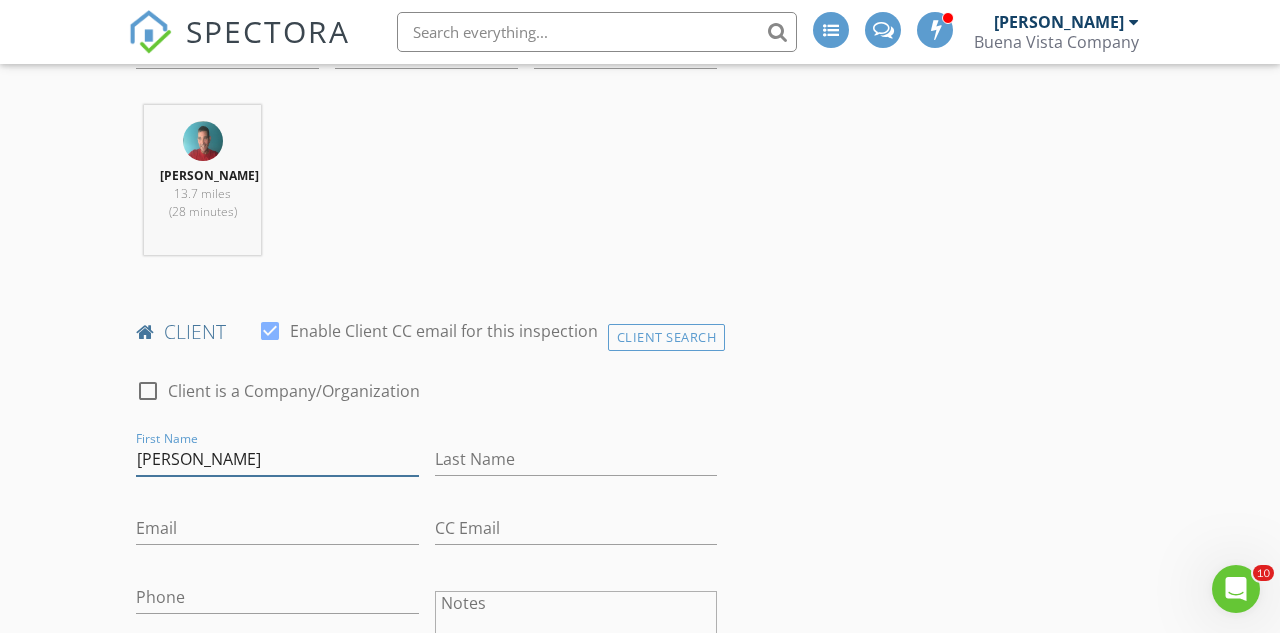 type on "[PERSON_NAME]" 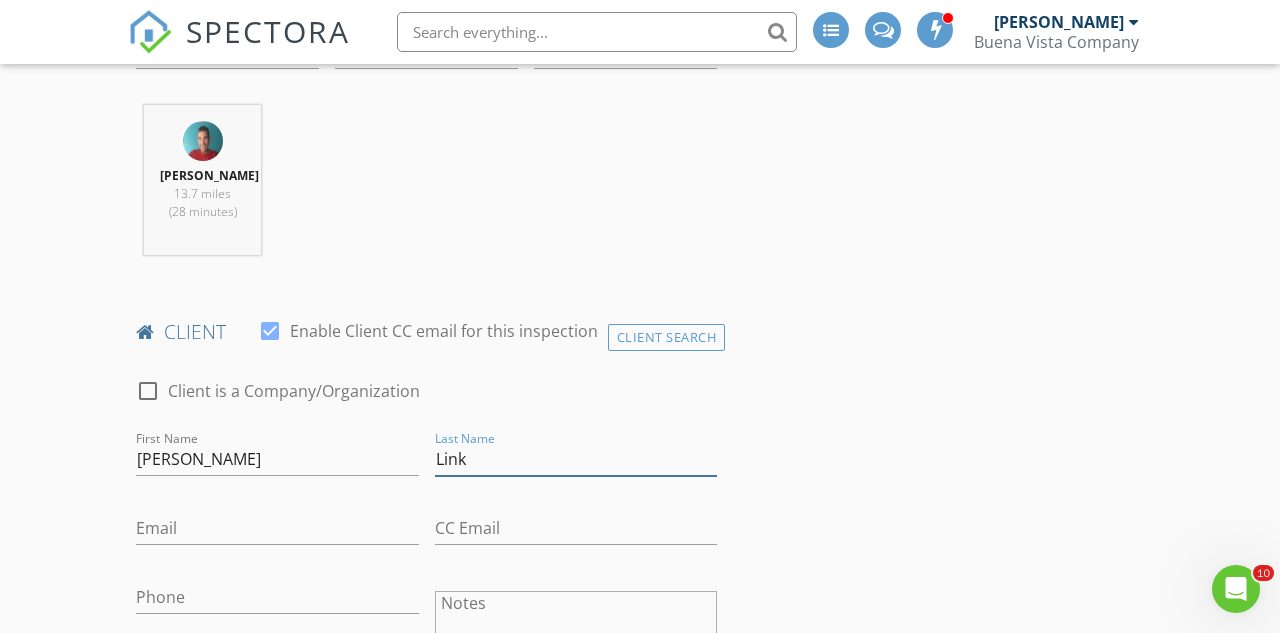 type on "Link" 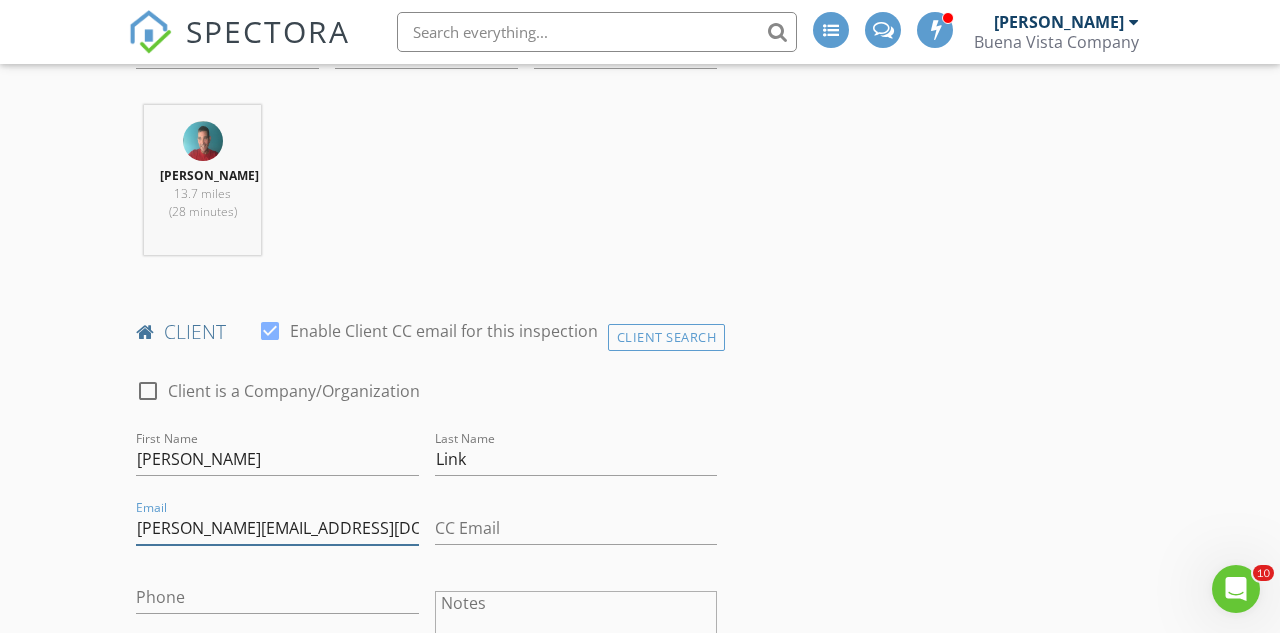 type on "[PERSON_NAME][EMAIL_ADDRESS][DOMAIN_NAME]" 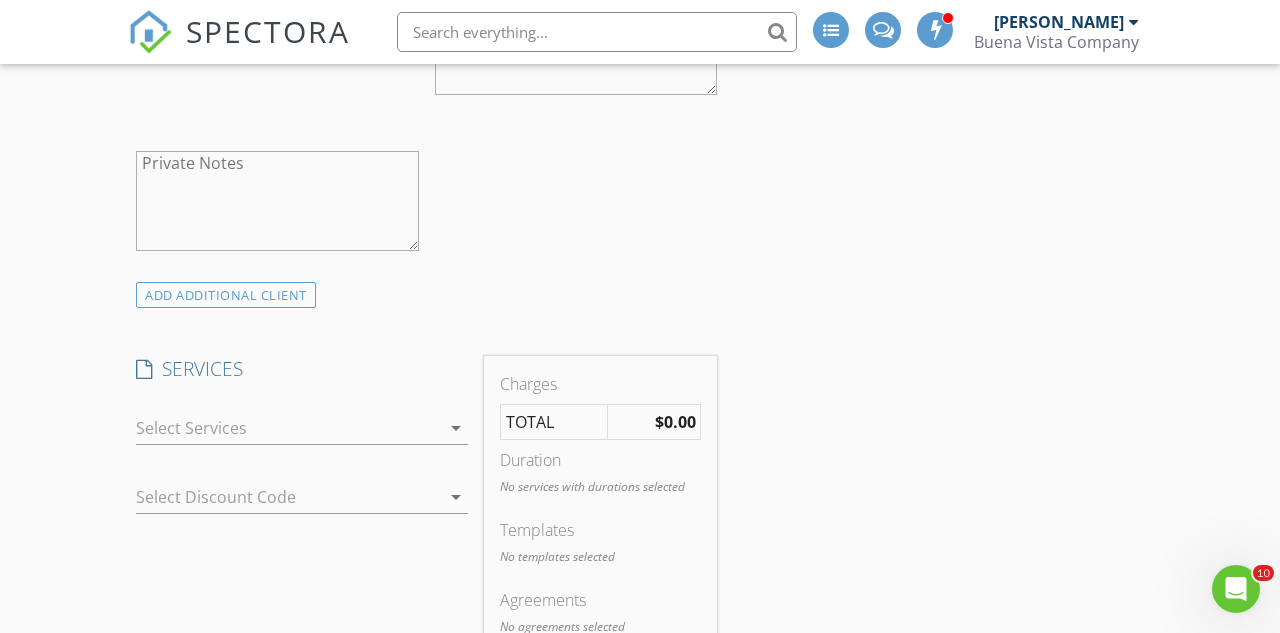 scroll, scrollTop: 1441, scrollLeft: 0, axis: vertical 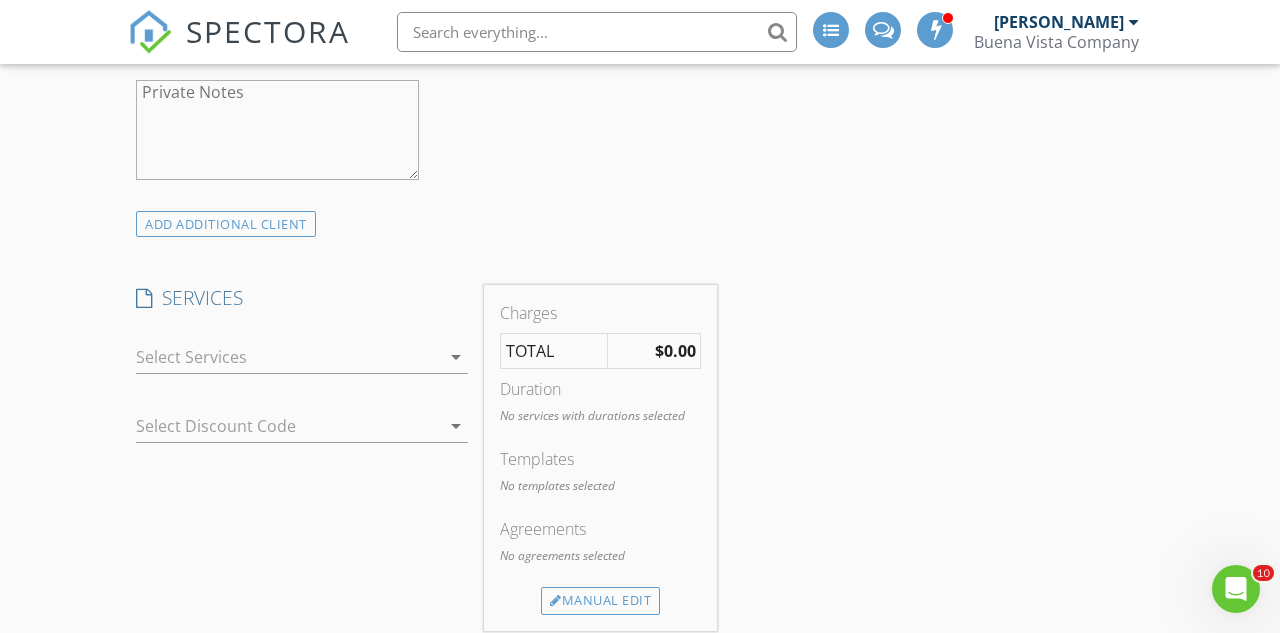 type on "[PHONE_NUMBER]" 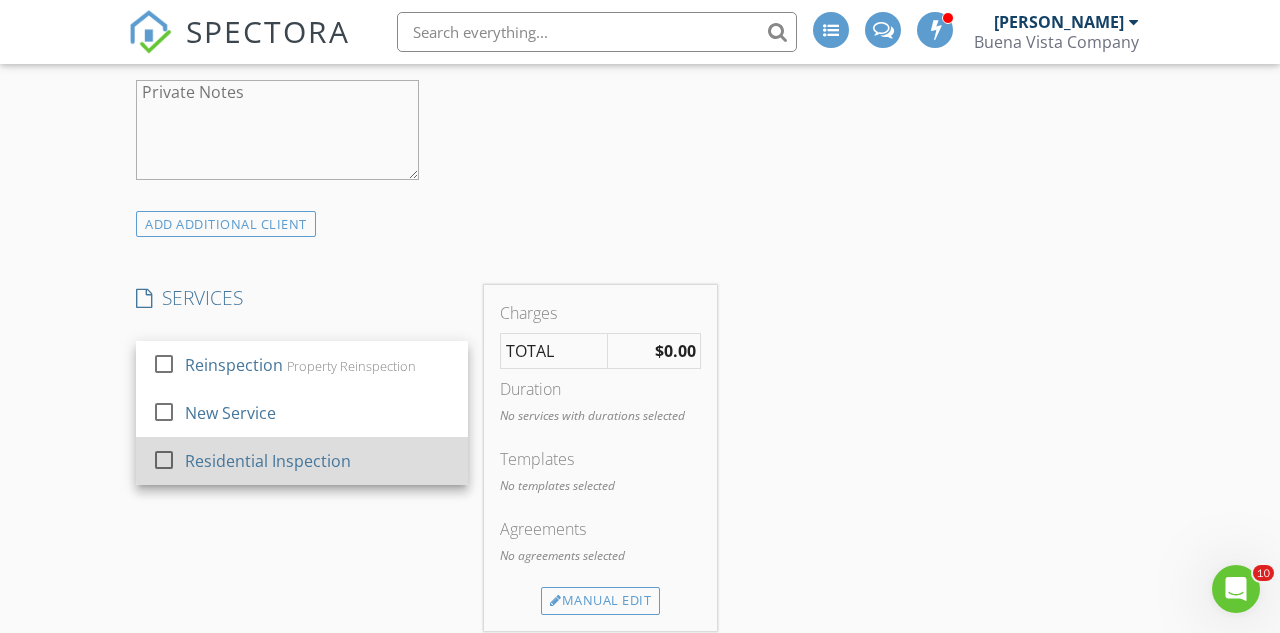 click on "Residential Inspection" at bounding box center (268, 461) 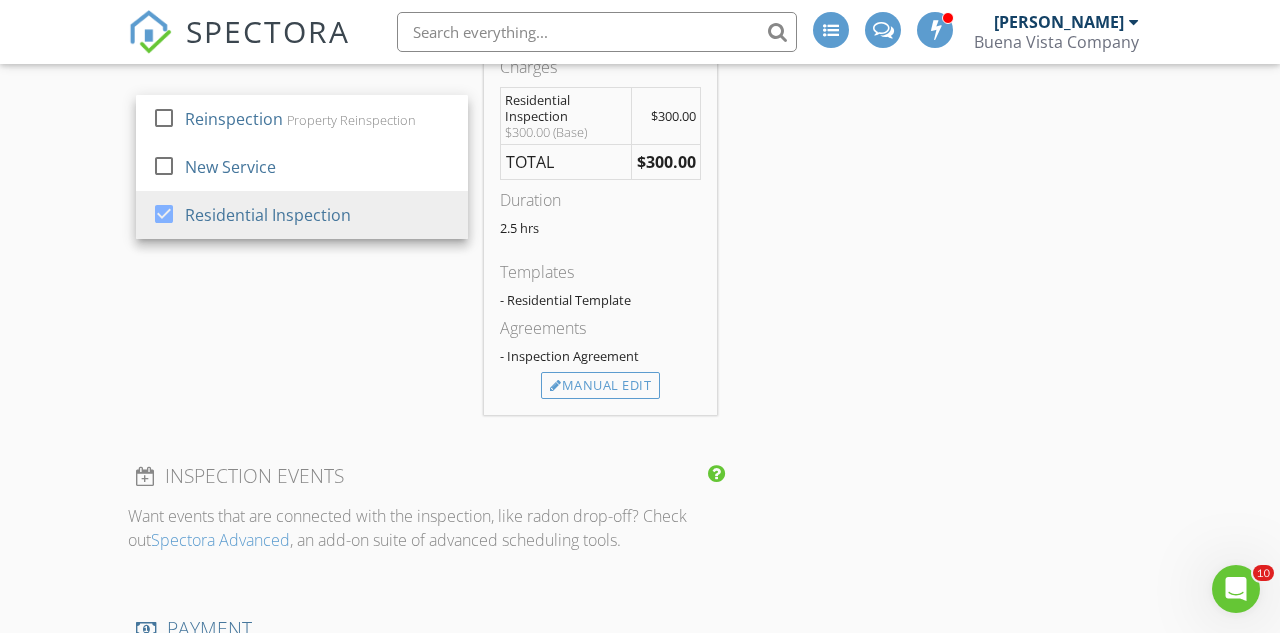 scroll, scrollTop: 1686, scrollLeft: 0, axis: vertical 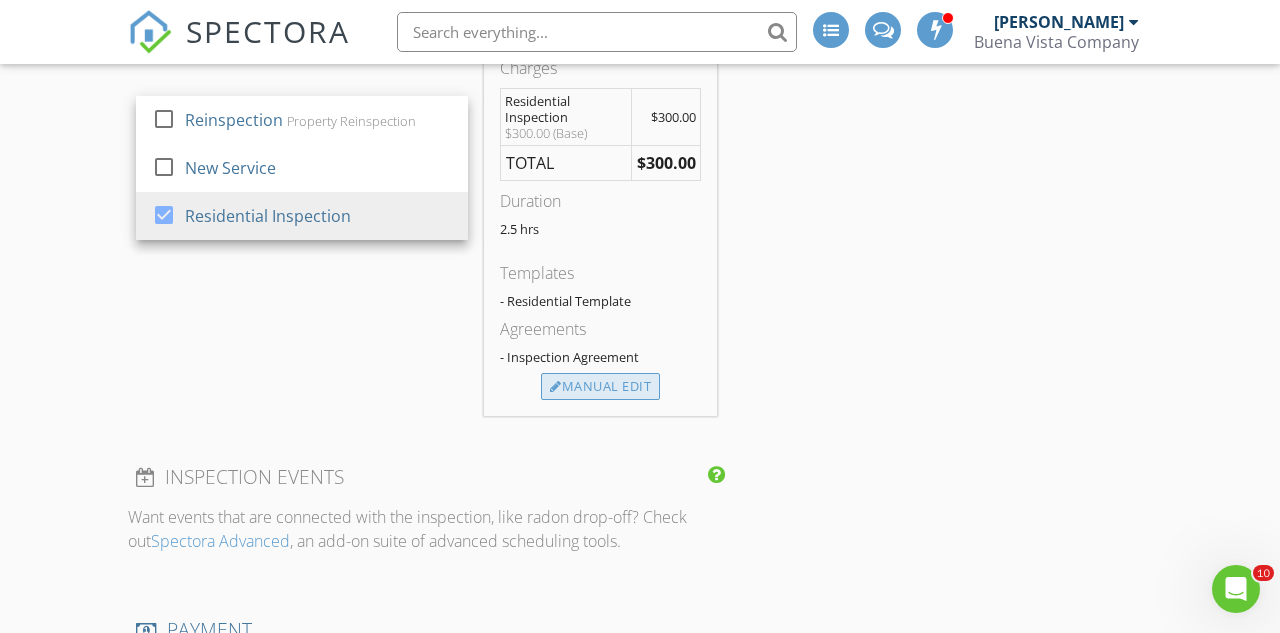 click on "Manual Edit" at bounding box center (600, 387) 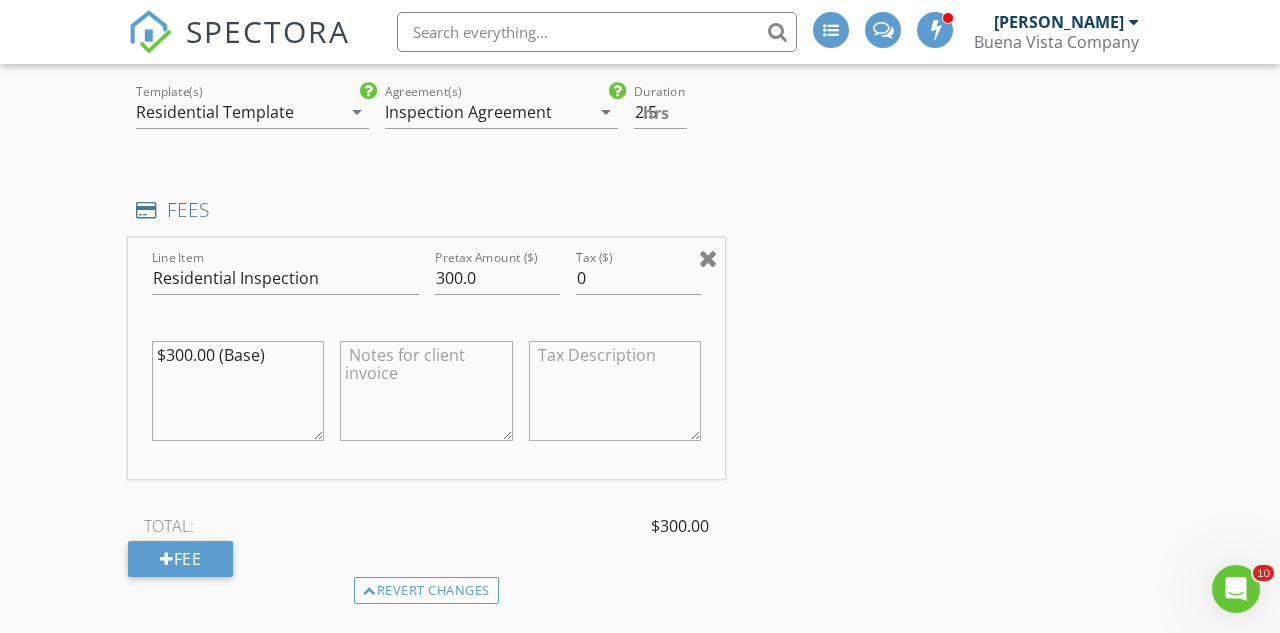 click at bounding box center [708, 258] 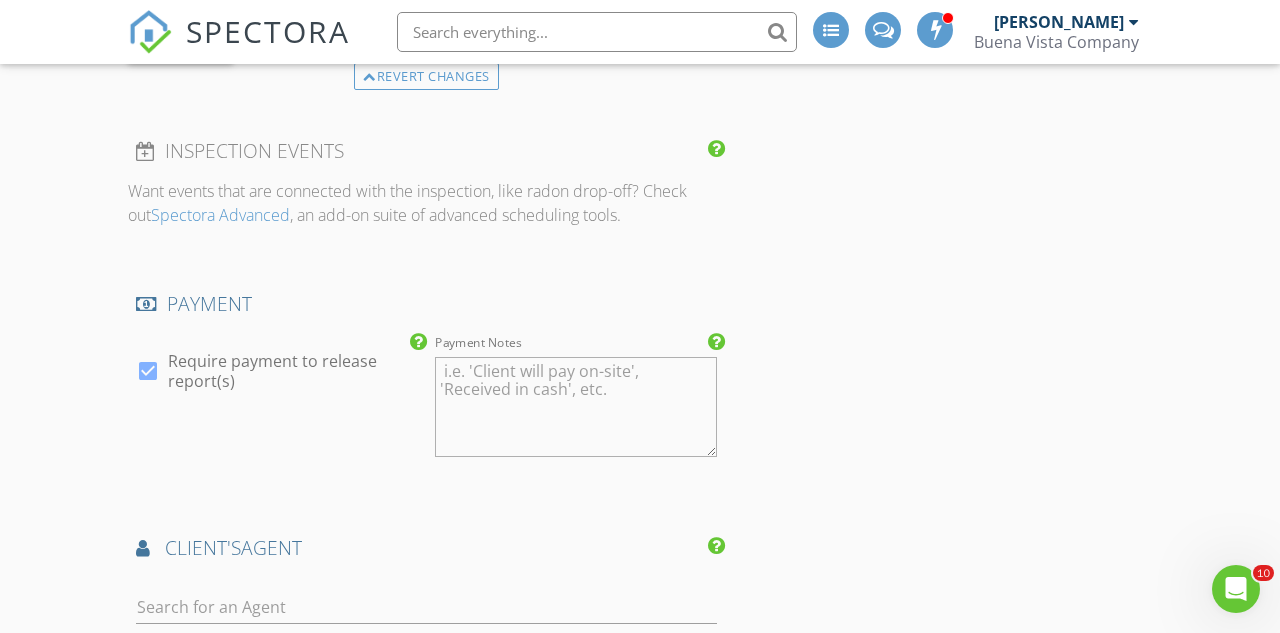 scroll, scrollTop: 1928, scrollLeft: 0, axis: vertical 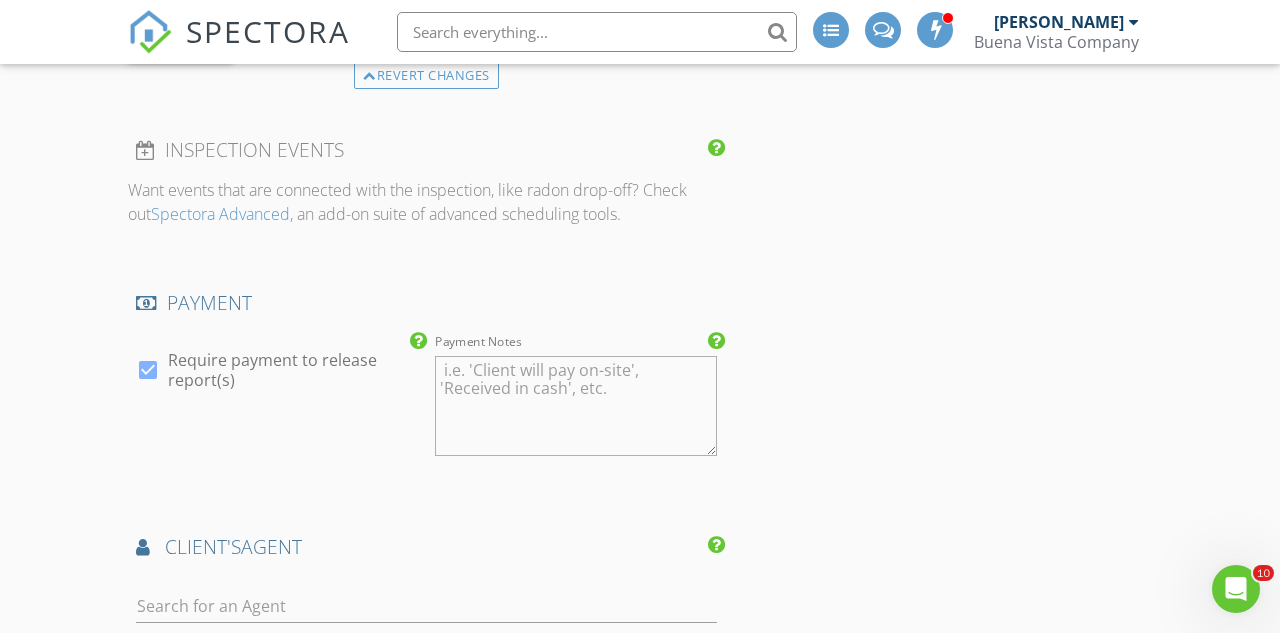click at bounding box center [148, 370] 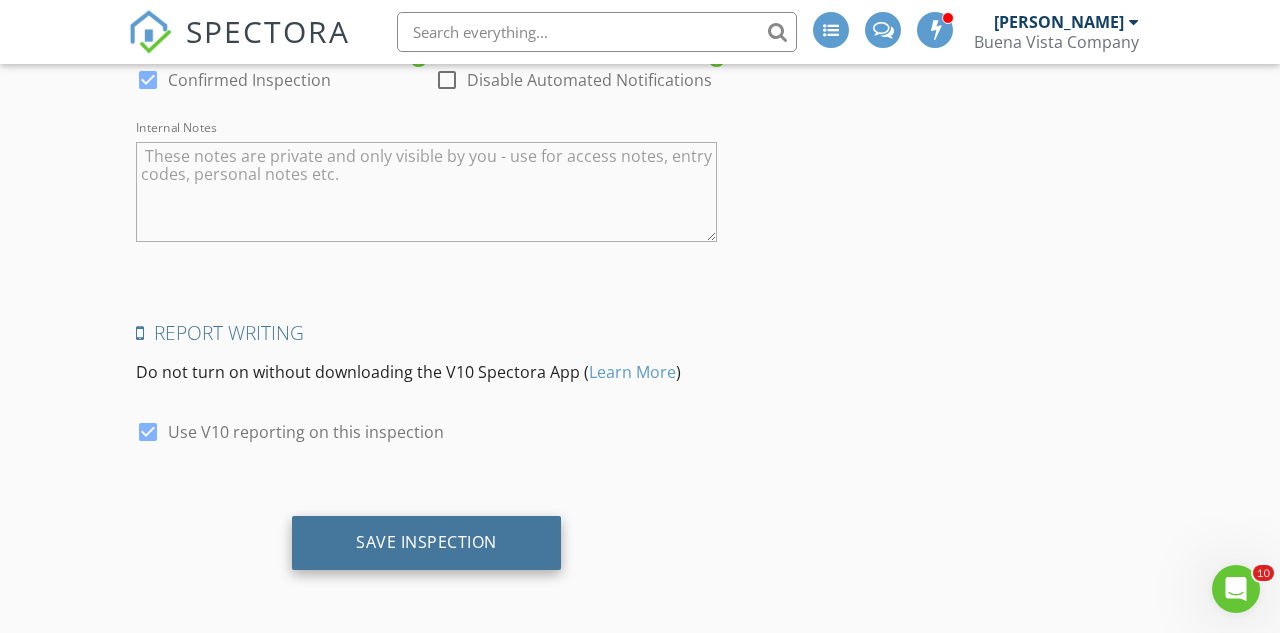 scroll, scrollTop: 3089, scrollLeft: 0, axis: vertical 